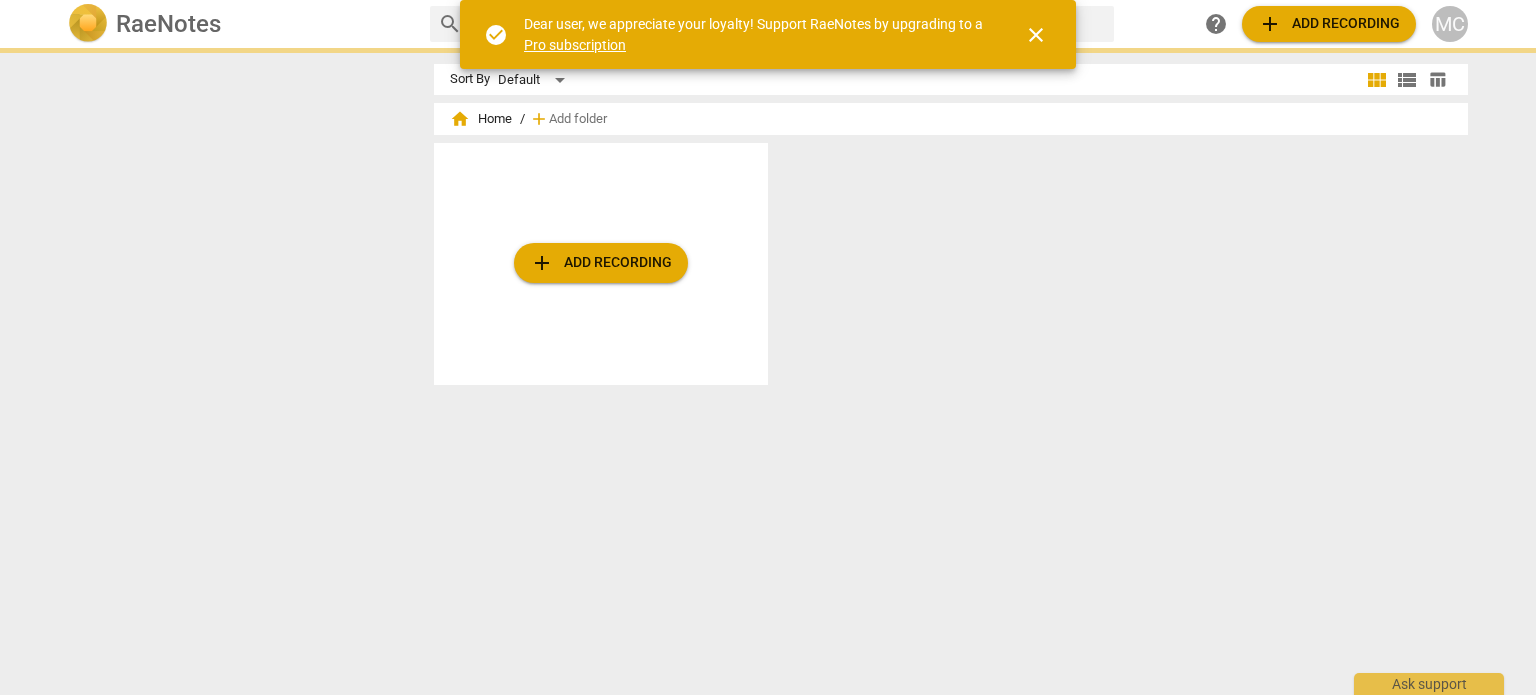 scroll, scrollTop: 0, scrollLeft: 0, axis: both 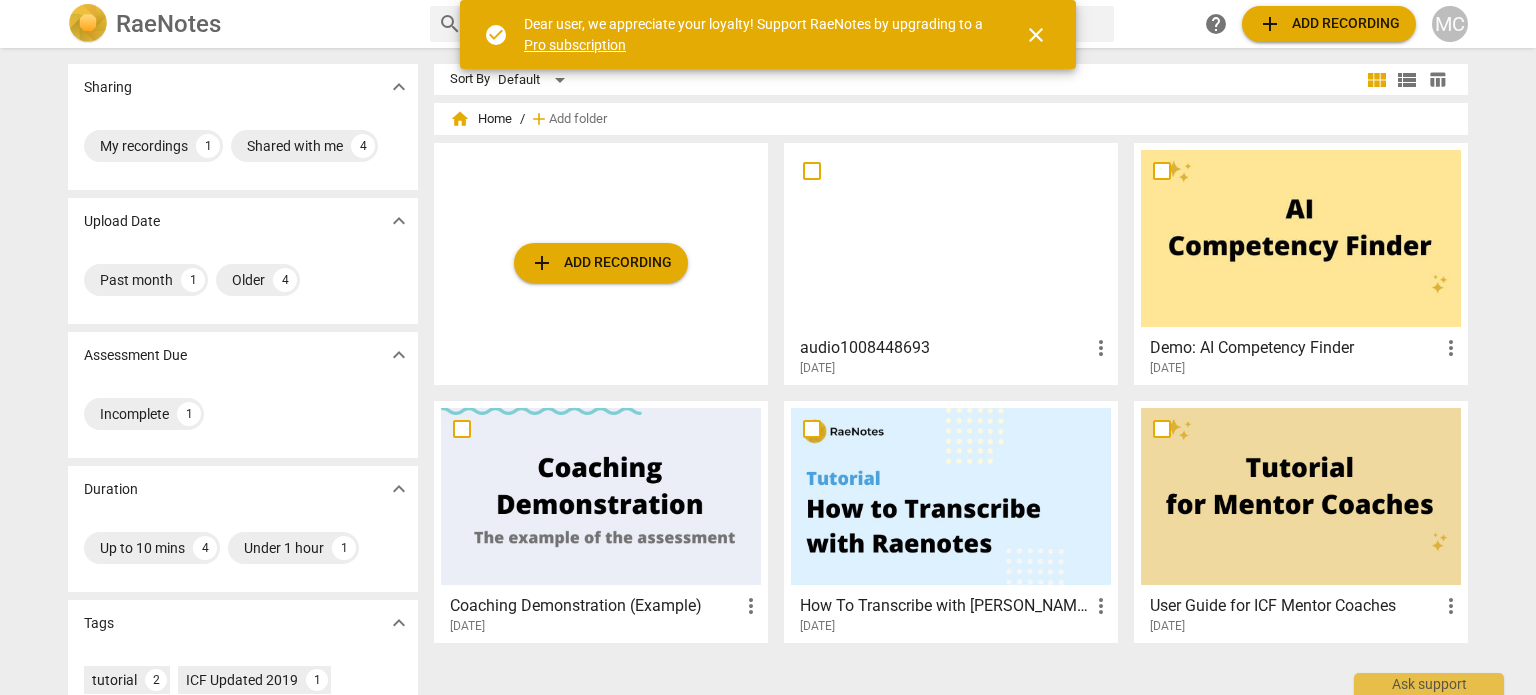click at bounding box center [951, 238] 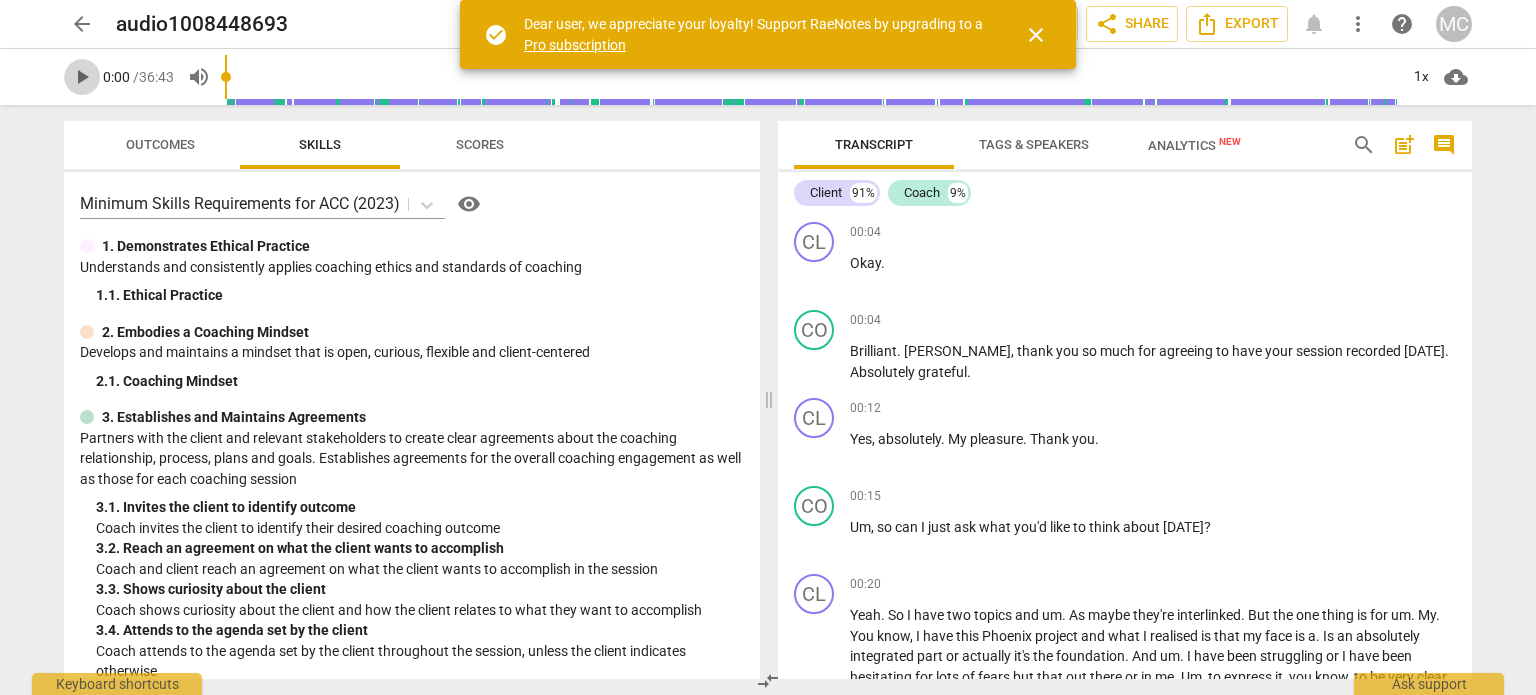 click on "play_arrow" at bounding box center (82, 77) 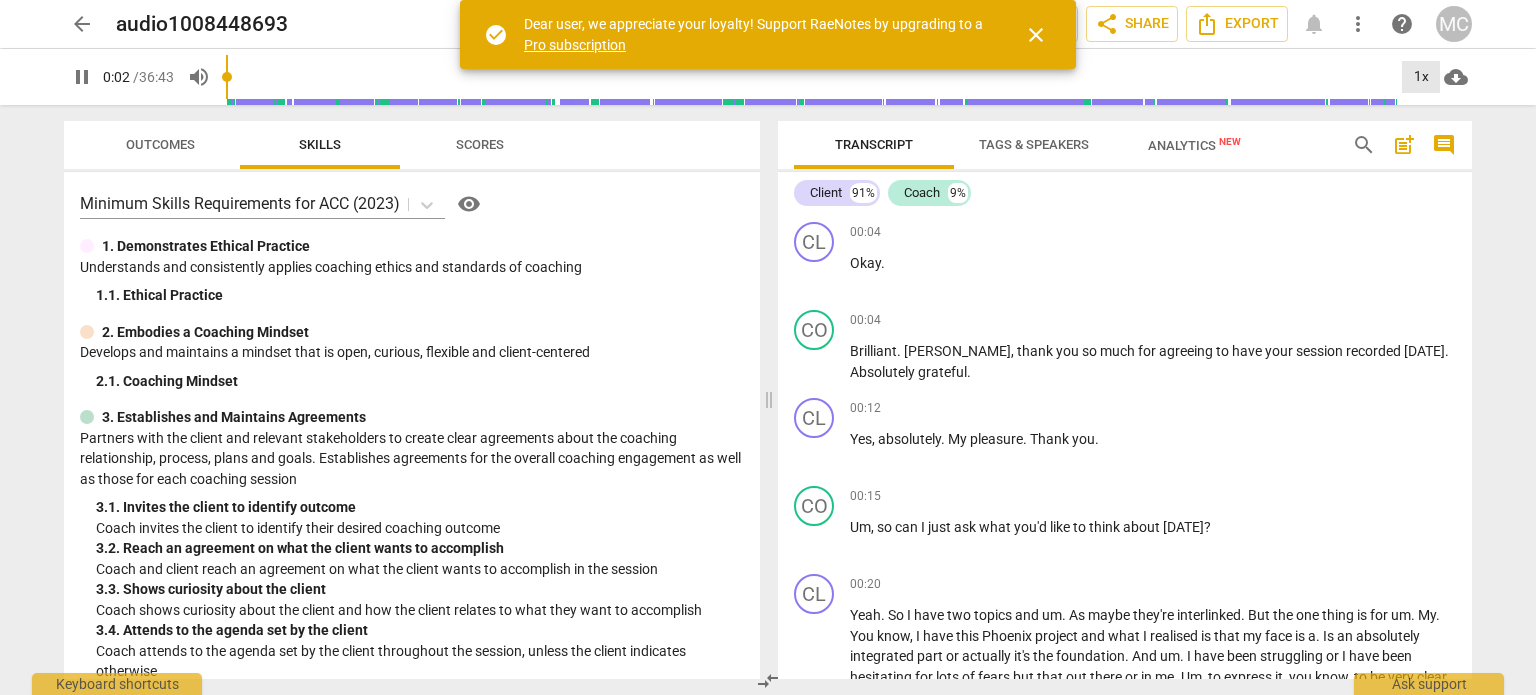 click on "1x" at bounding box center (1421, 77) 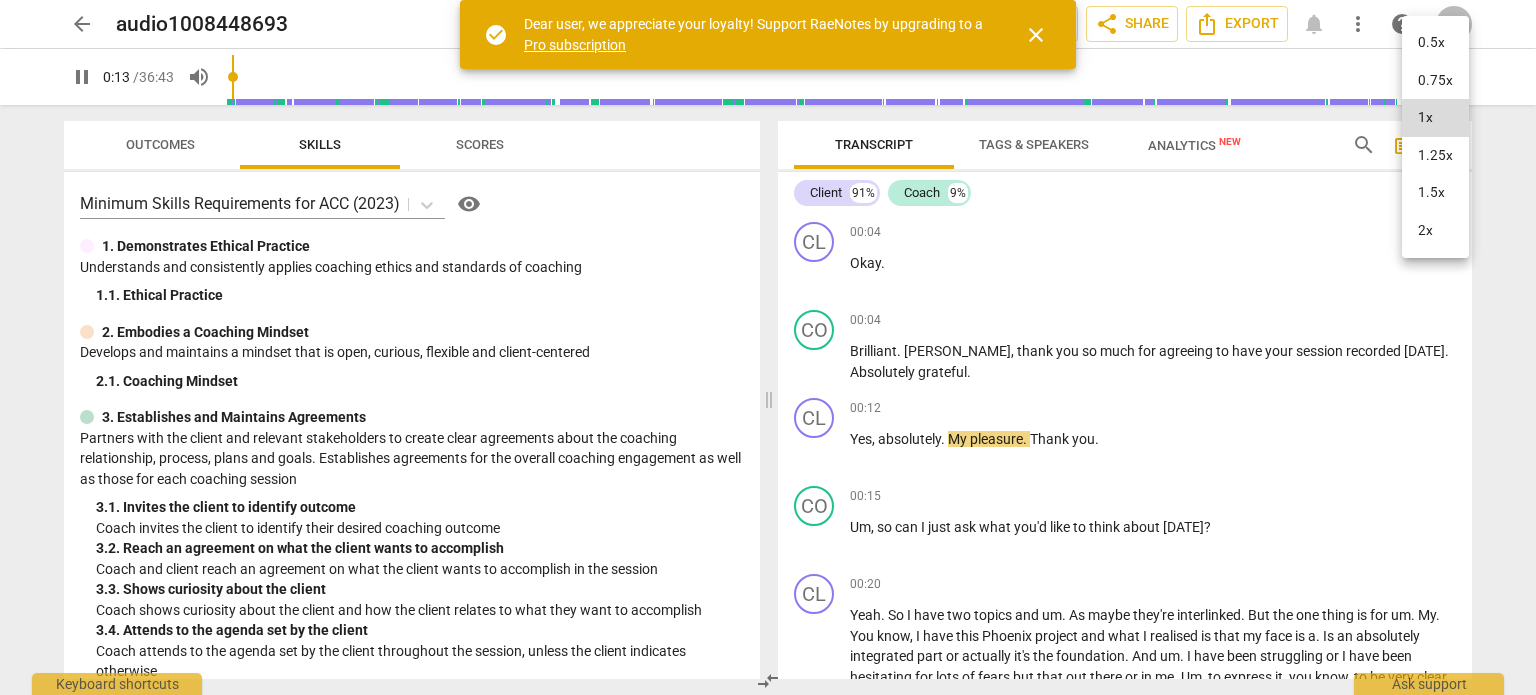 click at bounding box center (768, 347) 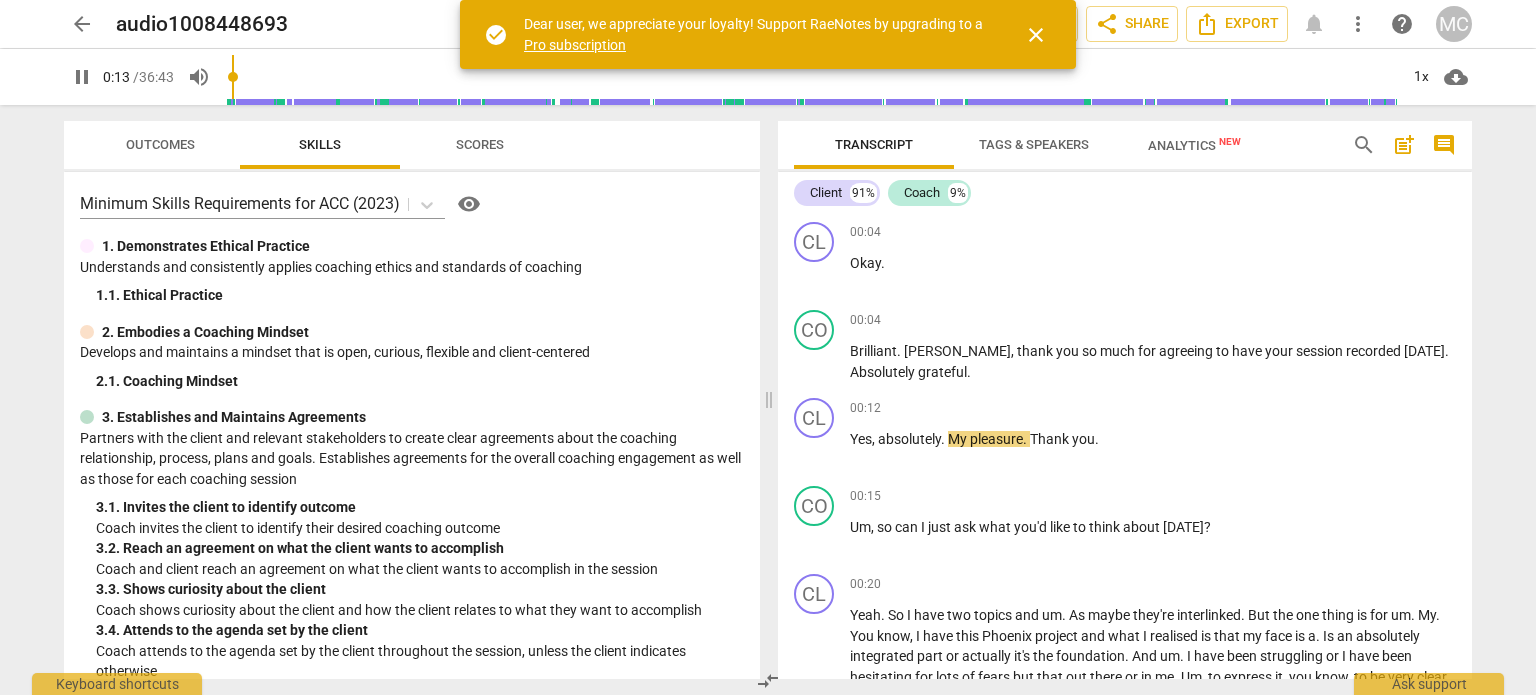 click at bounding box center [768, 347] 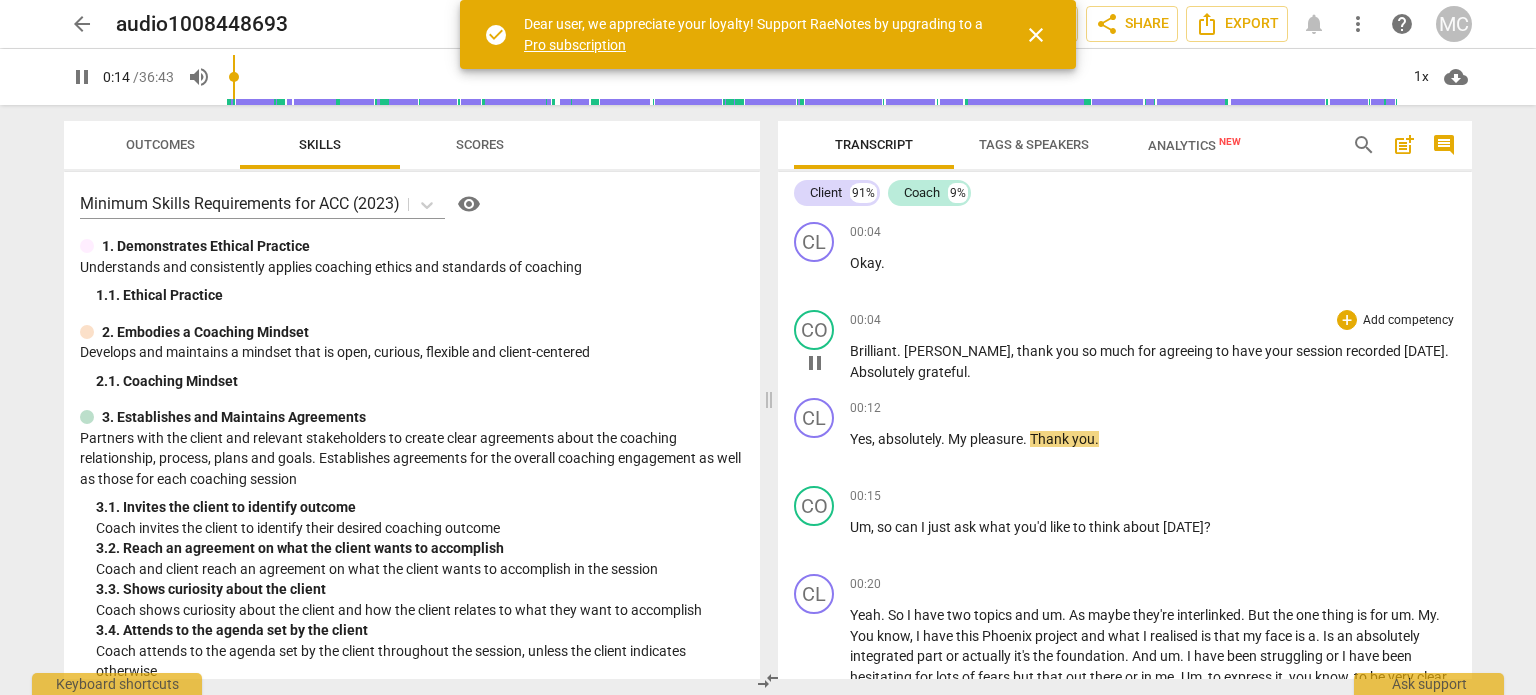 click on "Brilliant" at bounding box center [873, 351] 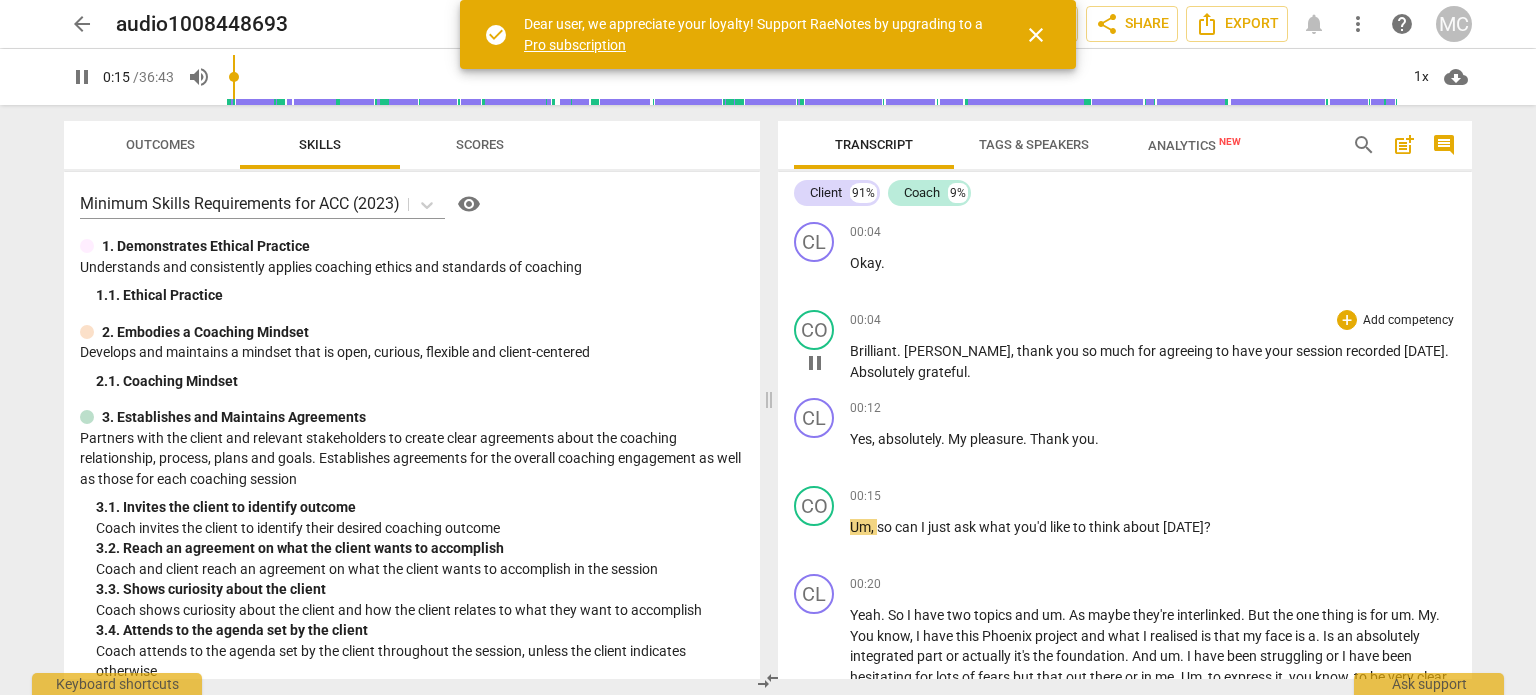 type on "16" 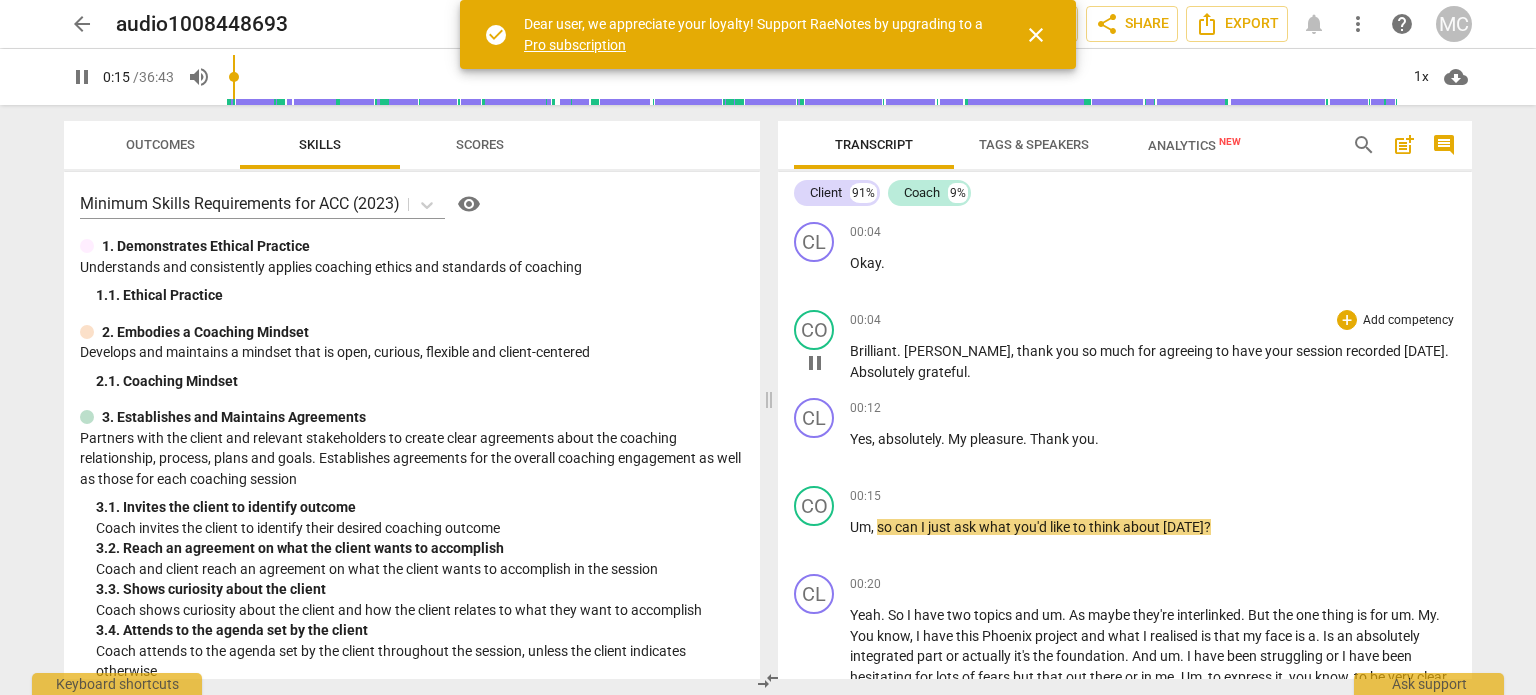 type 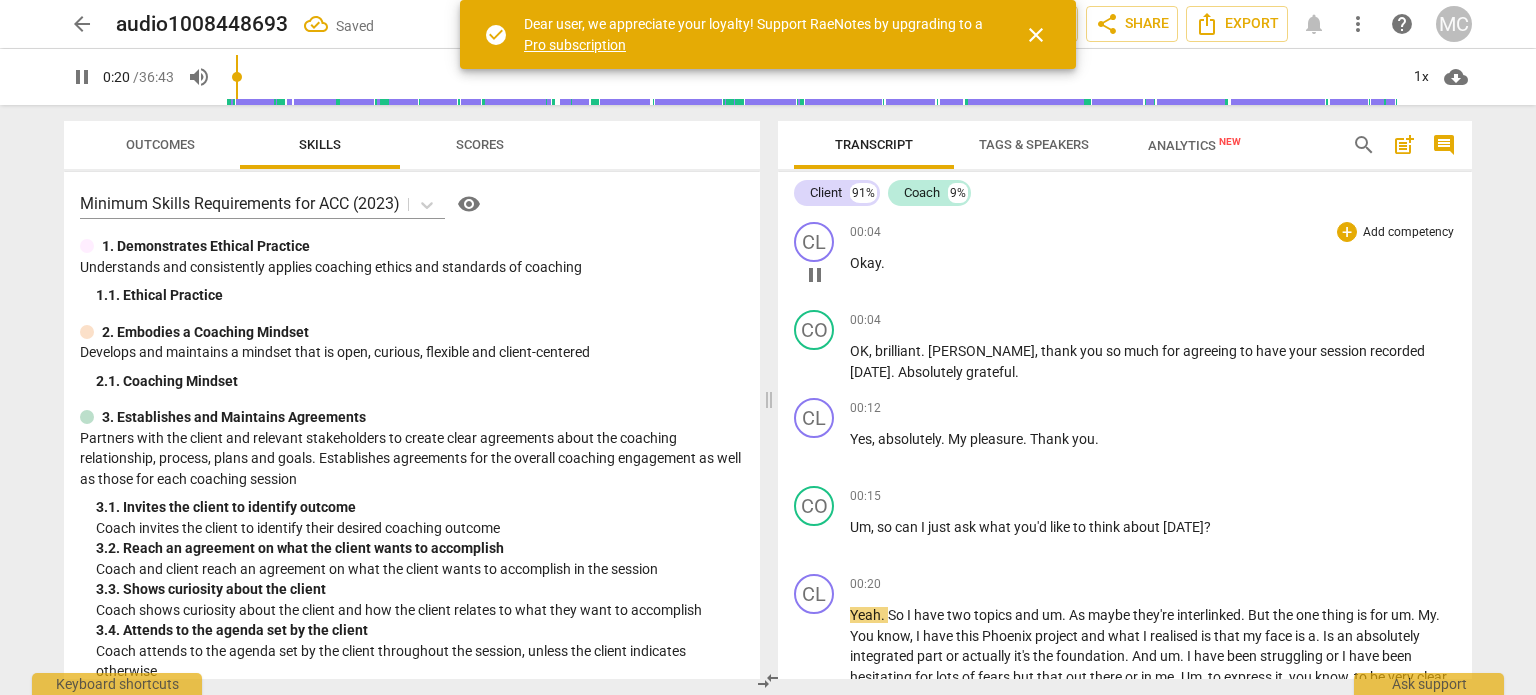 click on "Okay ." at bounding box center (1153, 263) 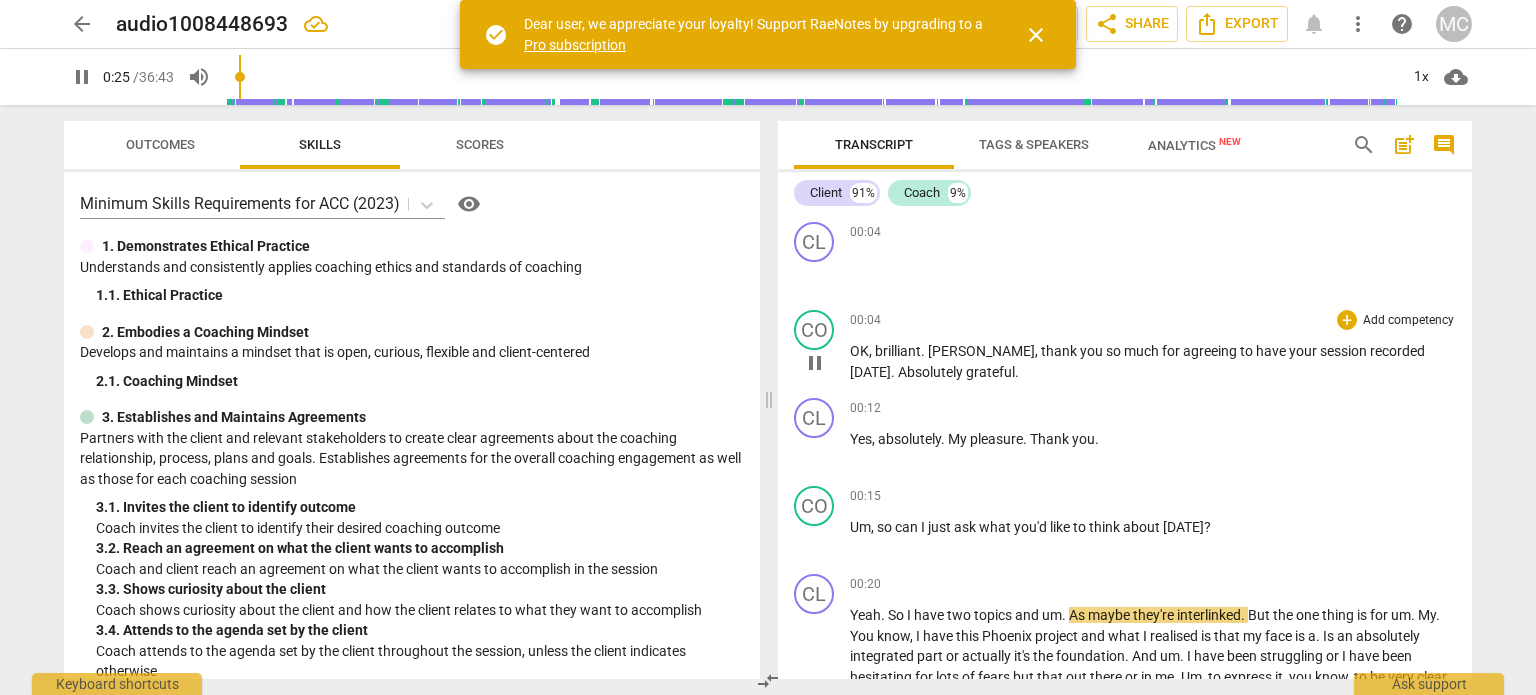 click on "[PERSON_NAME]" at bounding box center [981, 351] 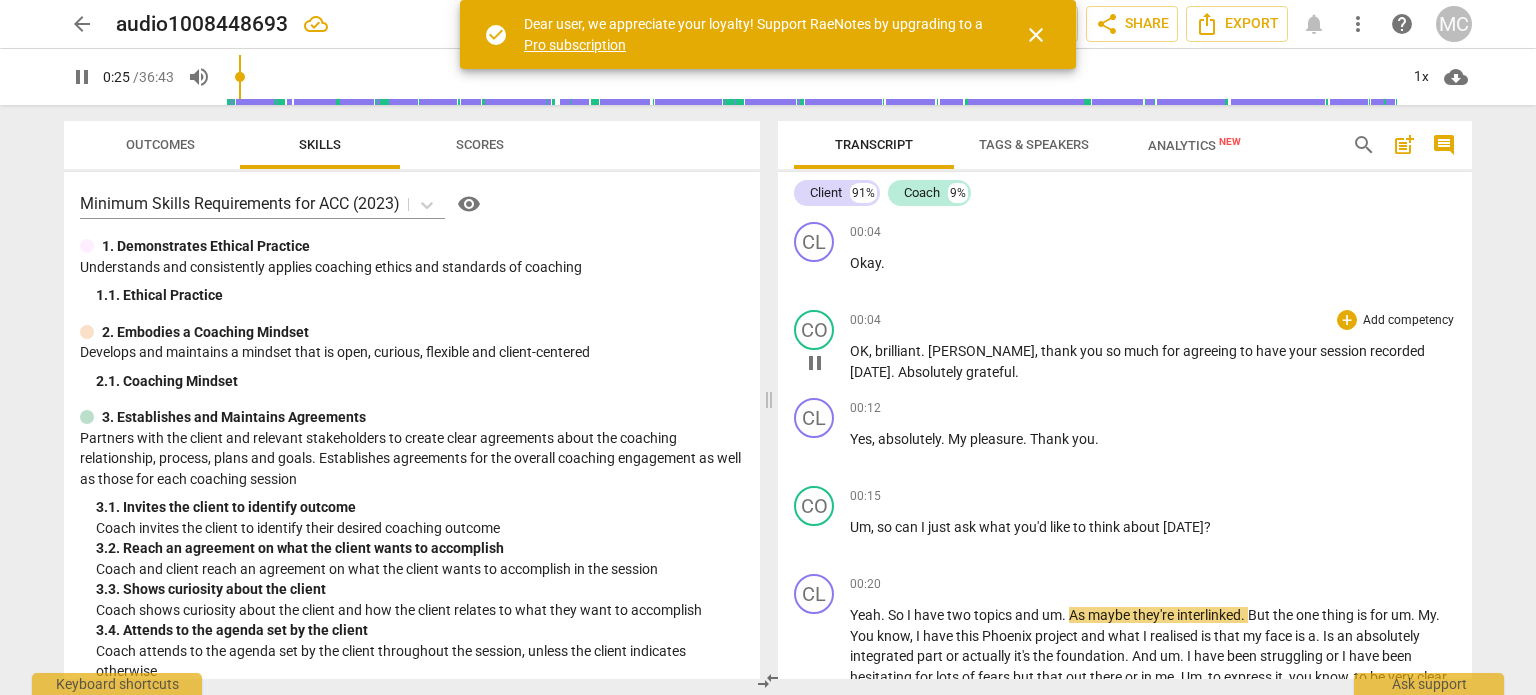 type on "26" 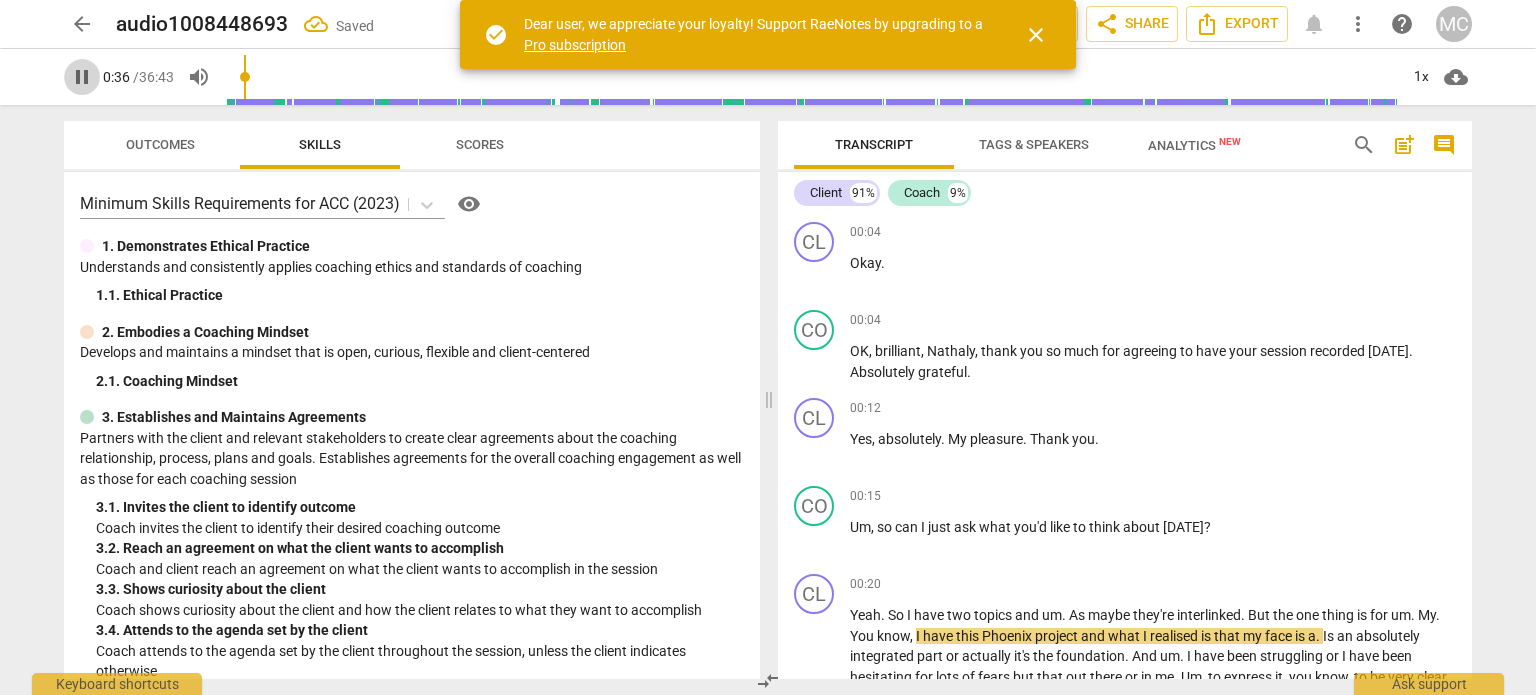 click on "pause" at bounding box center (82, 77) 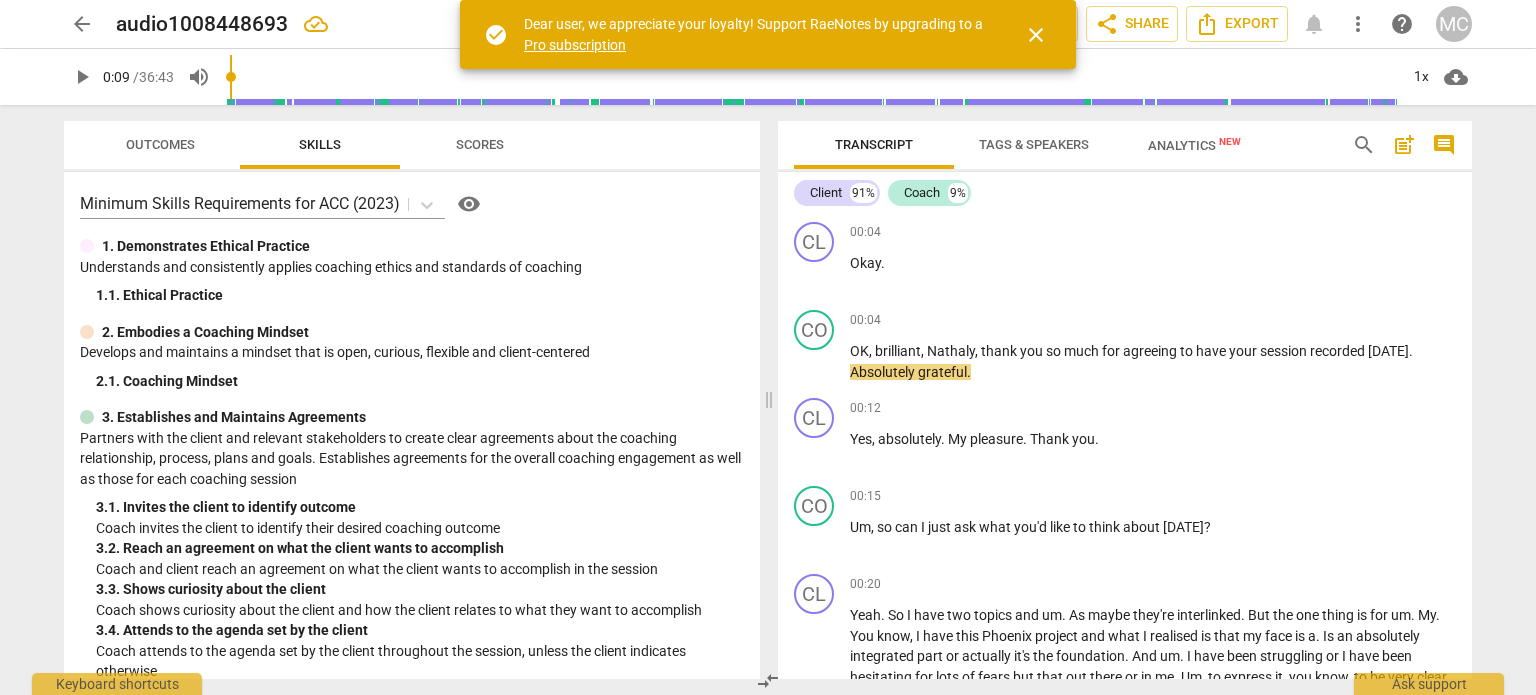 drag, startPoint x: 249, startPoint y: 75, endPoint x: 234, endPoint y: 75, distance: 15 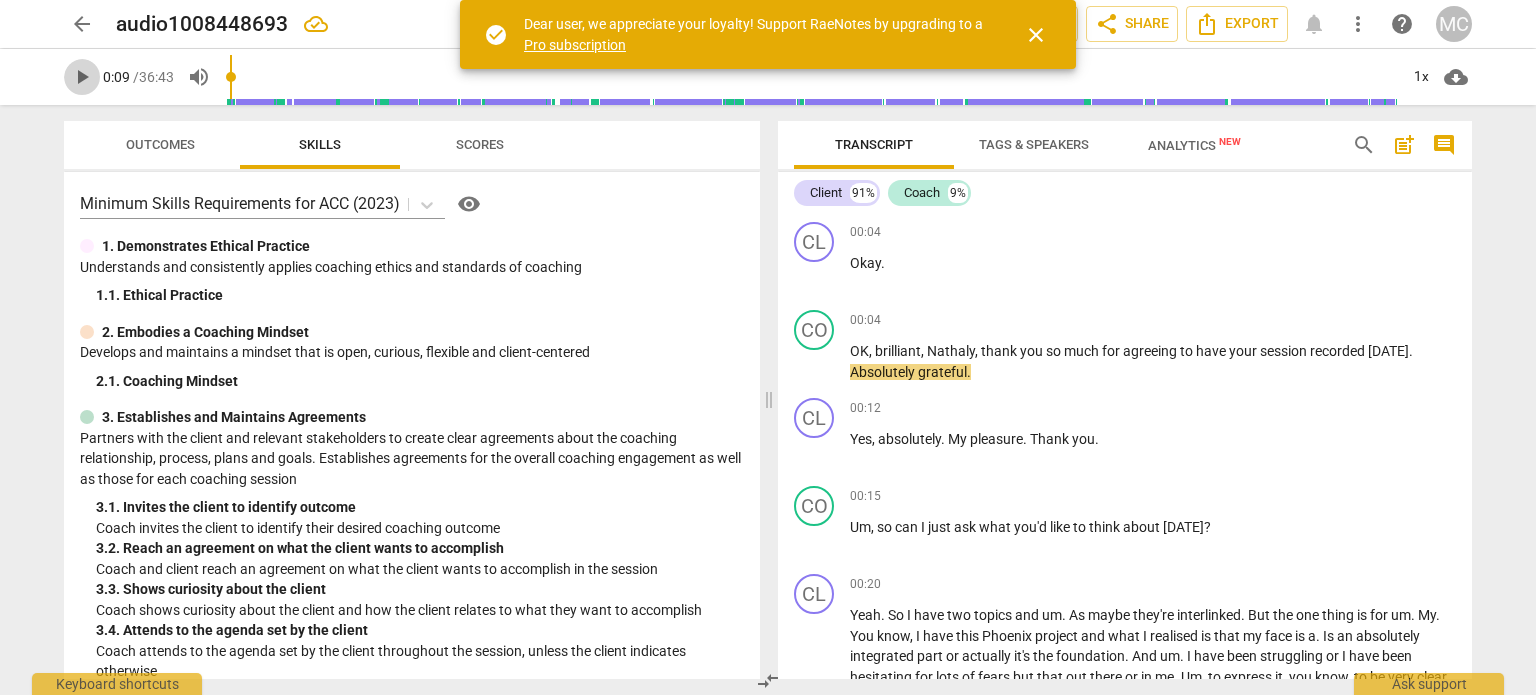 click on "play_arrow" at bounding box center [82, 77] 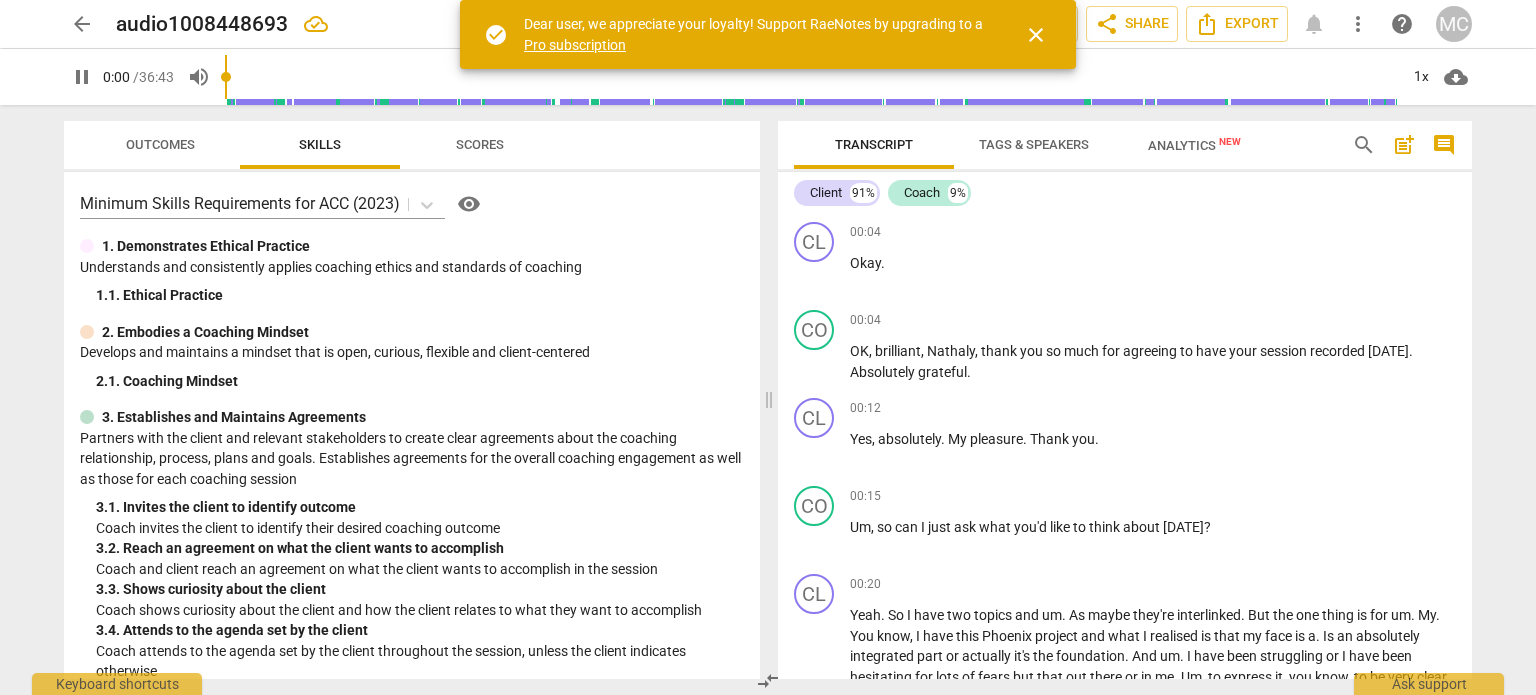 drag, startPoint x: 238, startPoint y: 77, endPoint x: 204, endPoint y: 80, distance: 34.132095 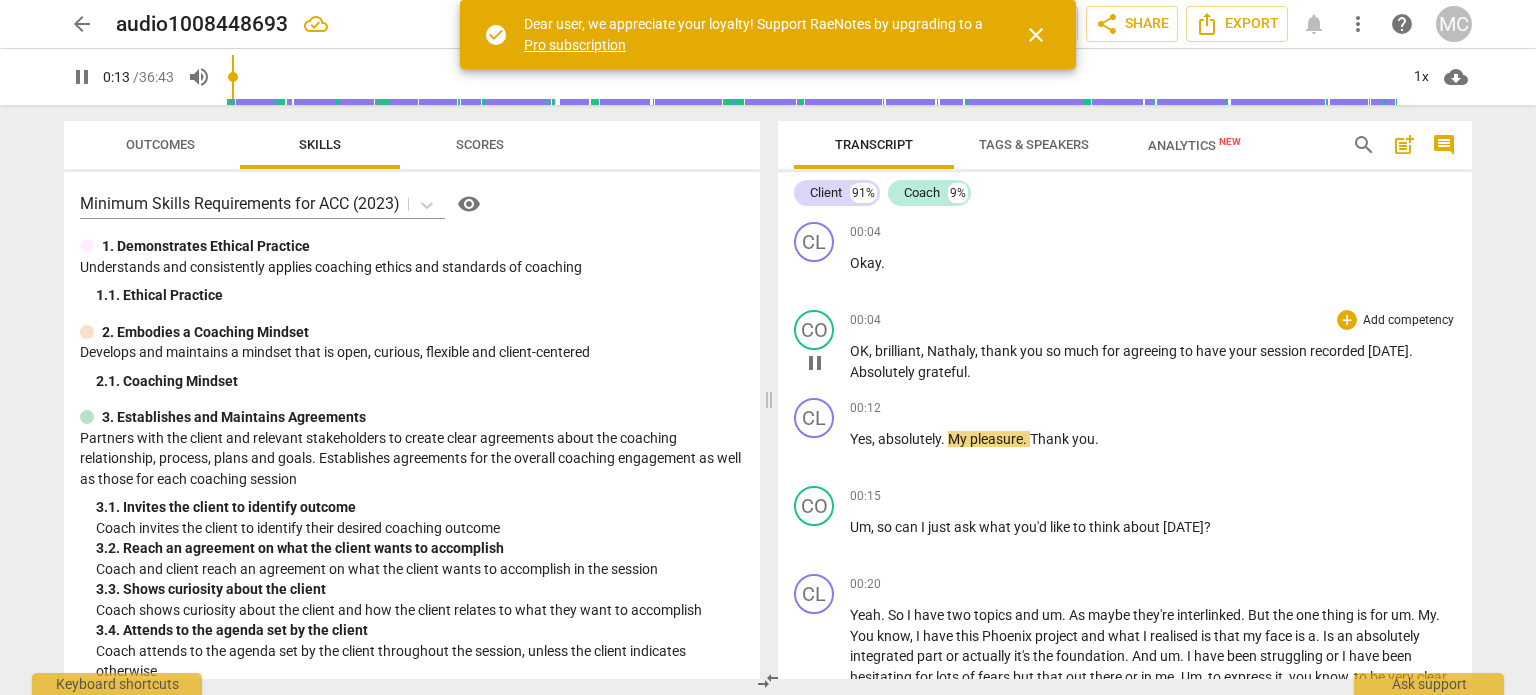 click on "grateful" at bounding box center (942, 372) 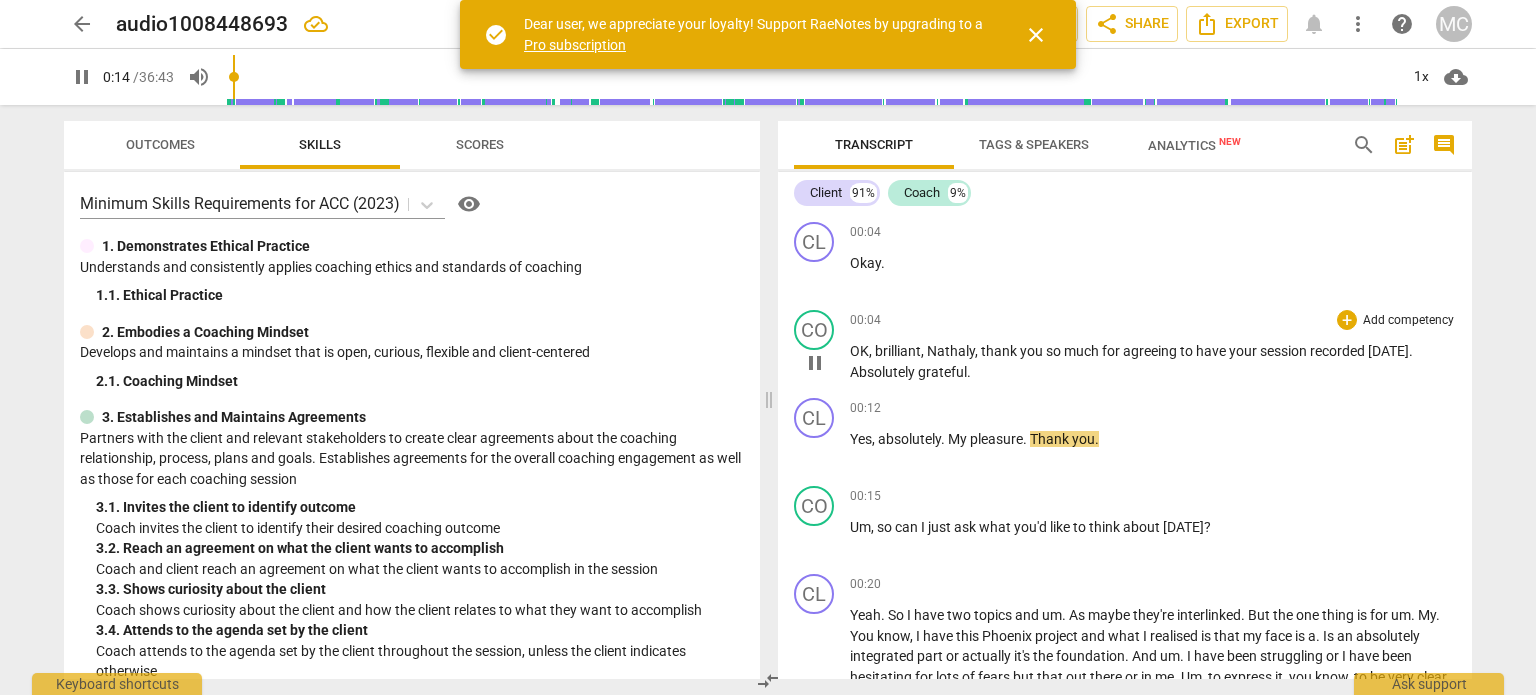 type on "15" 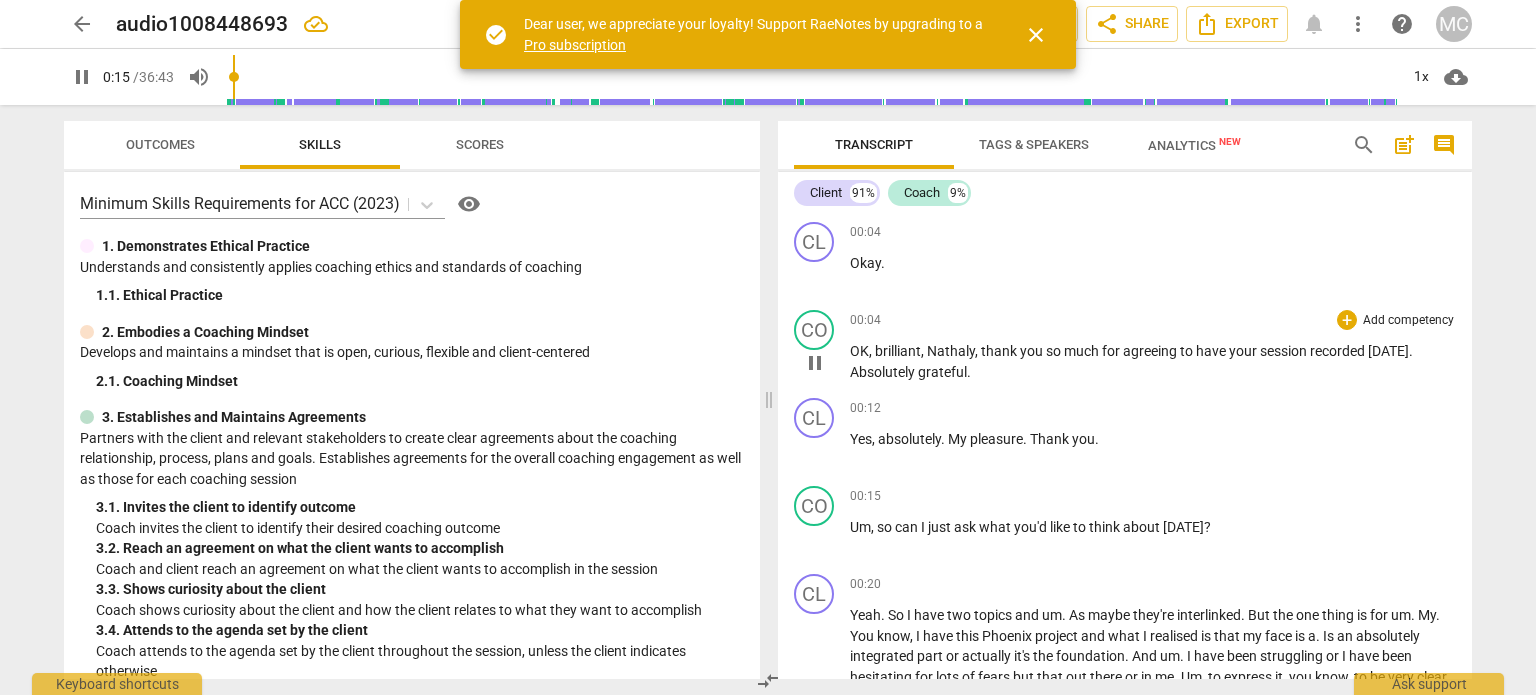 type 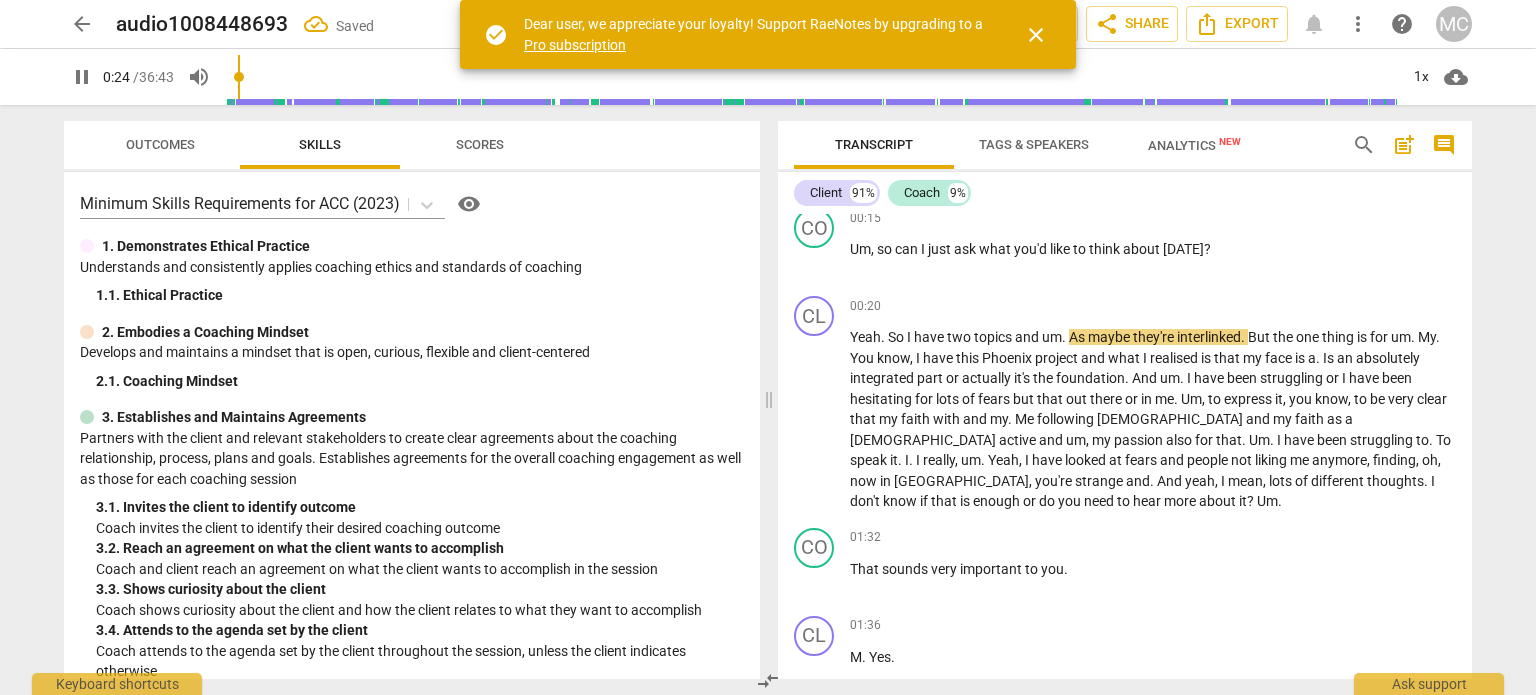 scroll, scrollTop: 308, scrollLeft: 0, axis: vertical 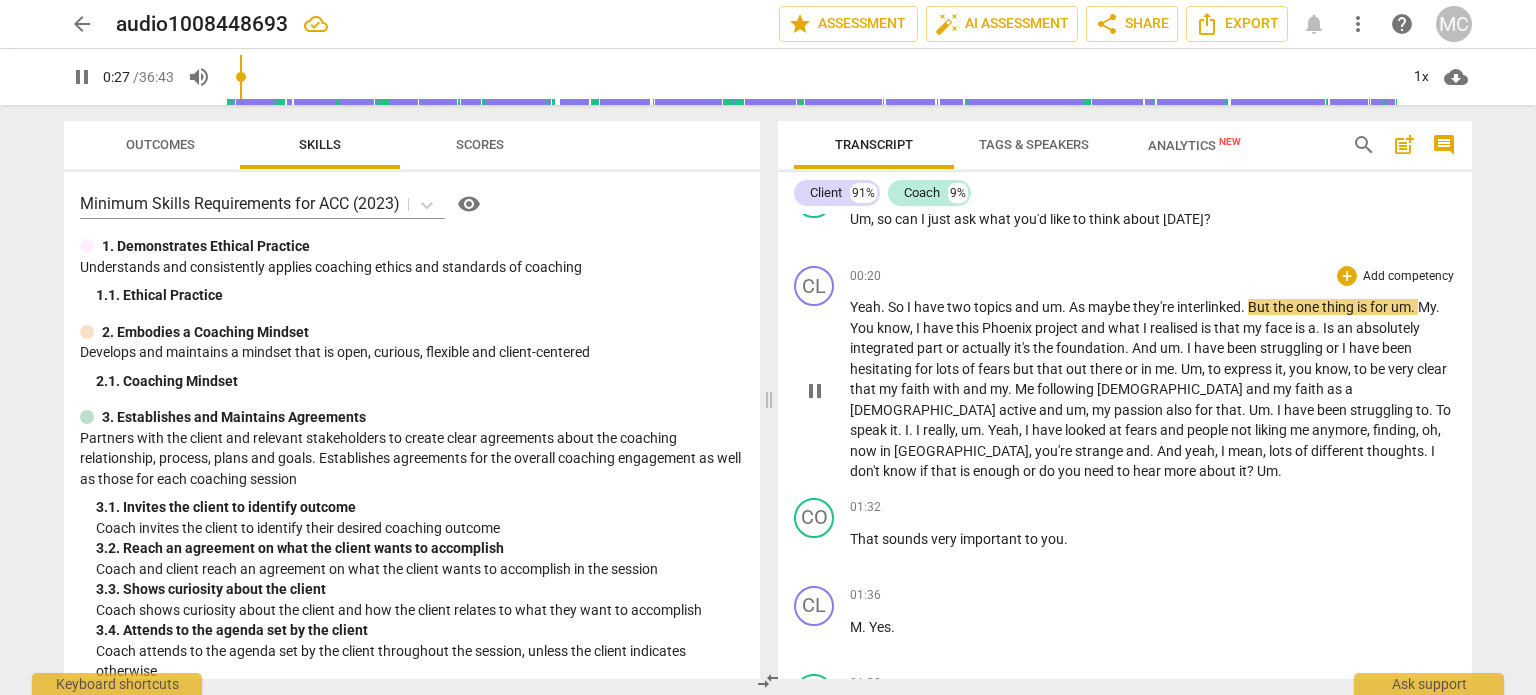 click on "As" at bounding box center [1078, 307] 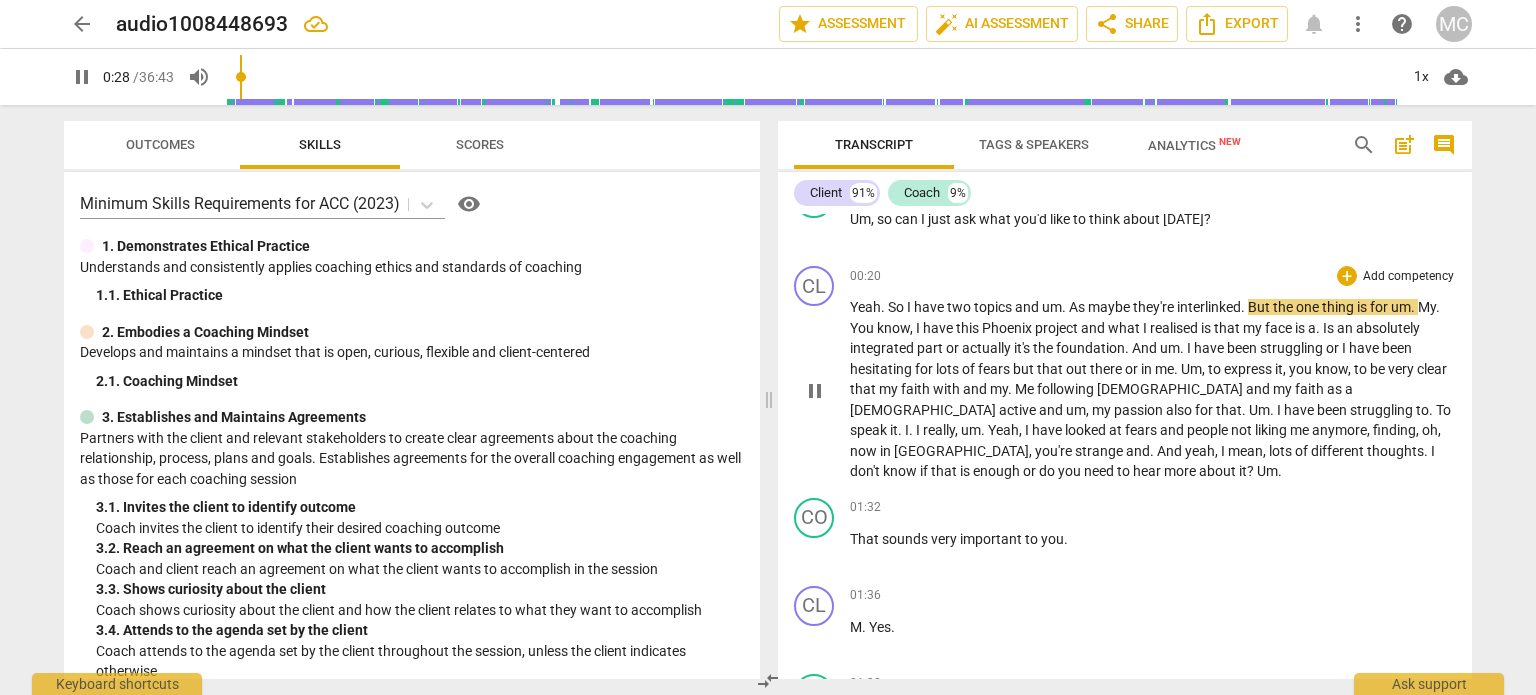 type on "29" 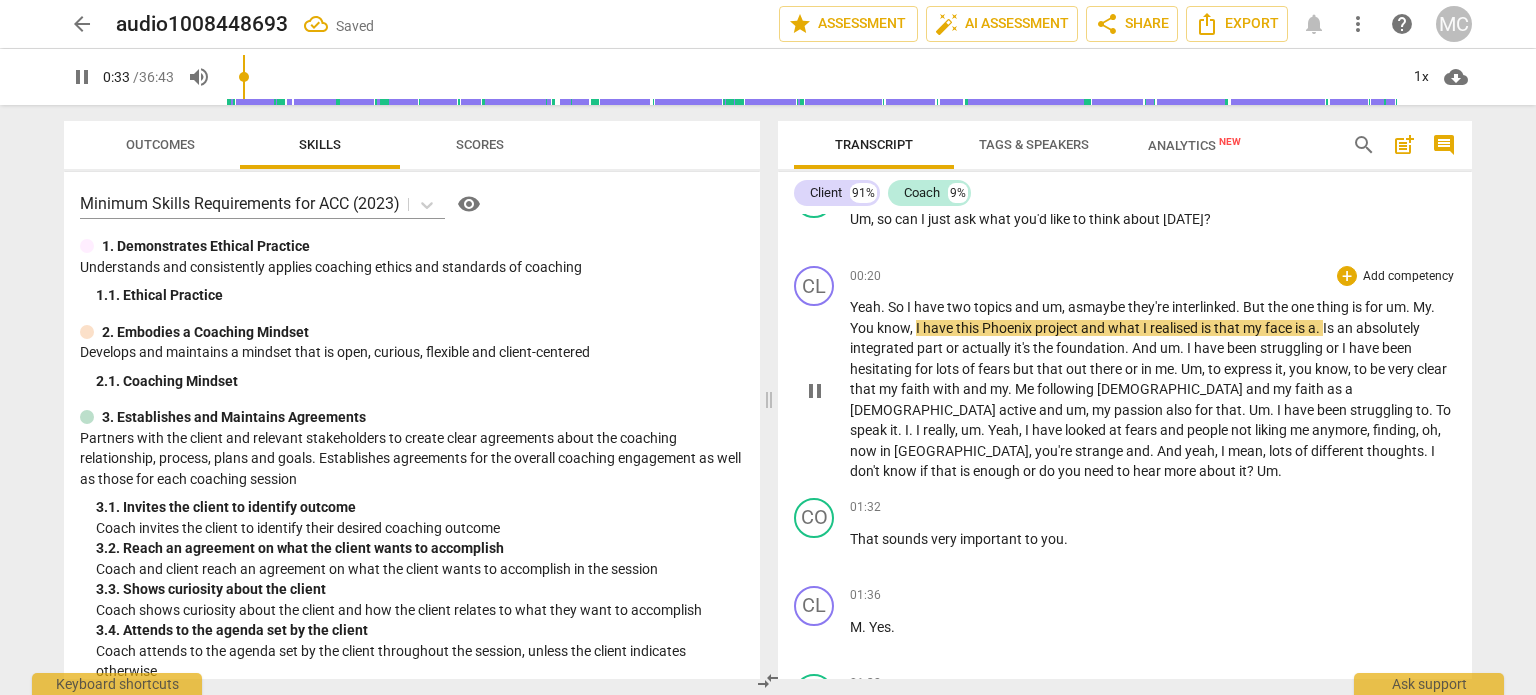 click on "My" at bounding box center (1422, 307) 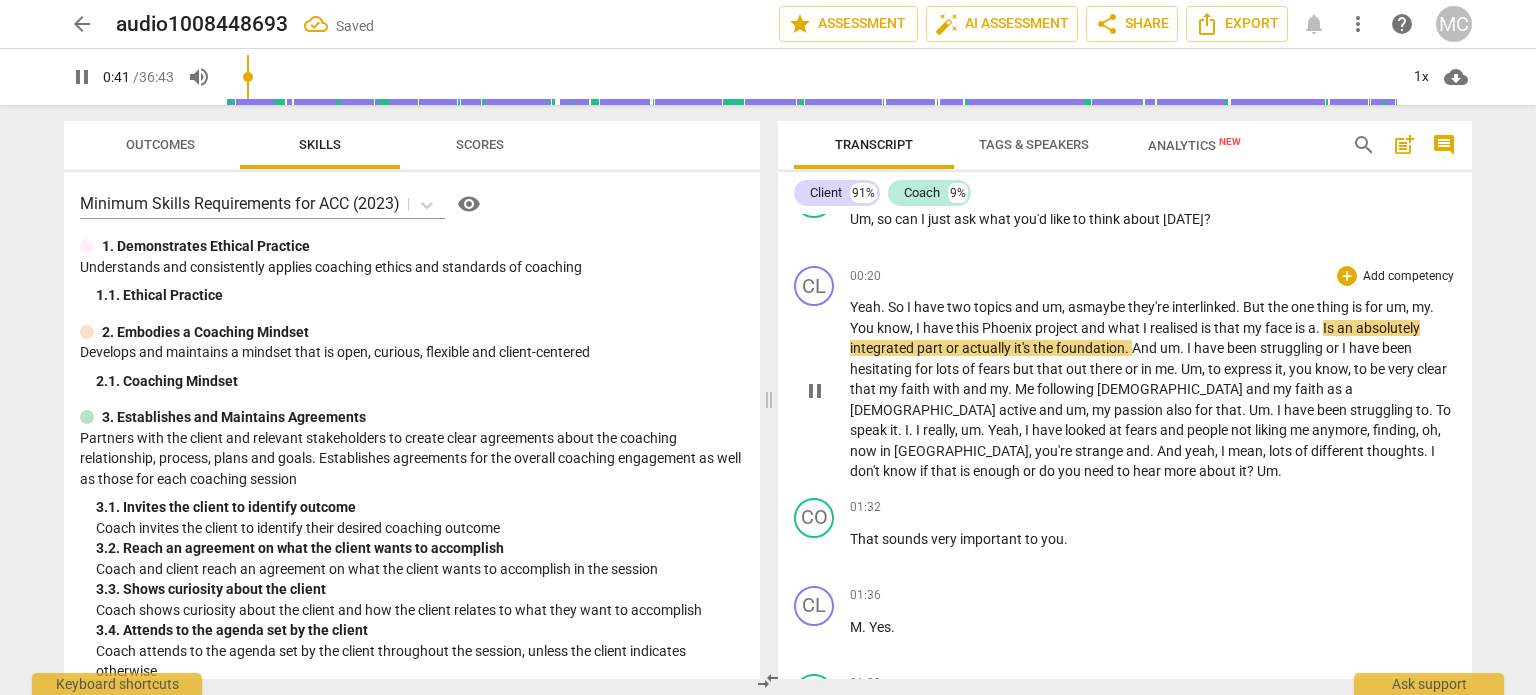 click on "face" at bounding box center (1280, 328) 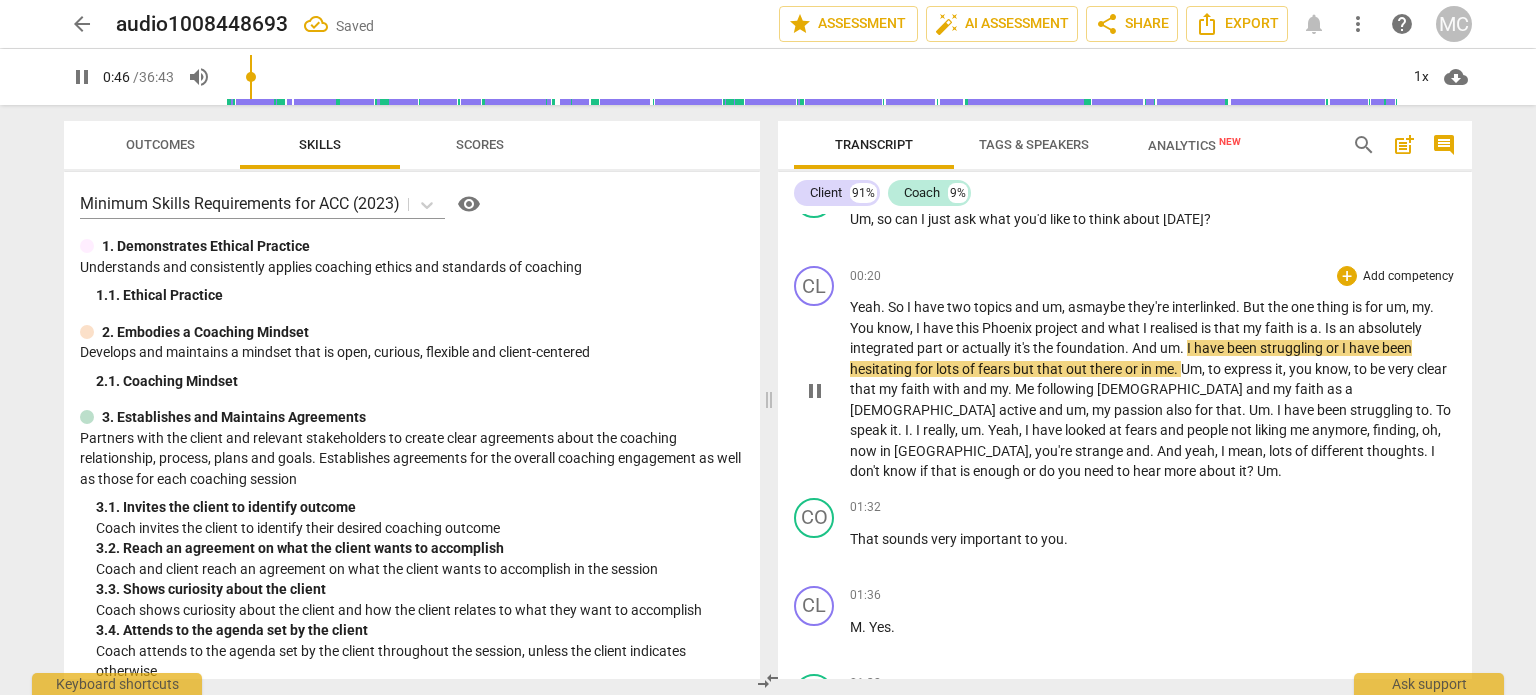 click on "Is" at bounding box center [1332, 328] 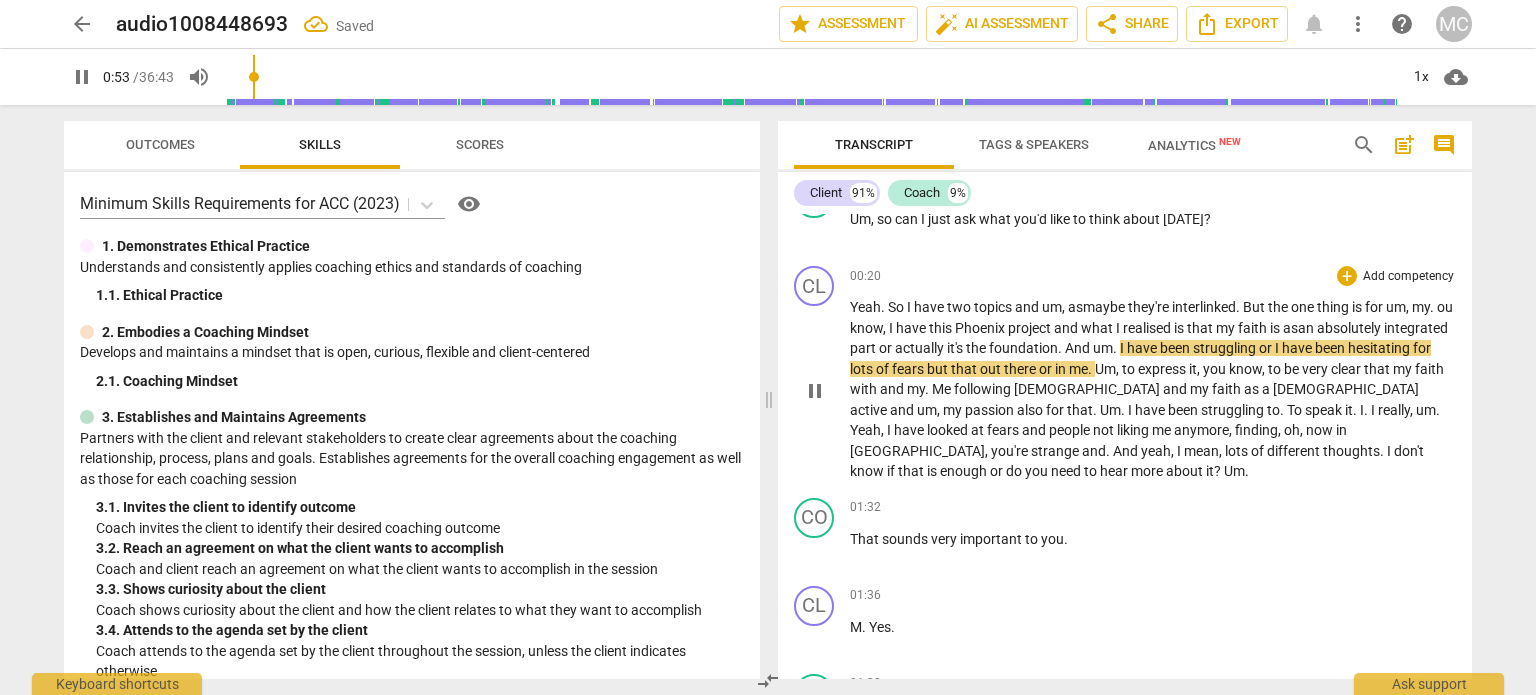click on "s" at bounding box center (1294, 328) 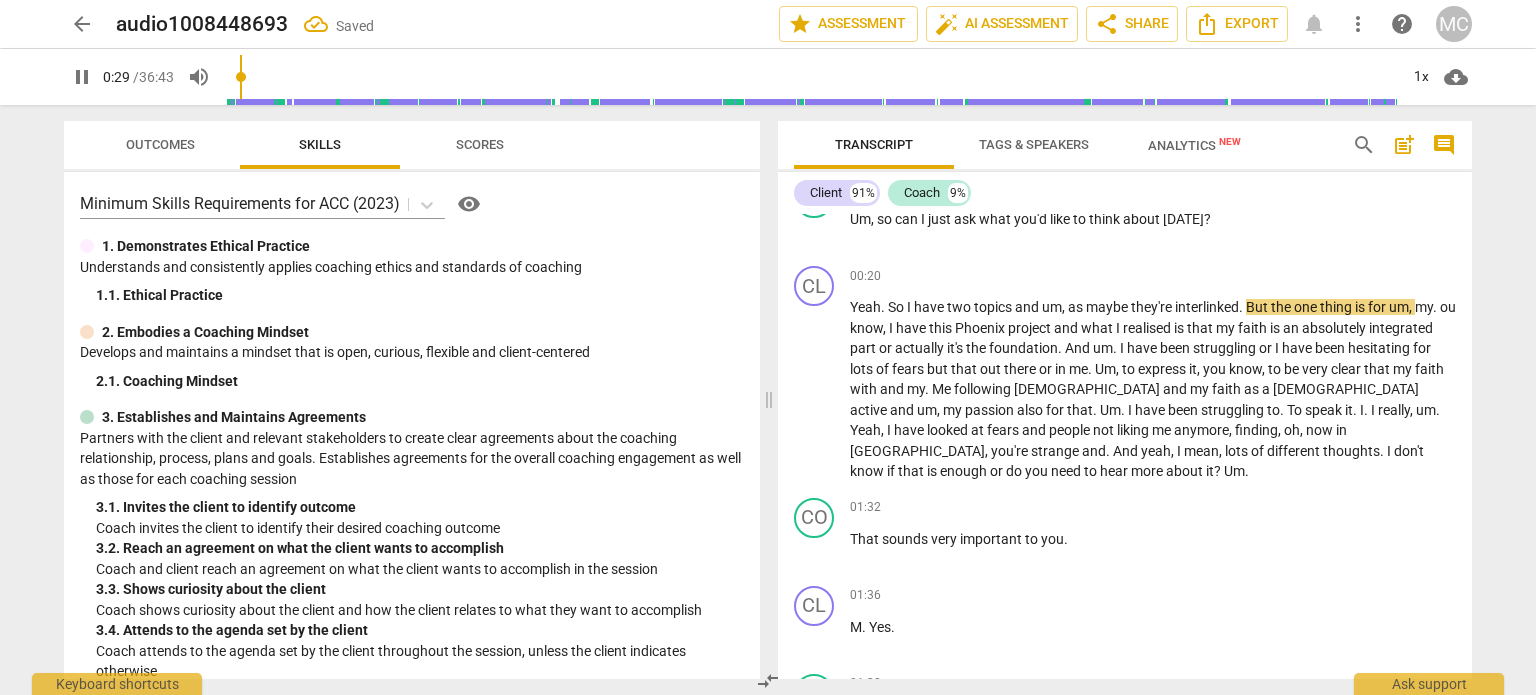 drag, startPoint x: 264, startPoint y: 75, endPoint x: 244, endPoint y: 75, distance: 20 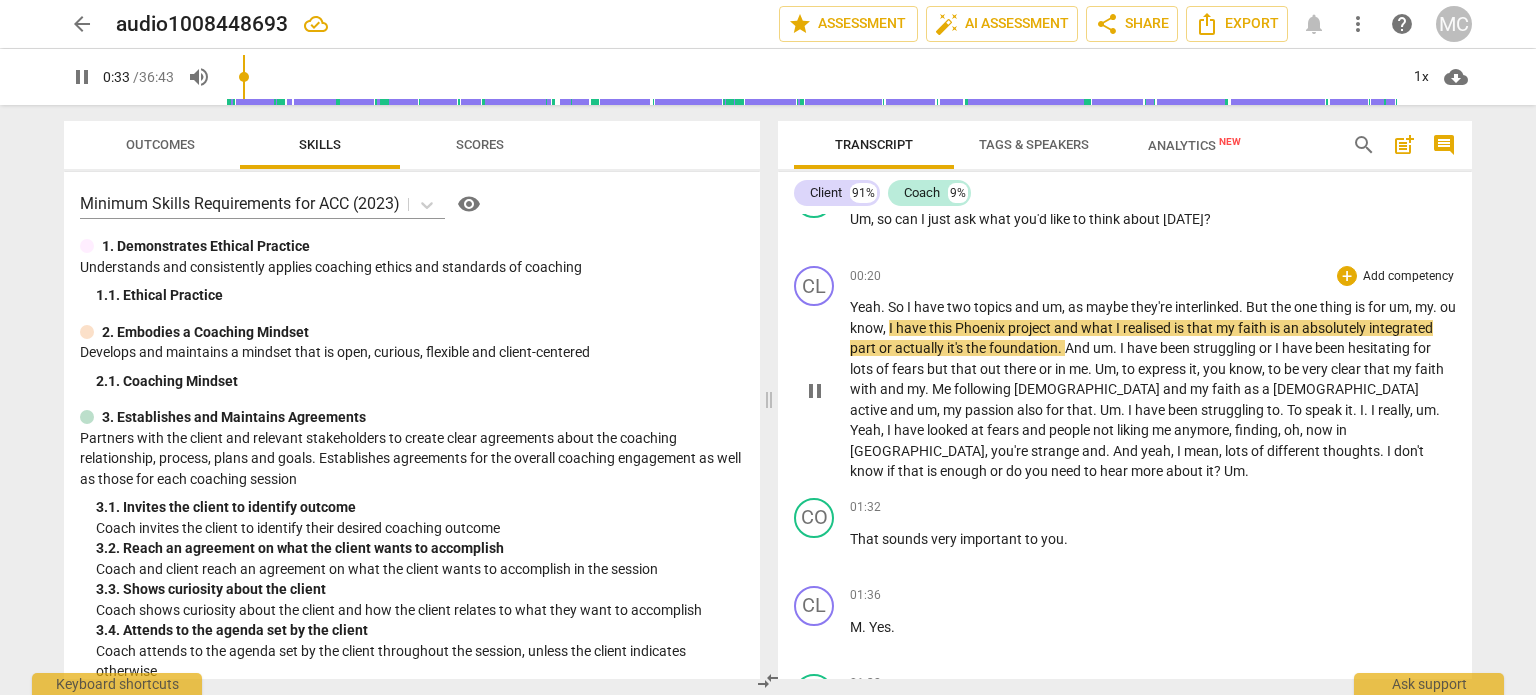 click on "play_arrow pause" at bounding box center (824, 391) 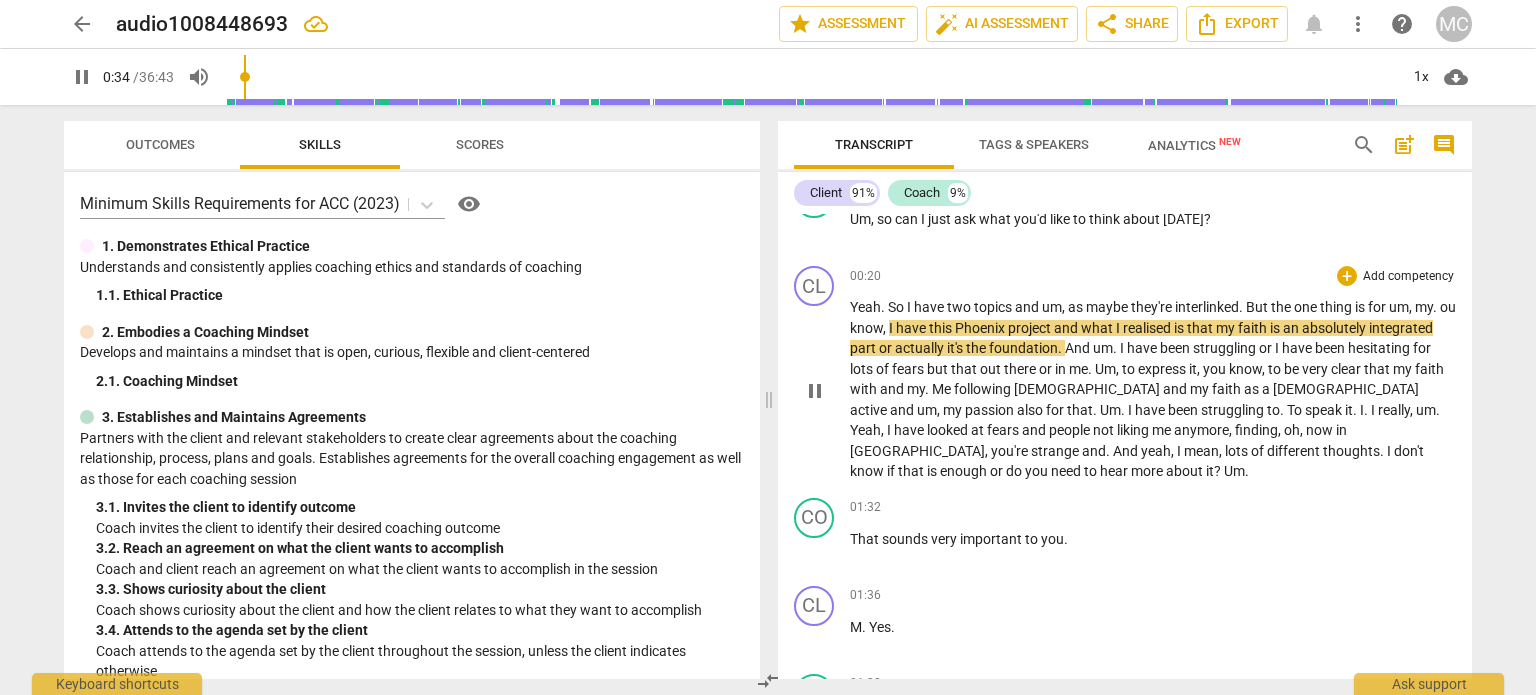 click on "ou" at bounding box center [1448, 307] 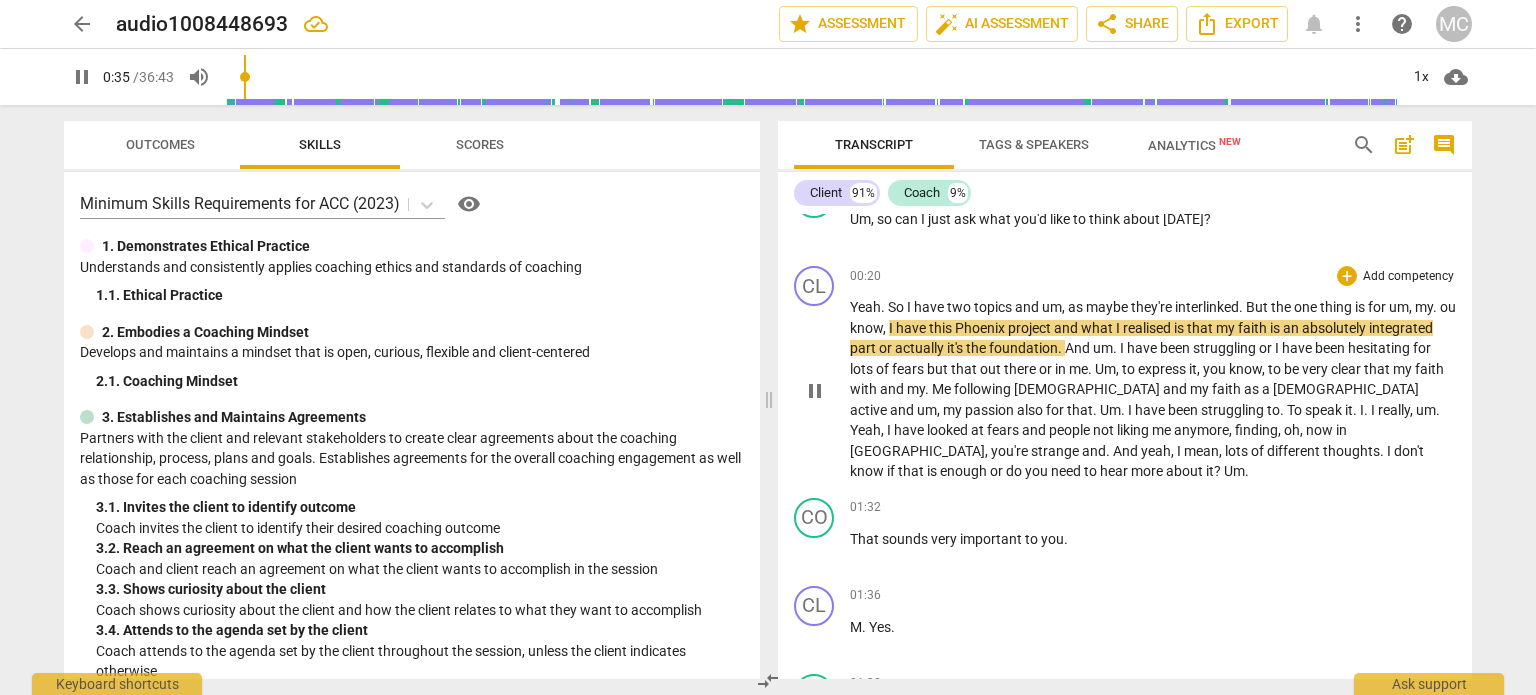type on "35" 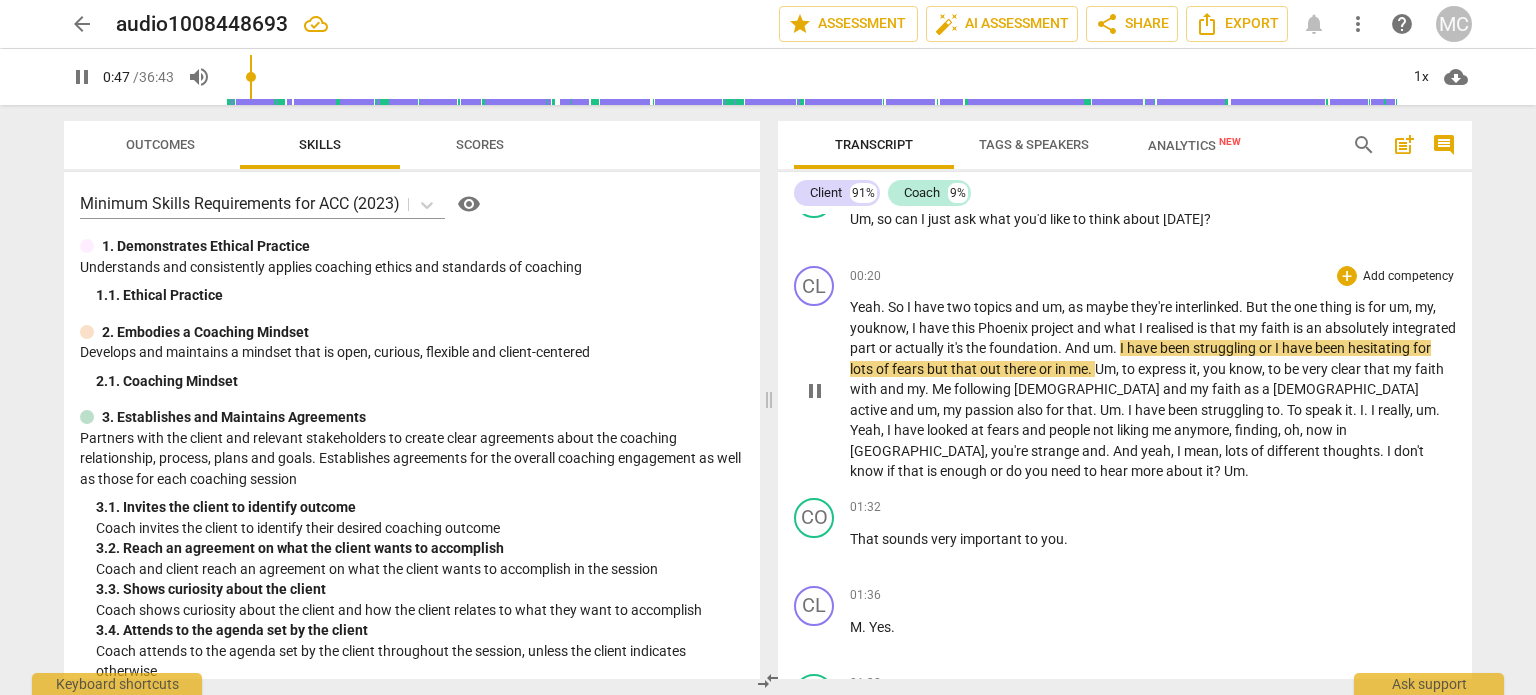 click on "I" at bounding box center (1123, 348) 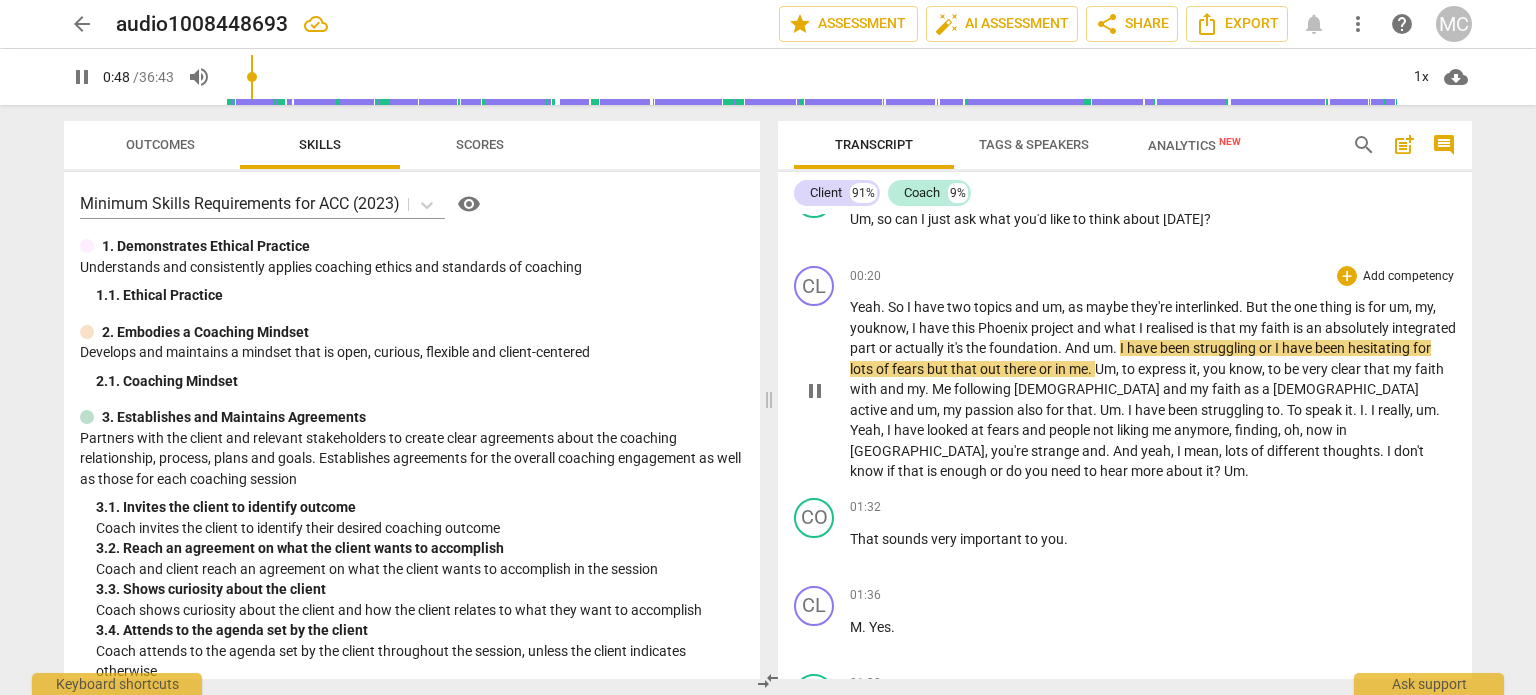 click on "." at bounding box center (1116, 348) 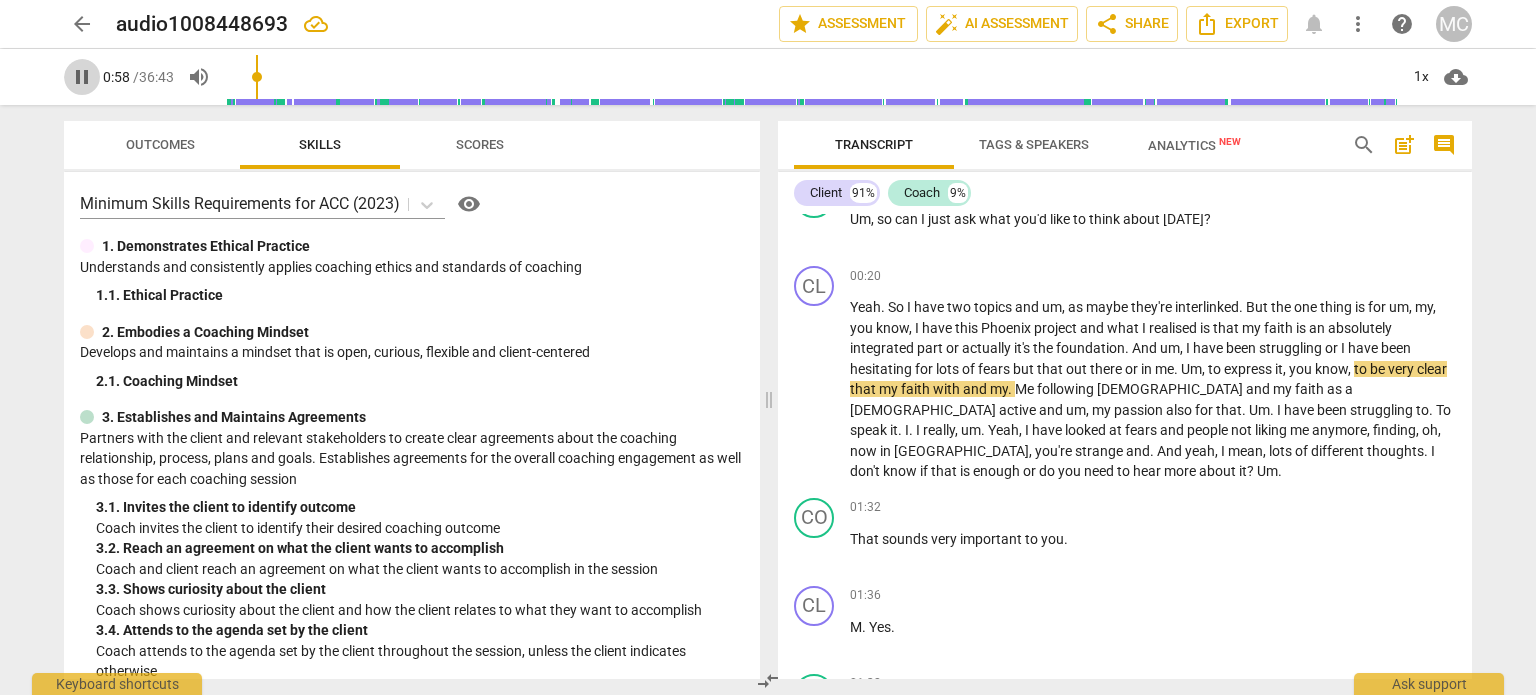 click on "pause" at bounding box center (82, 77) 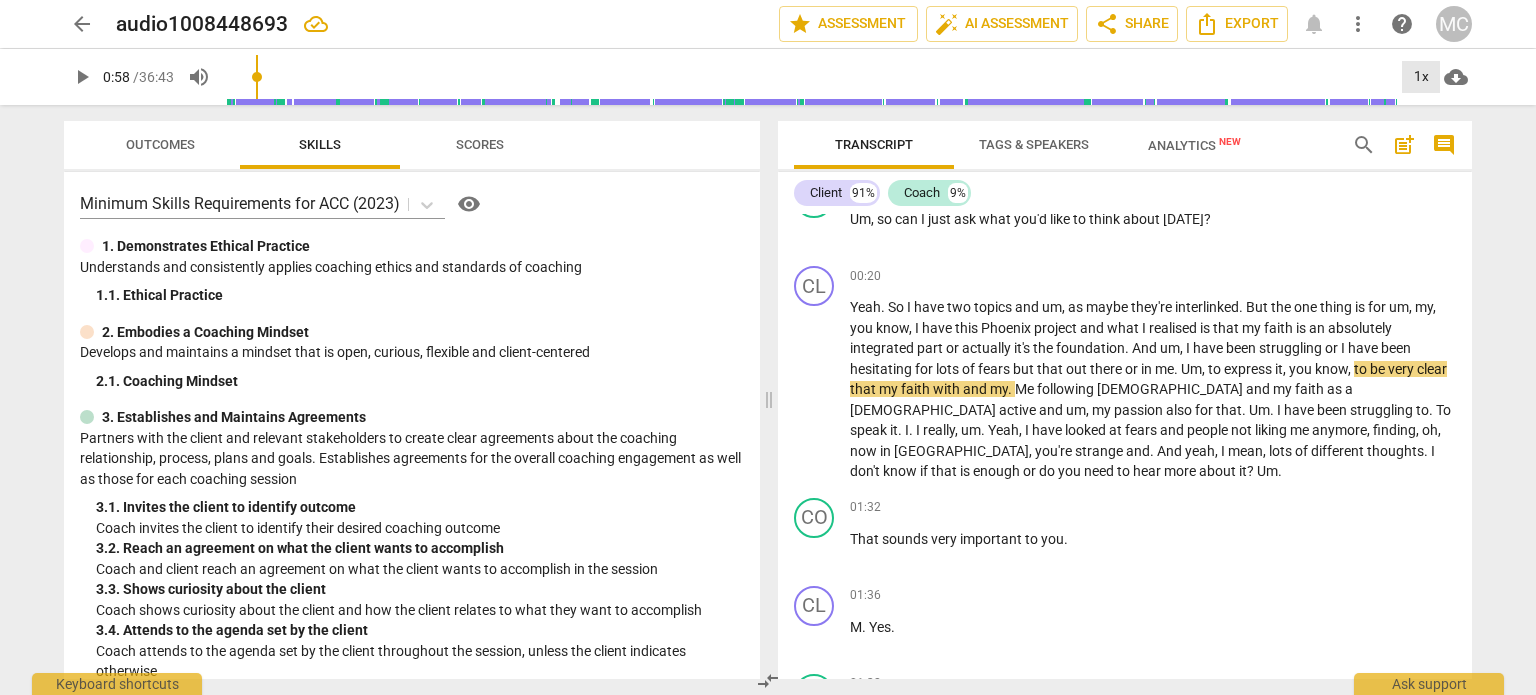 click on "1x" at bounding box center [1421, 77] 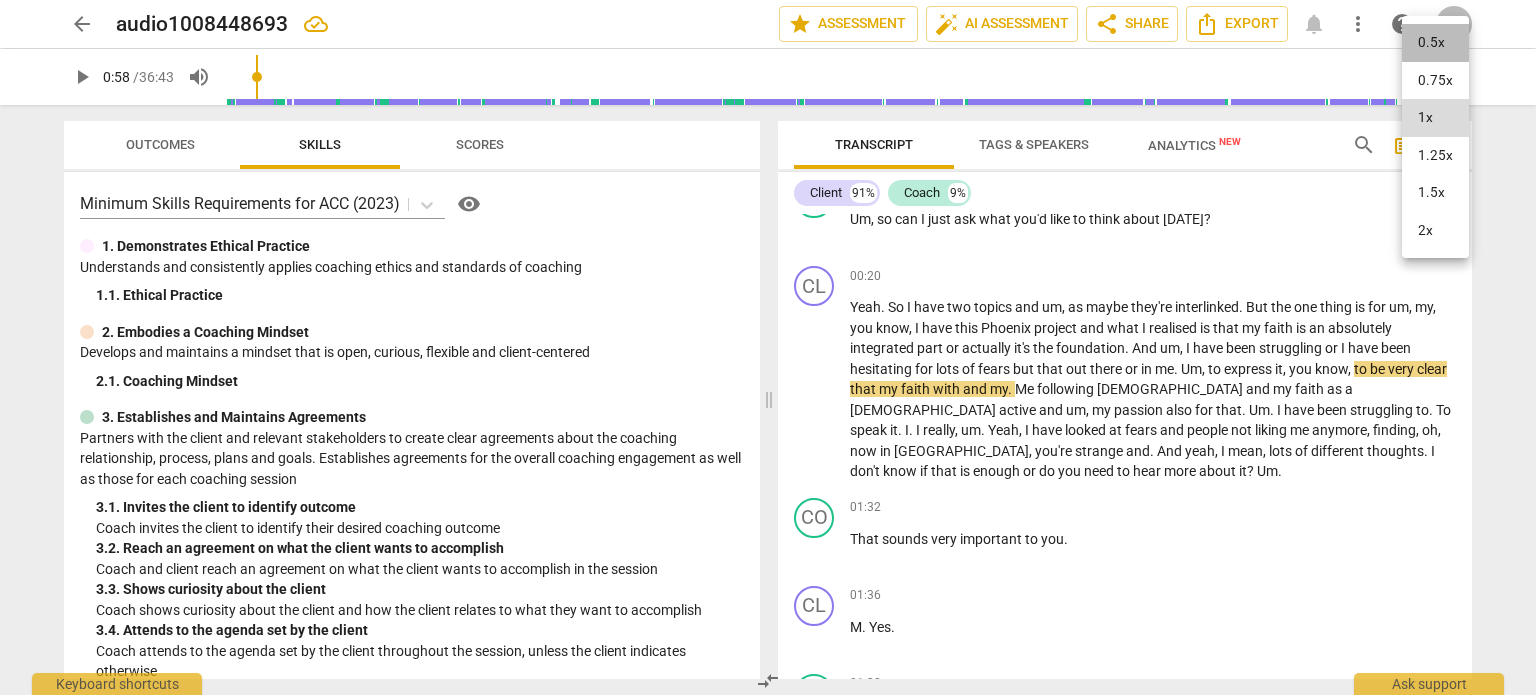 click on "0.5x" at bounding box center (1435, 43) 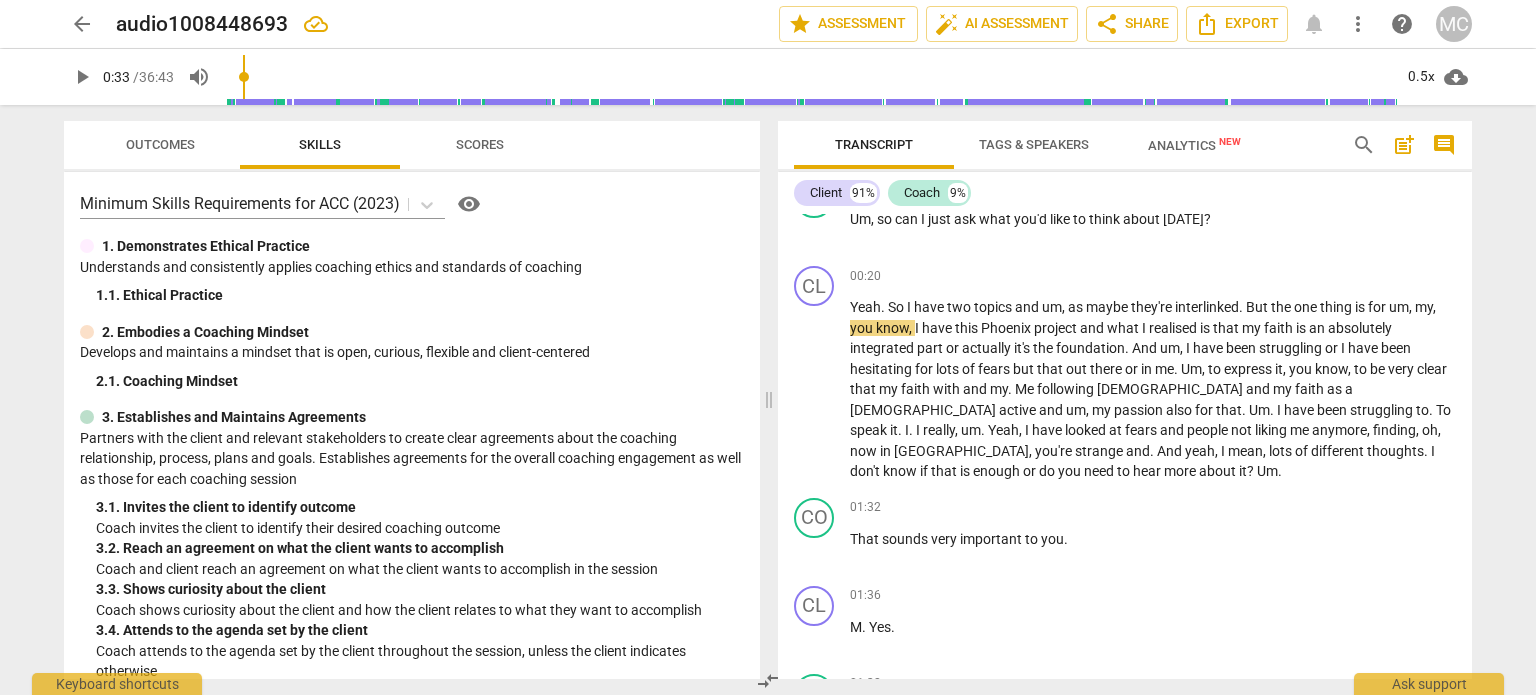 drag, startPoint x: 261, startPoint y: 78, endPoint x: 247, endPoint y: 78, distance: 14 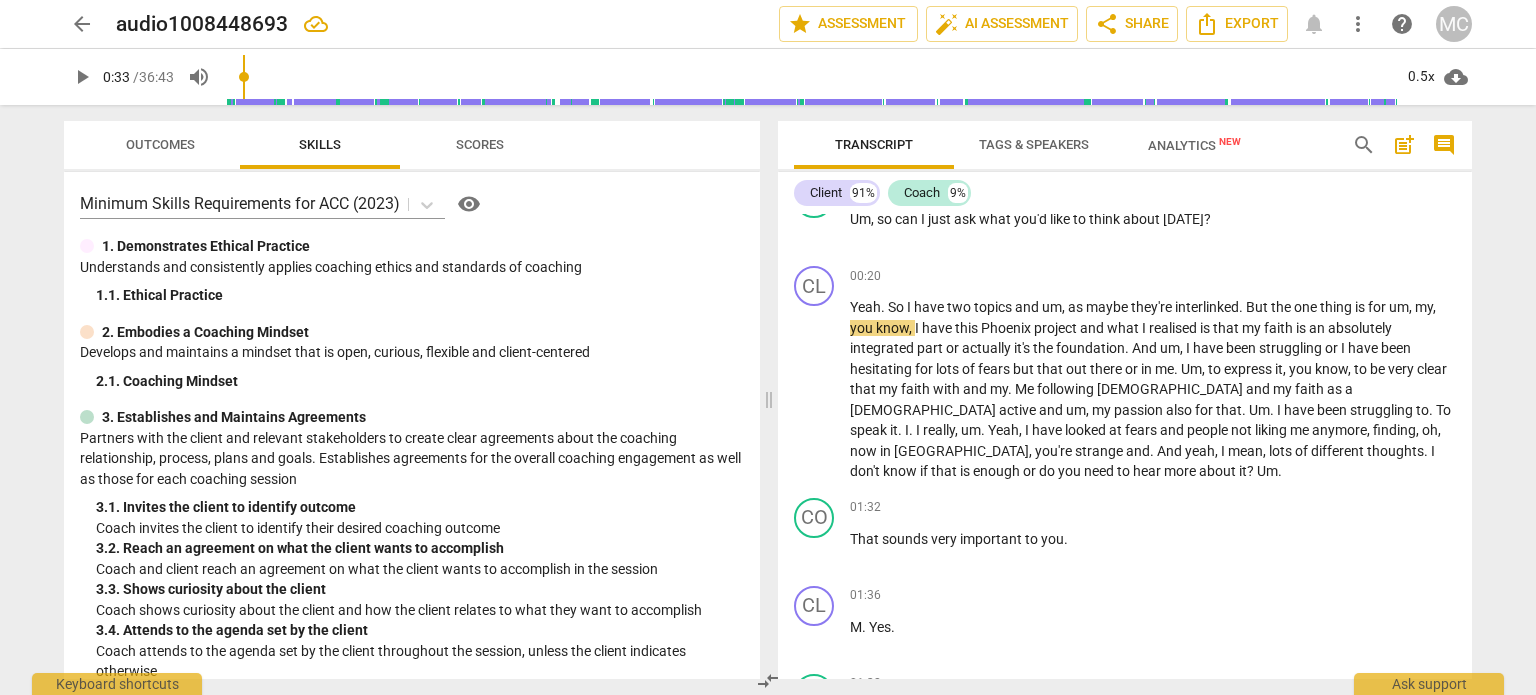 click on "play_arrow" at bounding box center [82, 77] 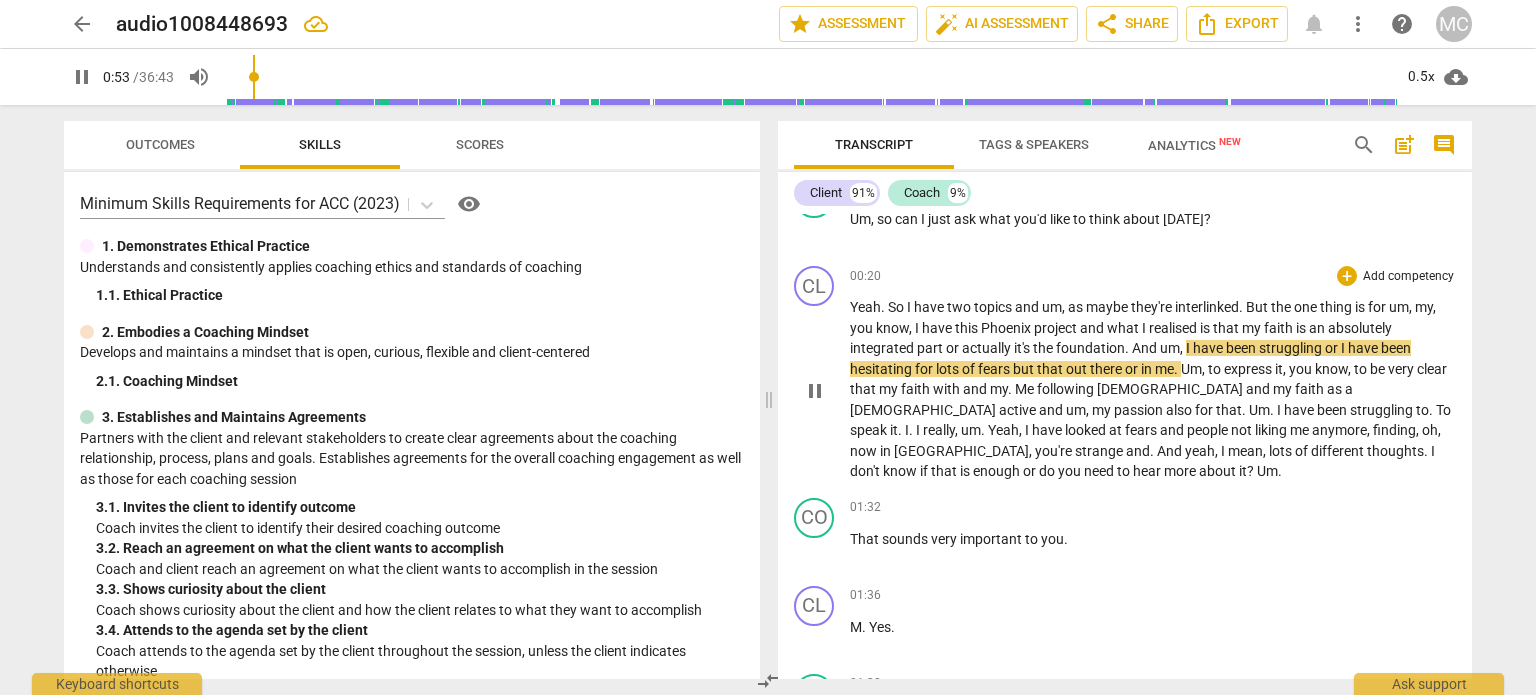 click on "out" at bounding box center [1078, 369] 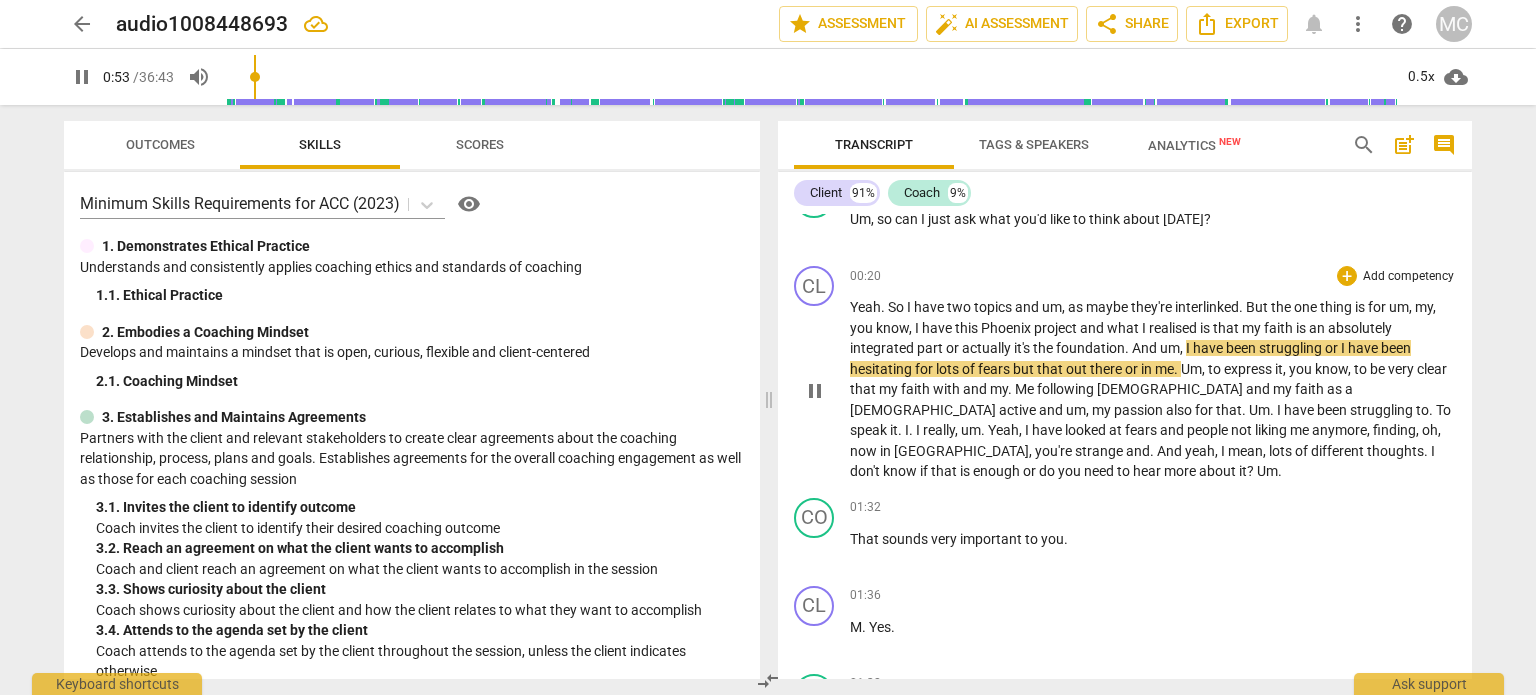 type on "54" 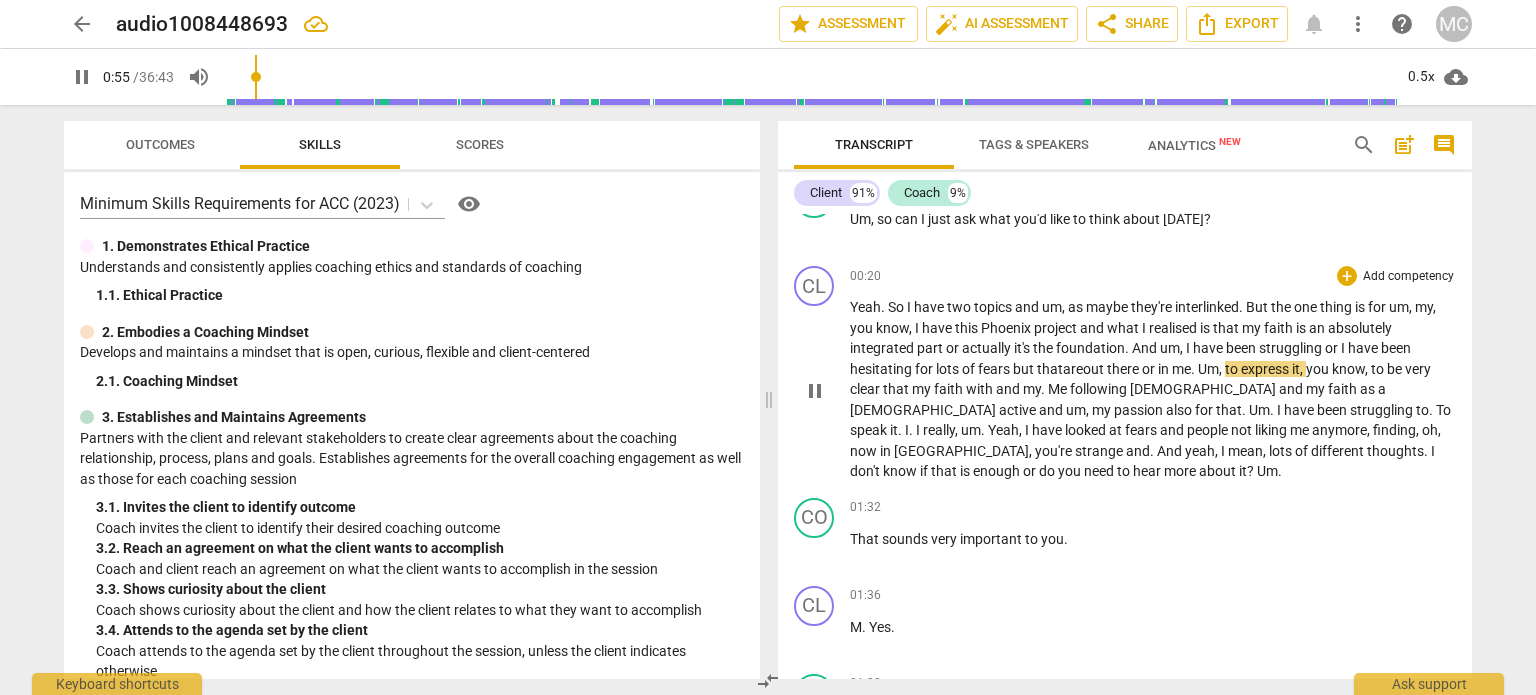 click on "but" at bounding box center [1025, 369] 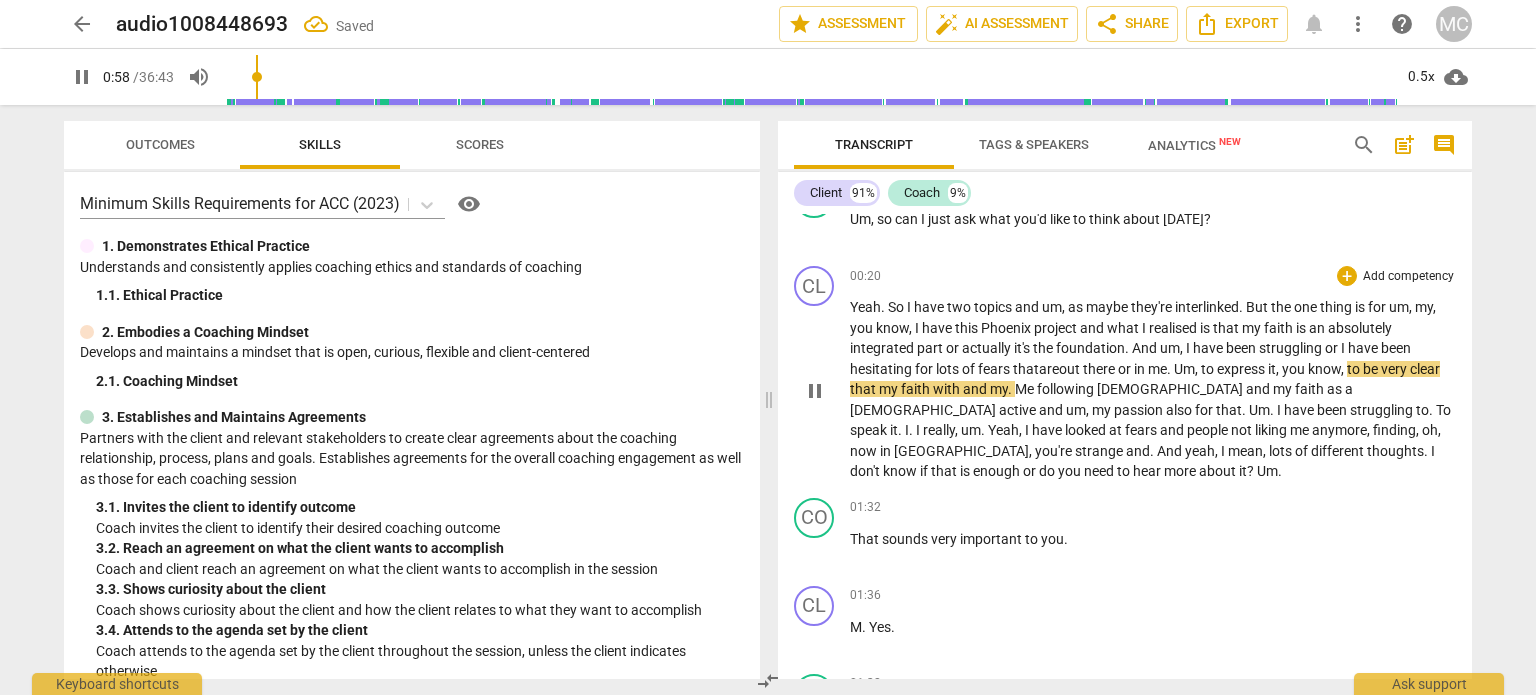 click on "to" at bounding box center (1209, 369) 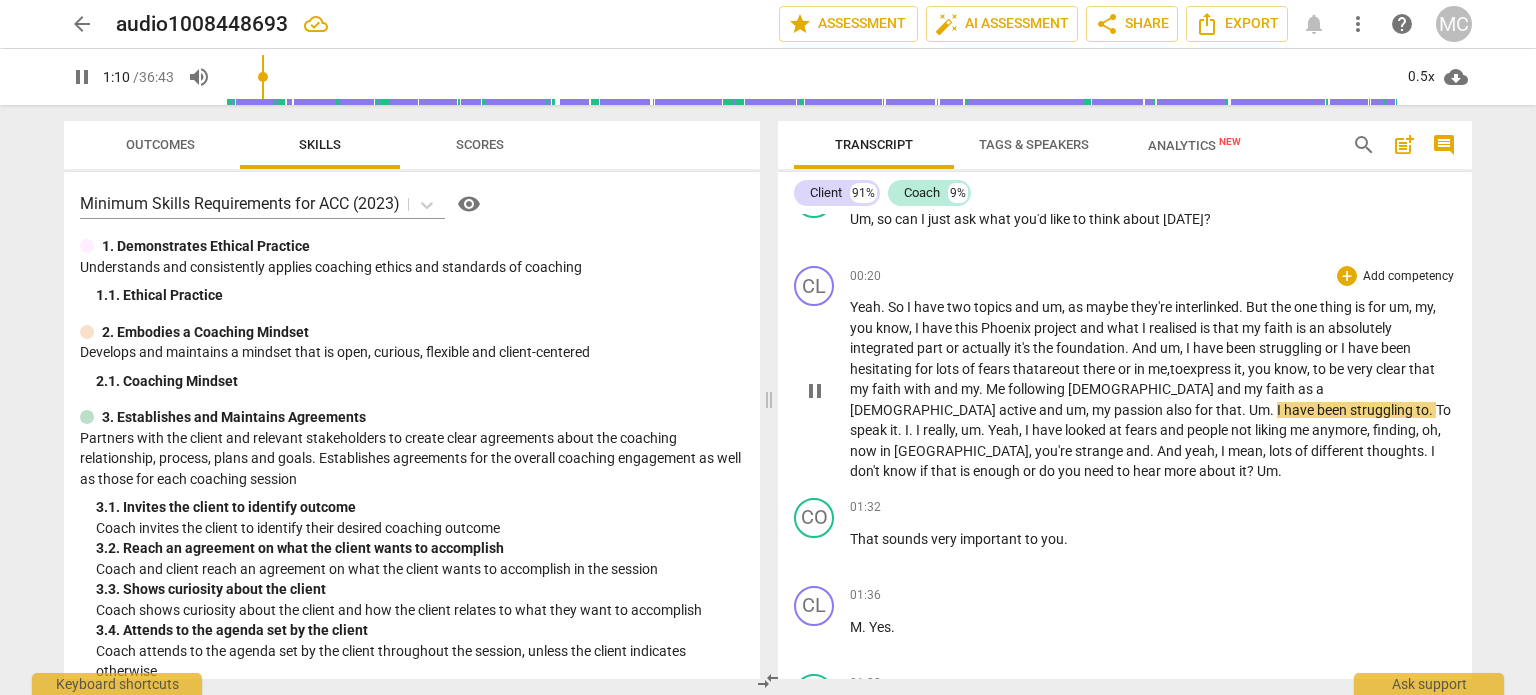click on "To" at bounding box center (1443, 410) 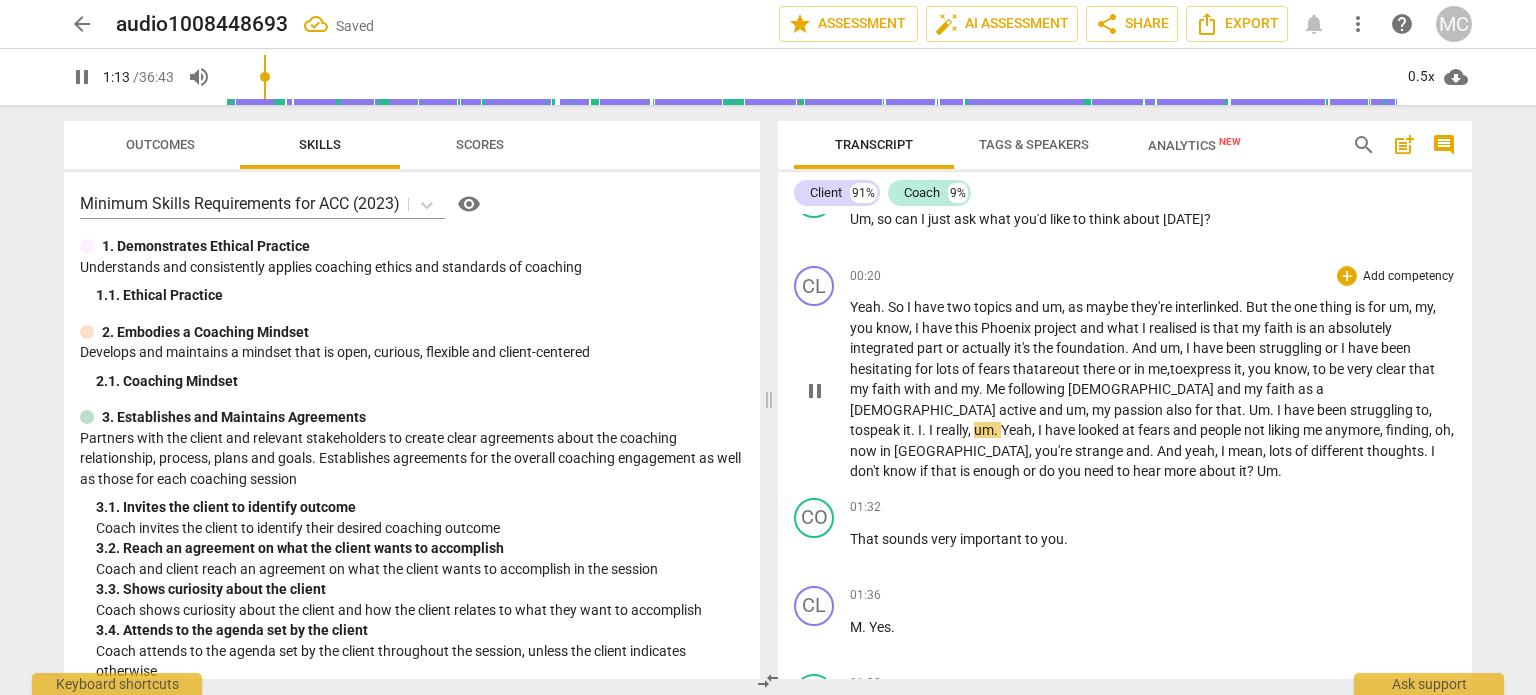 click on "." at bounding box center (925, 430) 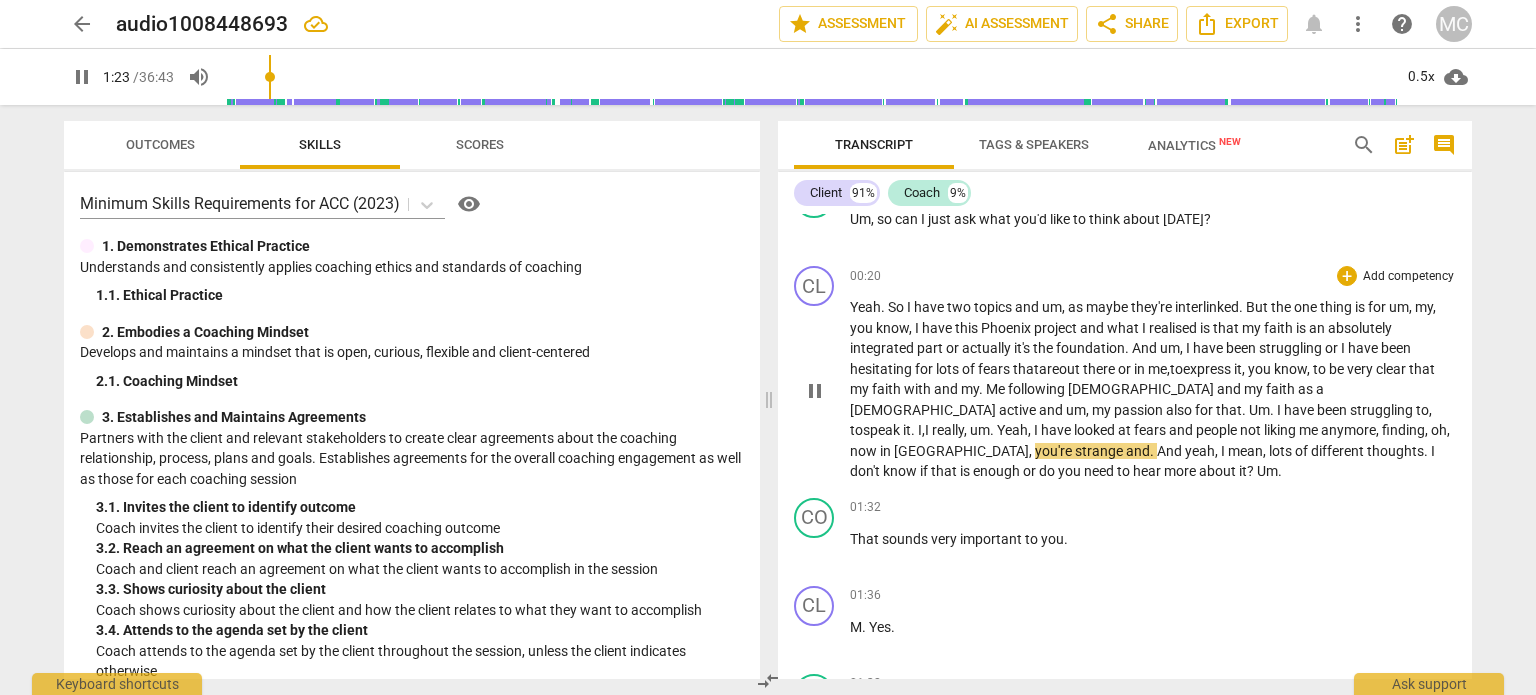 click on "And" at bounding box center [1171, 451] 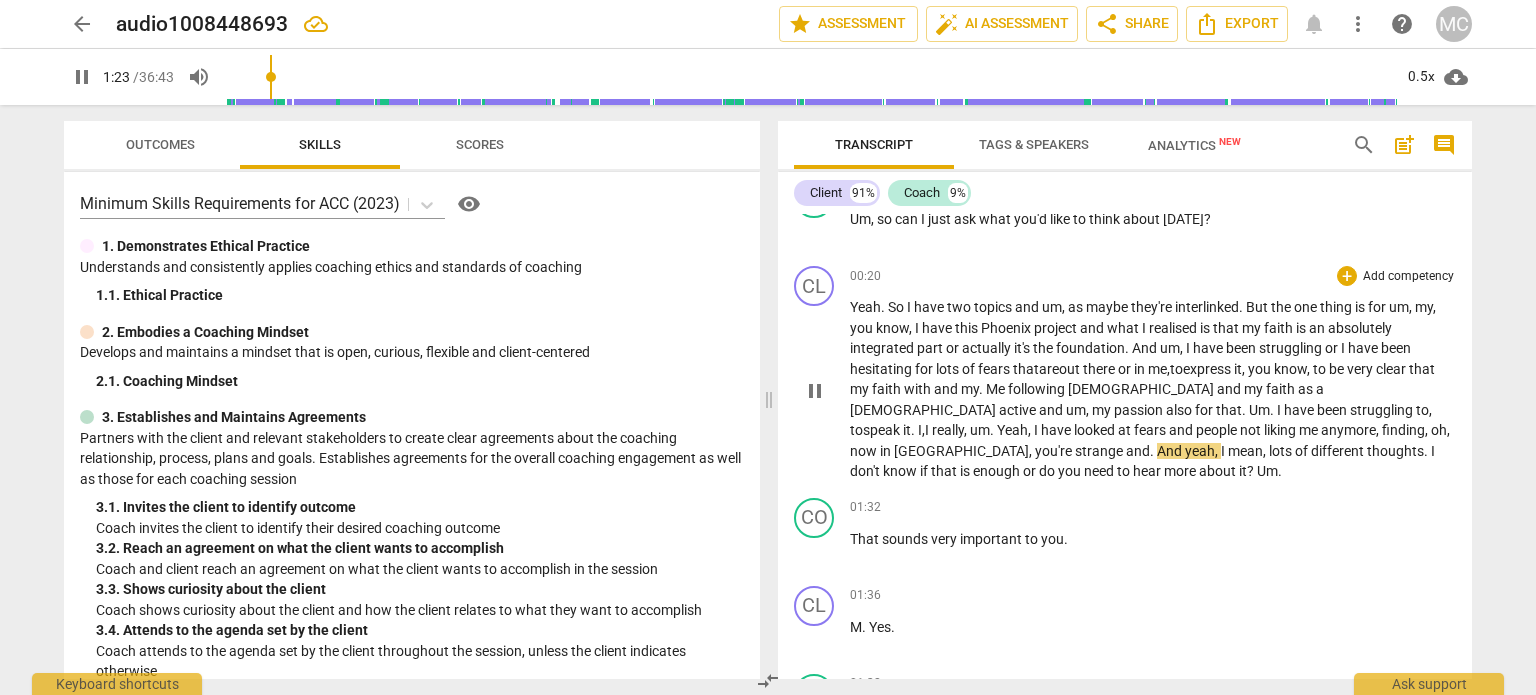 click on "And" at bounding box center [1171, 451] 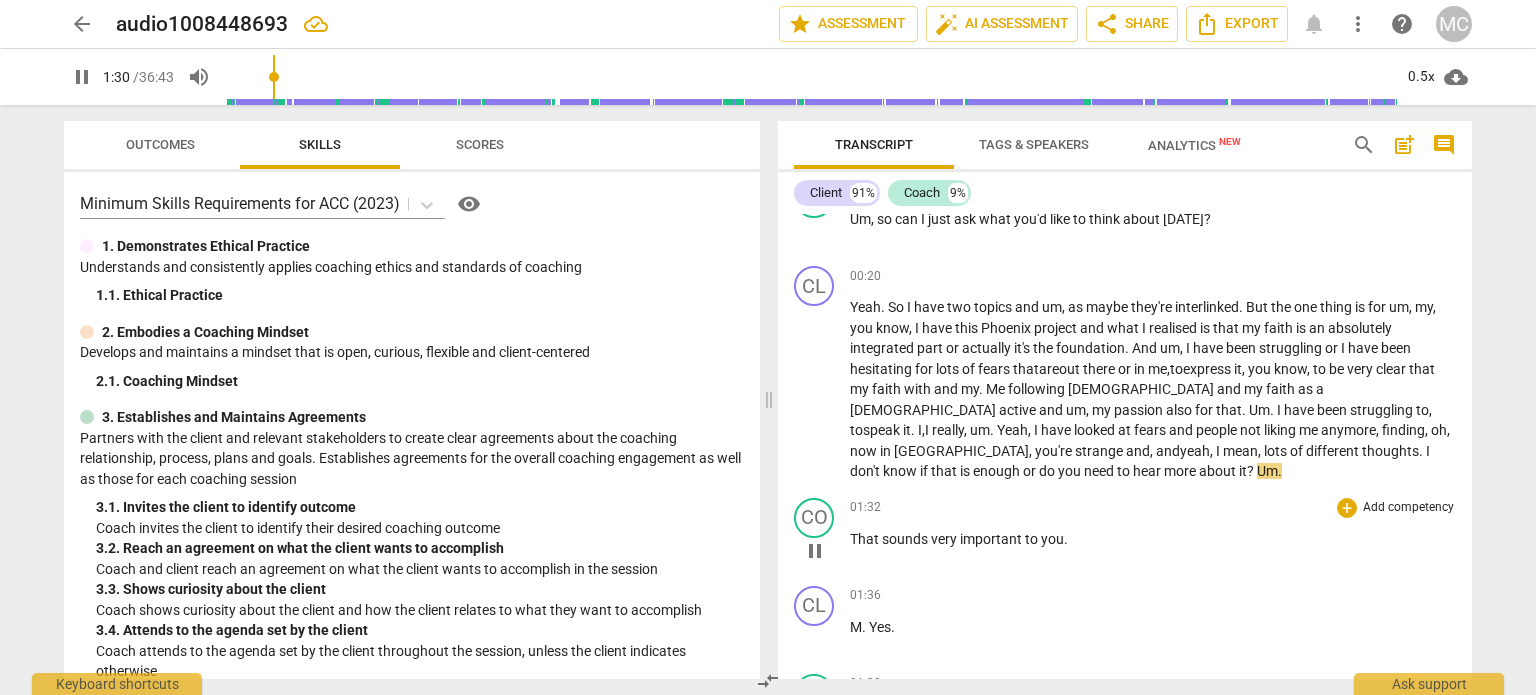 click on "pause" at bounding box center [815, 551] 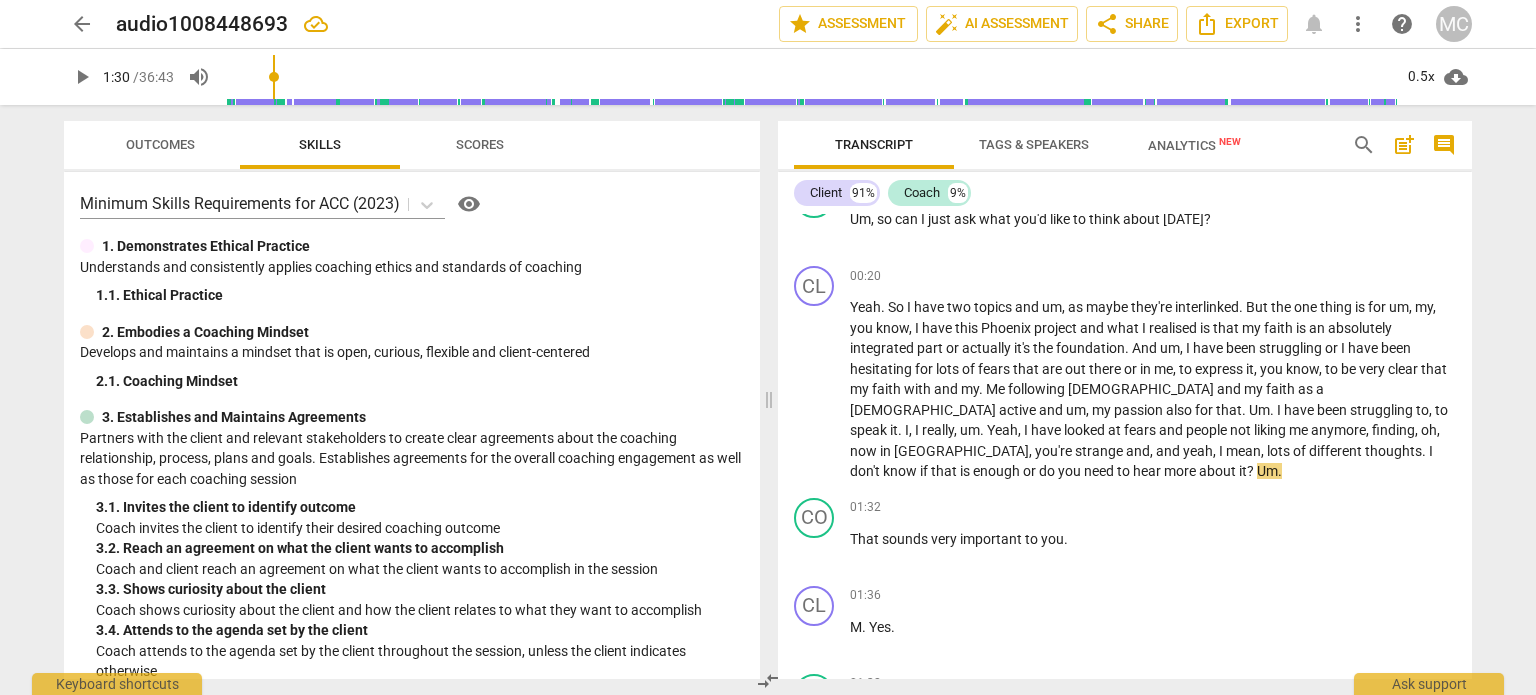 scroll, scrollTop: 0, scrollLeft: 0, axis: both 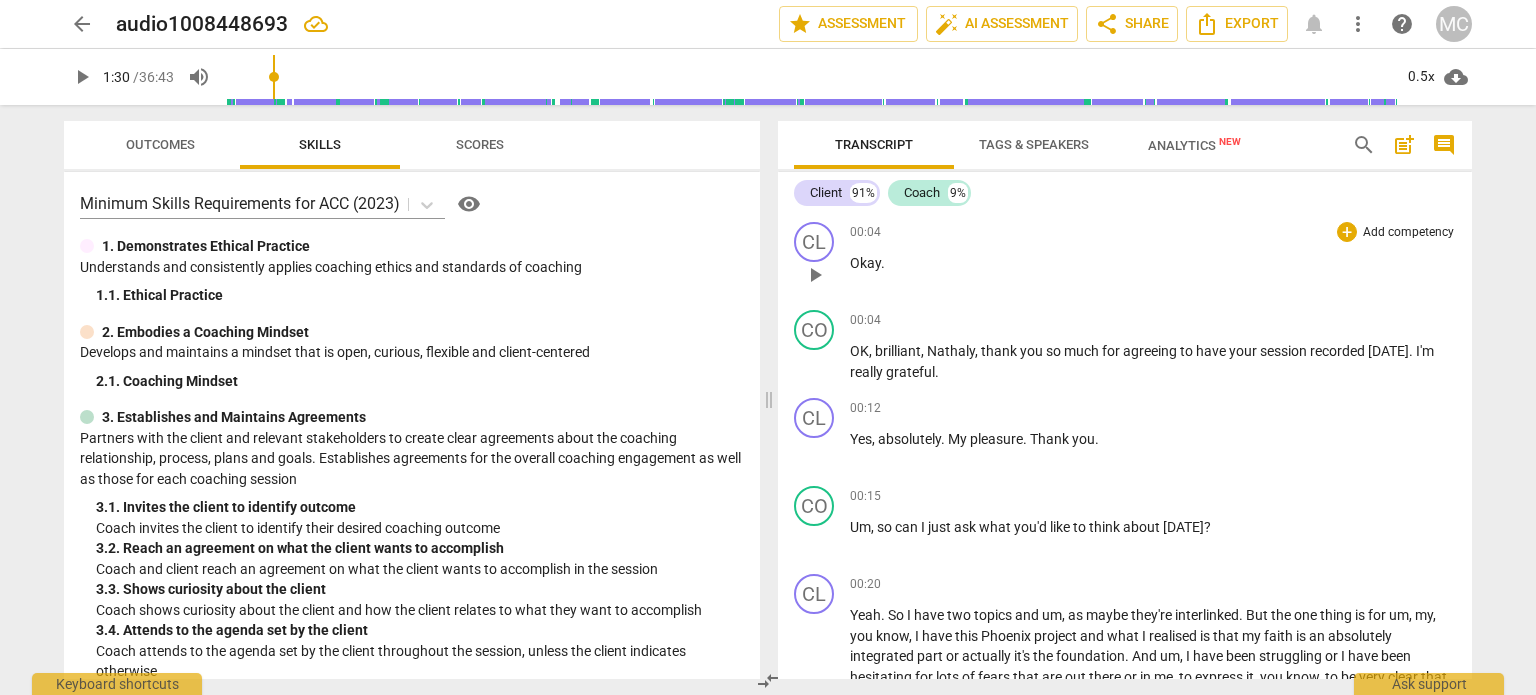 click on "Okay" at bounding box center (865, 263) 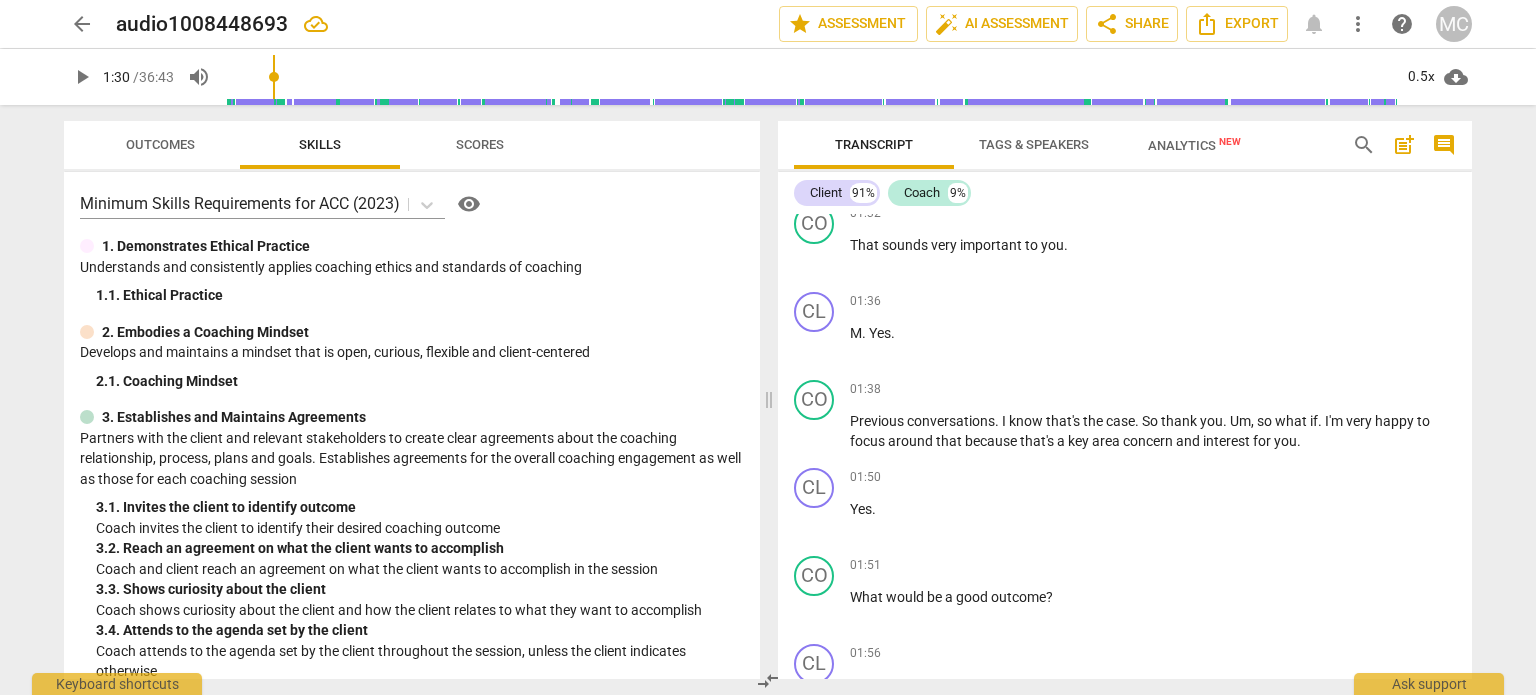 scroll, scrollTop: 556, scrollLeft: 0, axis: vertical 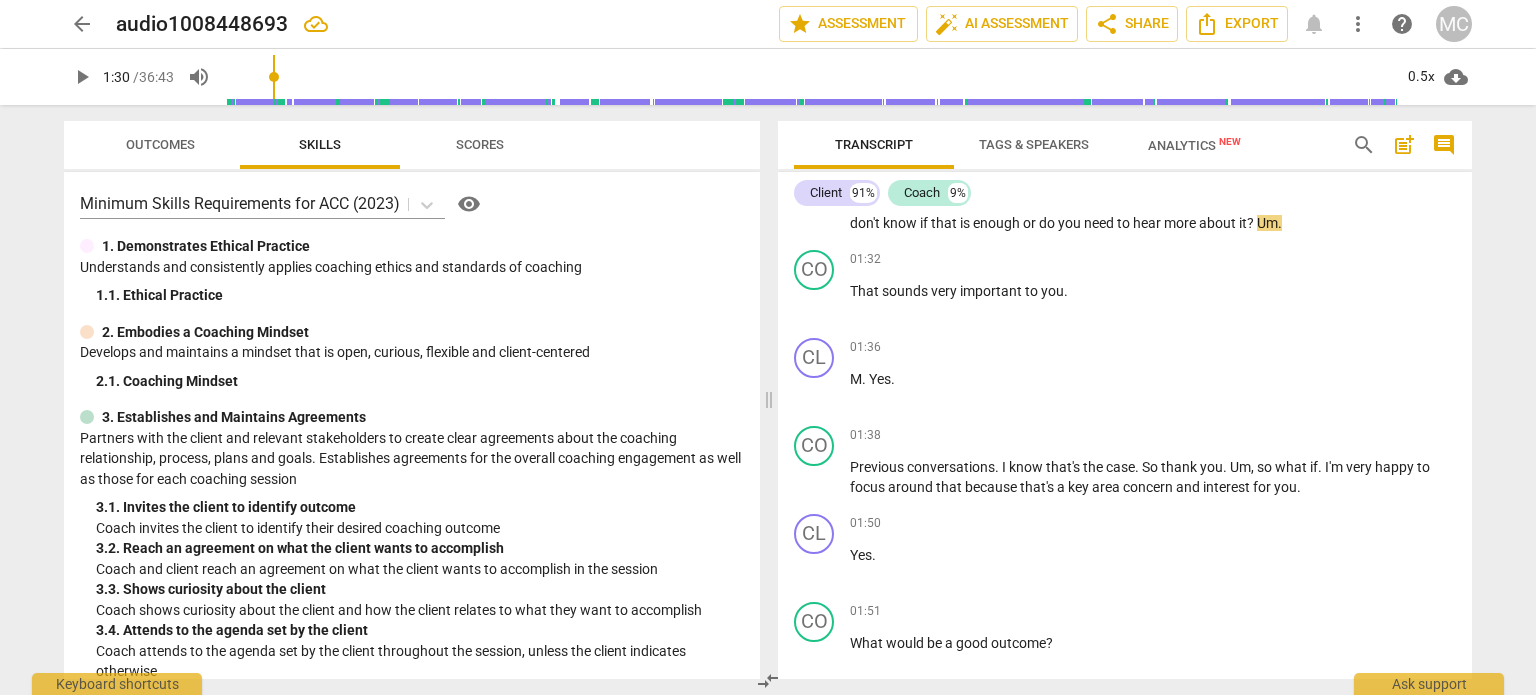 click on "play_arrow" at bounding box center (82, 77) 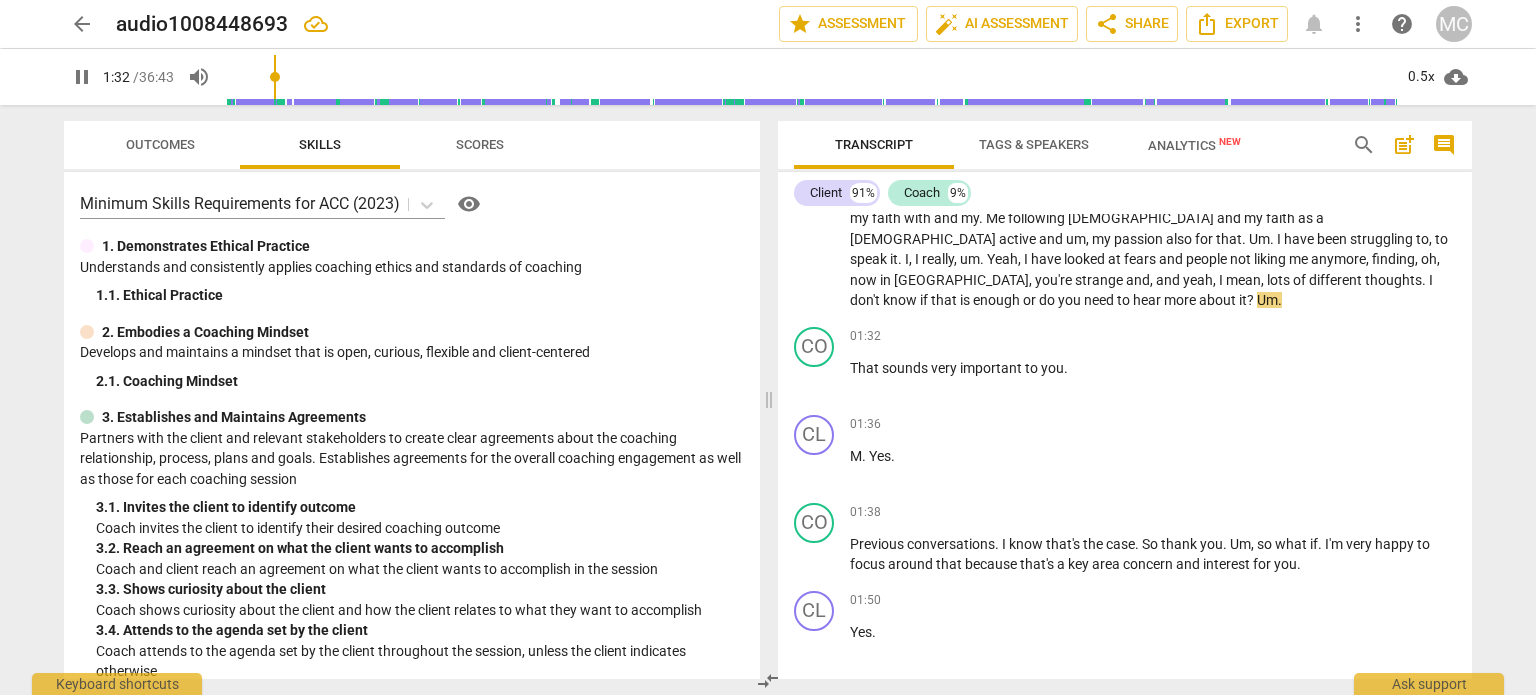 scroll, scrollTop: 494, scrollLeft: 0, axis: vertical 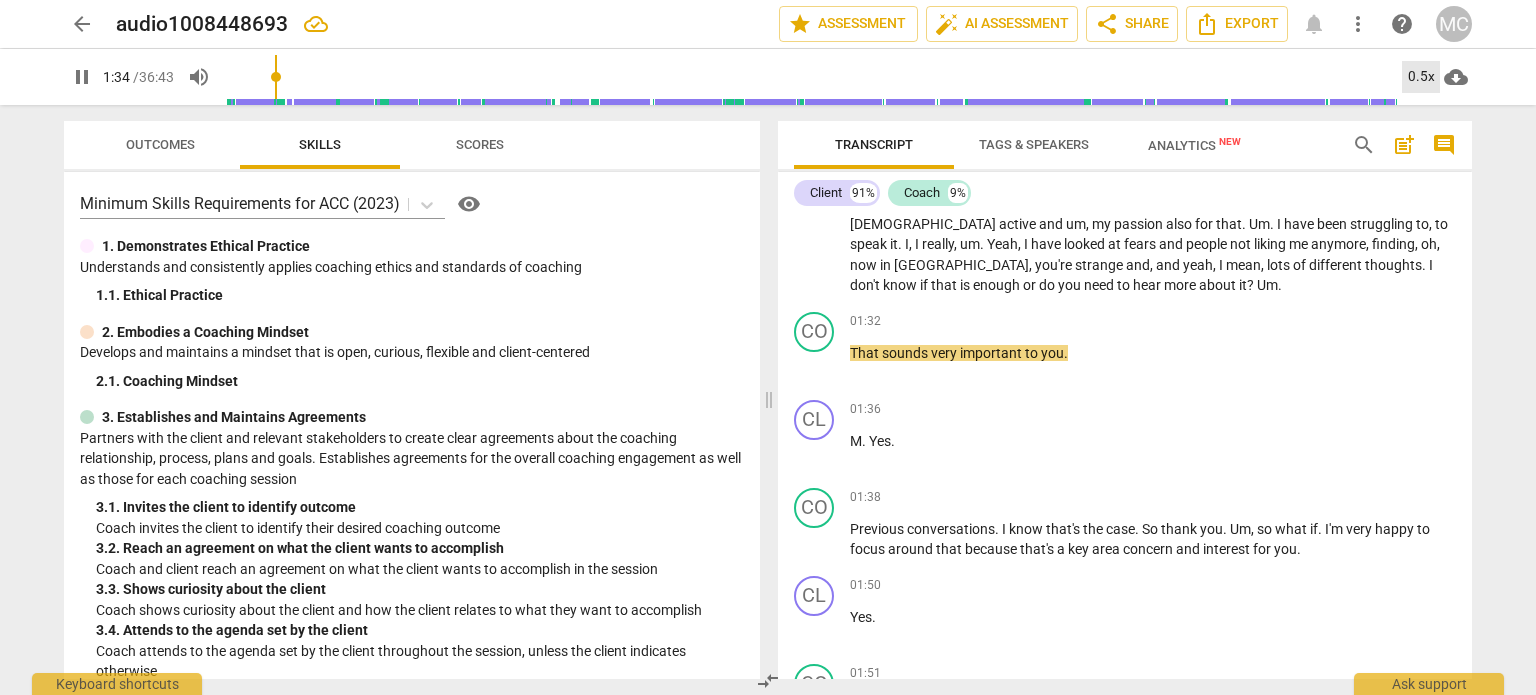 click on "0.5x" at bounding box center (1421, 77) 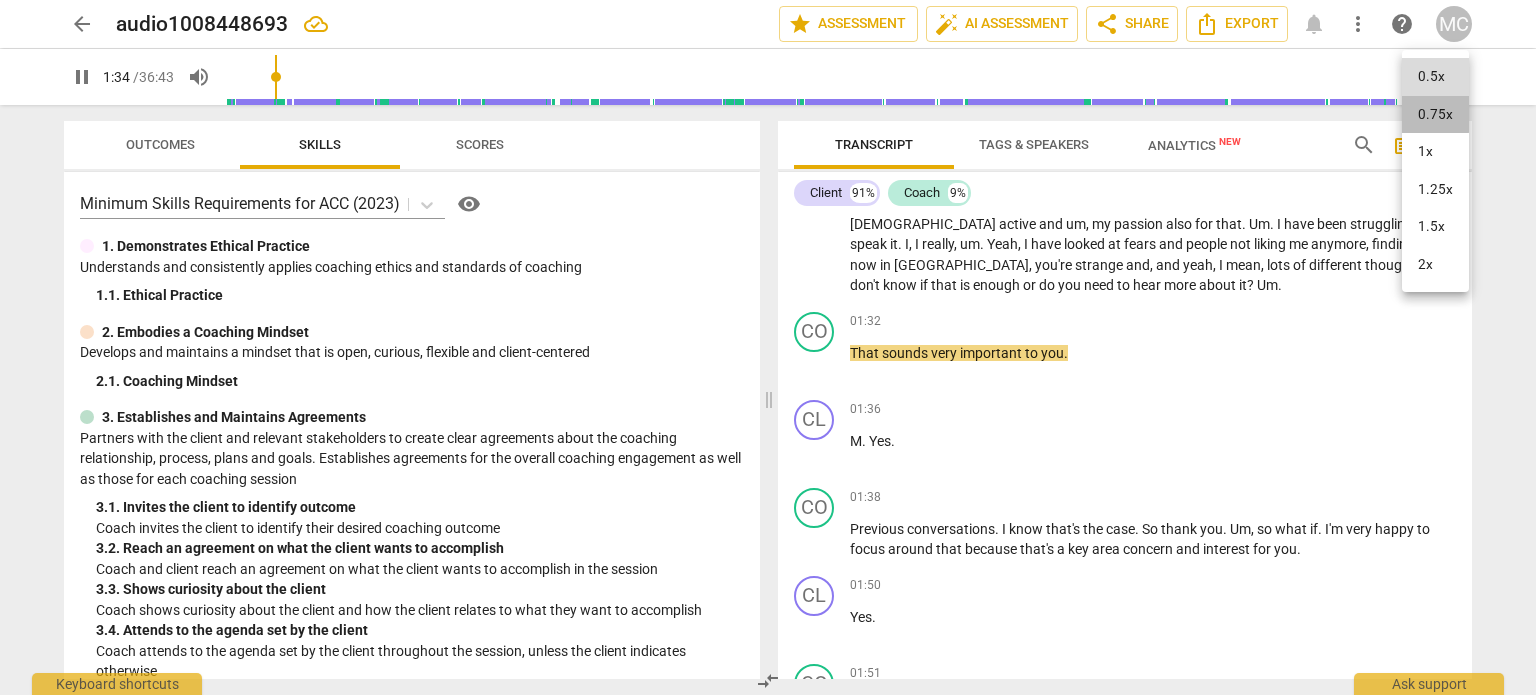 click on "0.75x" at bounding box center (1435, 115) 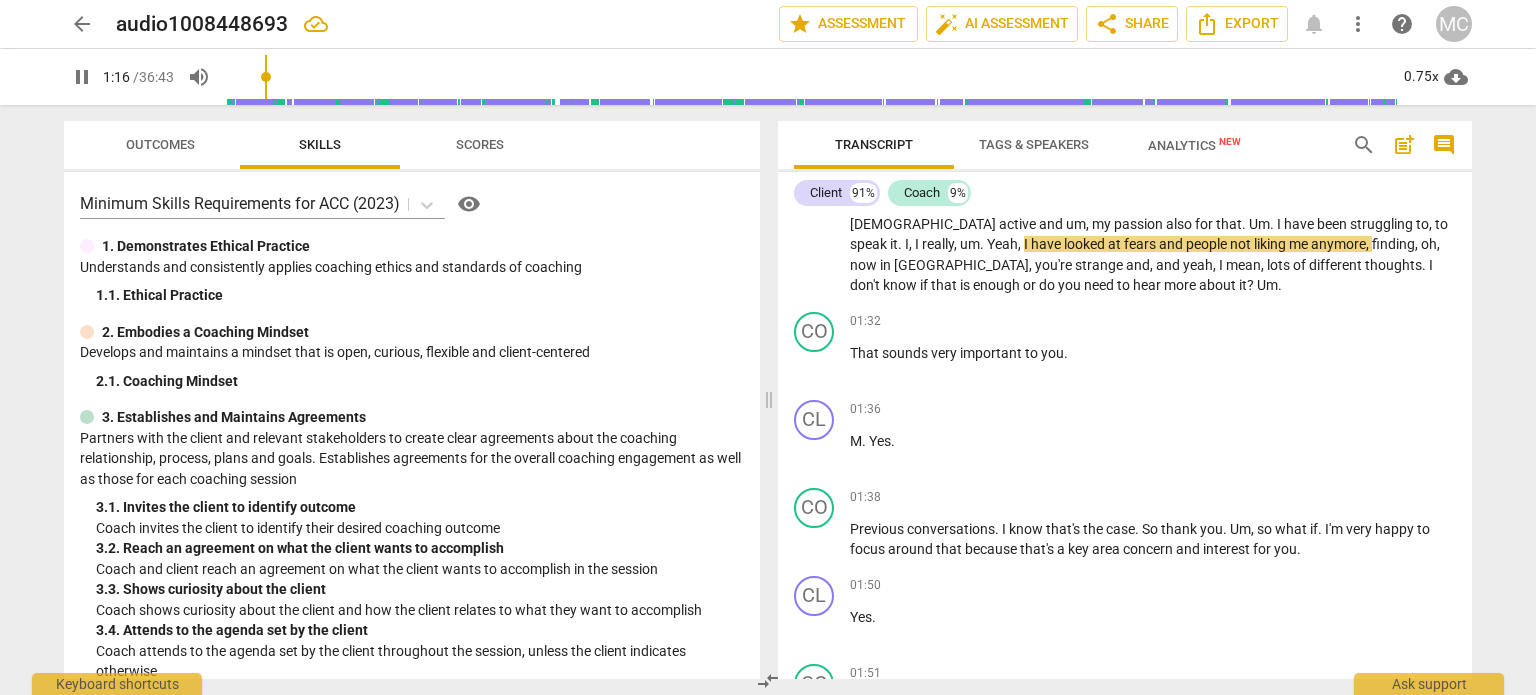 drag, startPoint x: 279, startPoint y: 73, endPoint x: 269, endPoint y: 74, distance: 10.049875 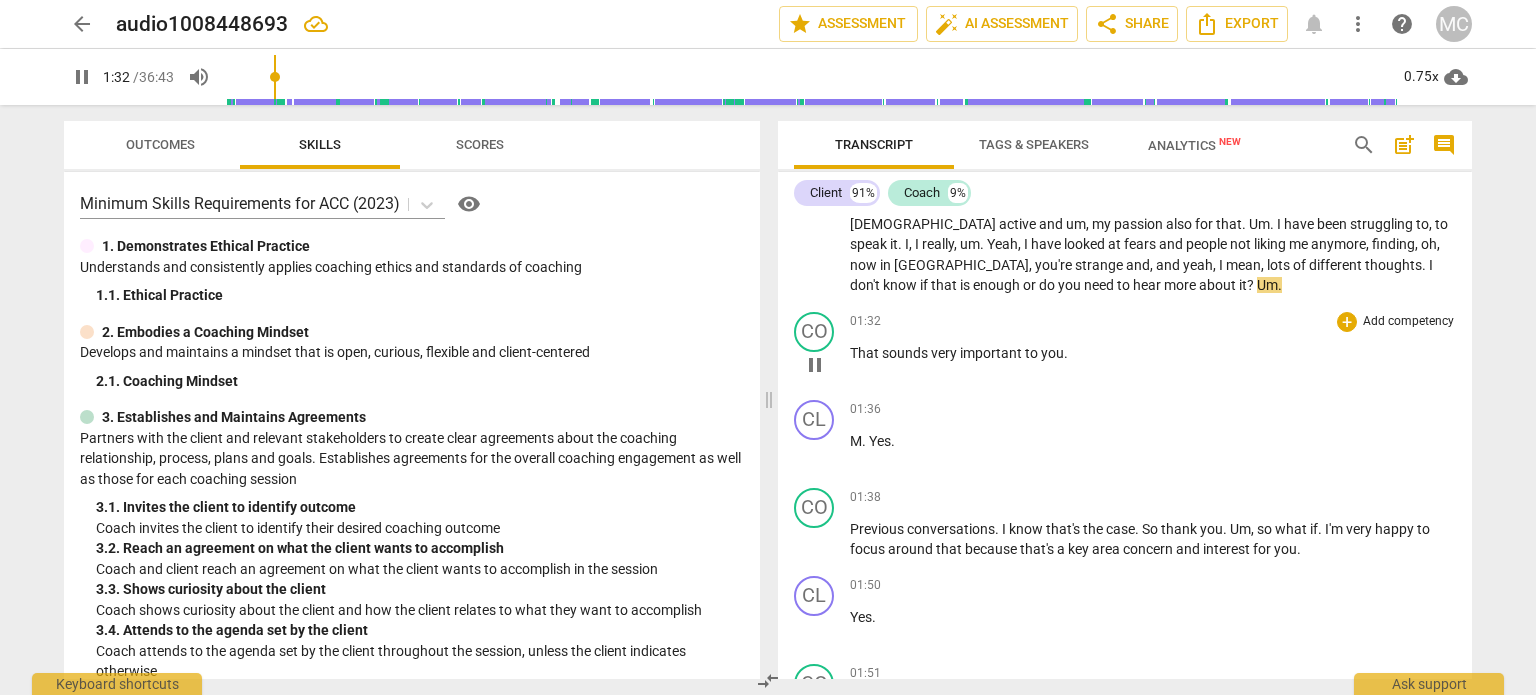 click on "CO play_arrow pause" at bounding box center [822, 348] 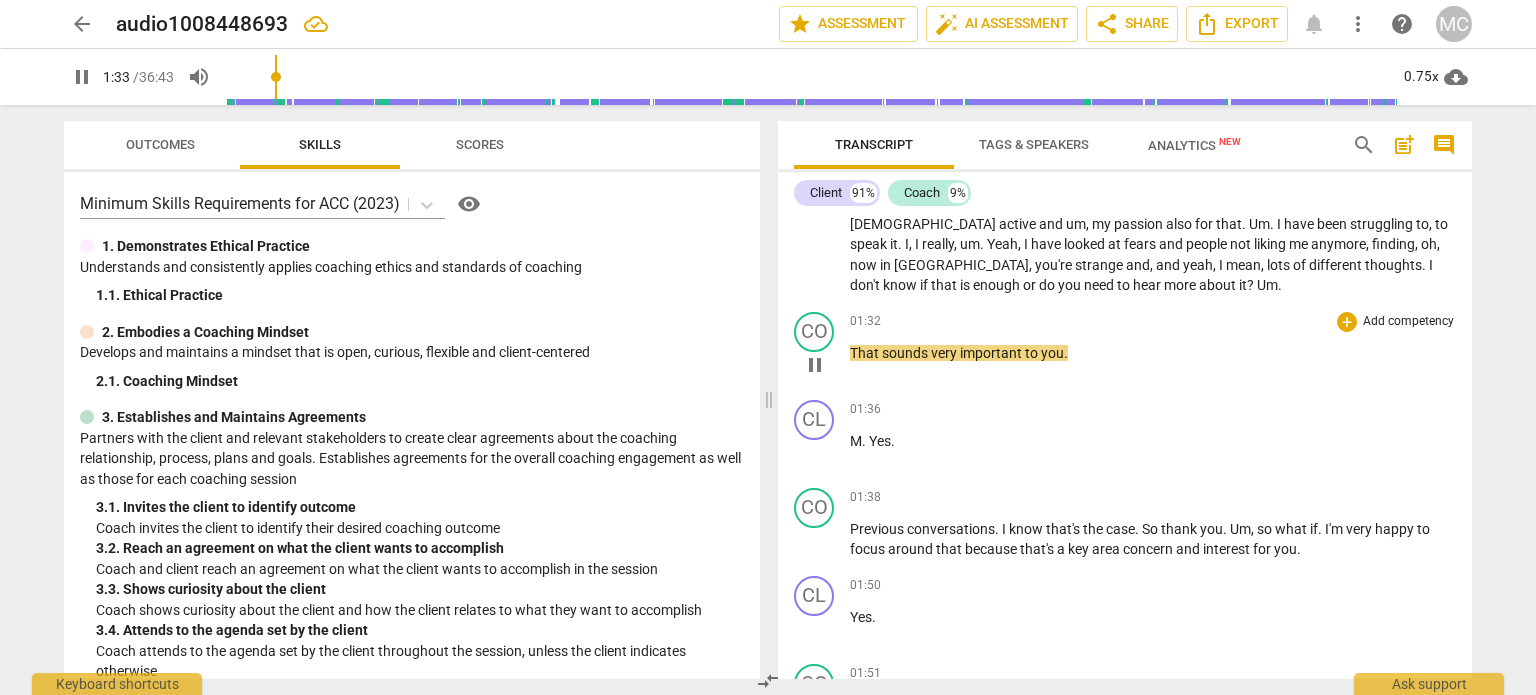 click on "That" at bounding box center (866, 353) 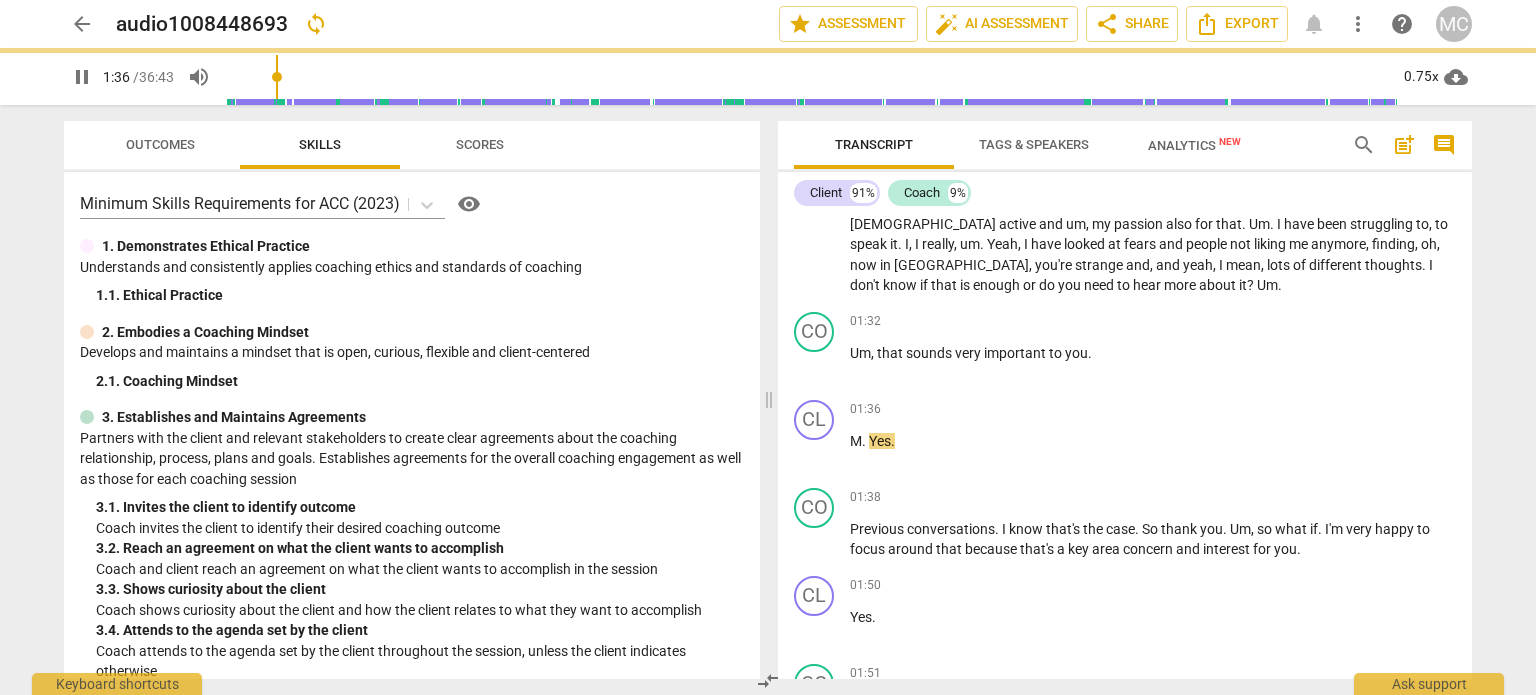 click on "Yeah .   So   I   have   two   topics   and   um ,   as   maybe   they're   interlinked .   But   the   one   thing   is   for   um ,   my ,   you   know ,   I   have   this   Phoenix   project   and   what   I   realised   is   that   my   faith   is   an   absolutely   integrated   part   or   actually   it's   the   foundation .   And   um ,   I   have   been   struggling   or   I   have   been   hesitating   for   lots   of   fears   that   are   out   there   or   in   me ,   to   express   it ,   you   know ,   to   be   very   clear   that   my   faith   with   and   my .   Me   following   [DEMOGRAPHIC_DATA]   and   my   faith   as   a   [DEMOGRAPHIC_DATA]   active   and   um ,   my   passion   also   for   that .   Um .   I   have   been   struggling   to ,   to   speak   it .   I ,   I   really ,   um .   Yeah ,   I   have   looked   at   fears   and   people   not   liking   me   anymore ,   finding ,   oh ,   now   in   [GEOGRAPHIC_DATA] ,   you're   strange   and ,   and   yeah ,   I   mean ,   lots   of   different   thoughts ." at bounding box center [1153, 203] 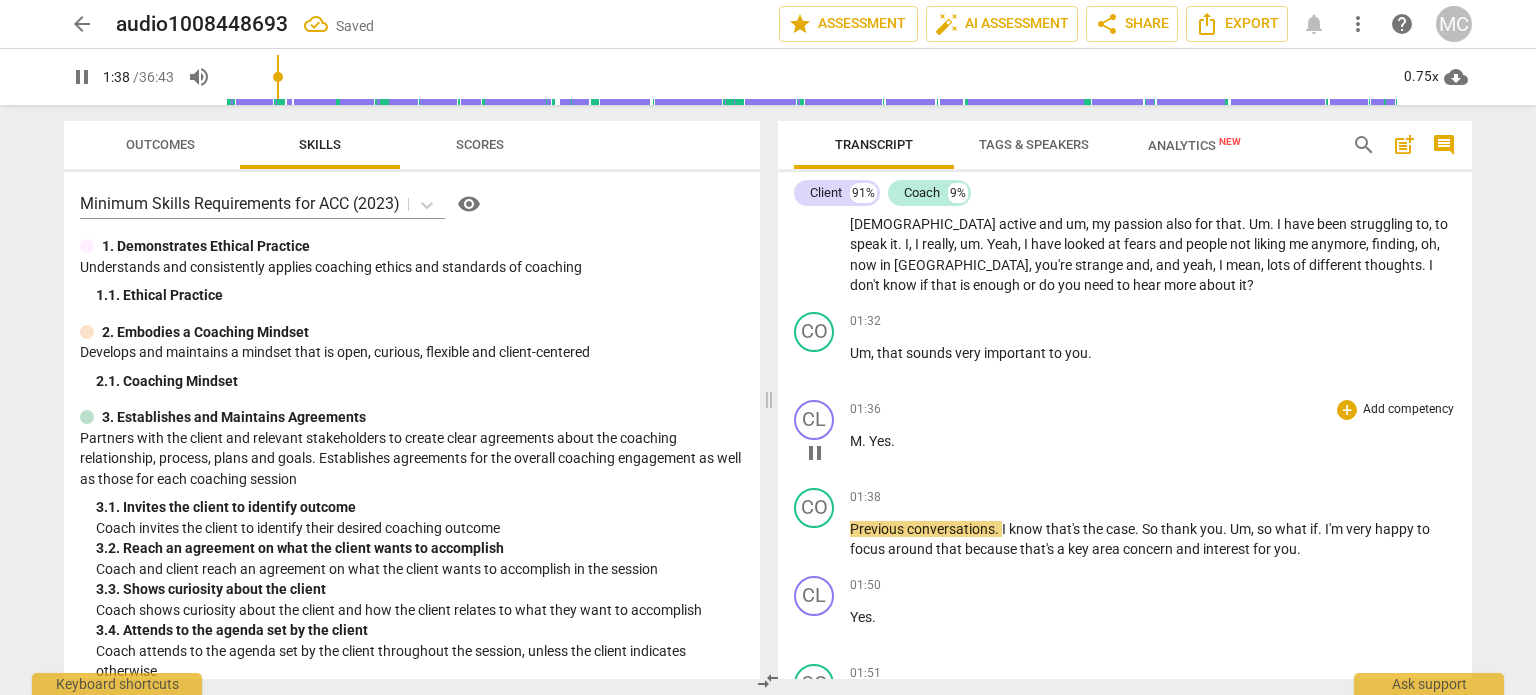 click on "M .   Yes ." at bounding box center [1153, 441] 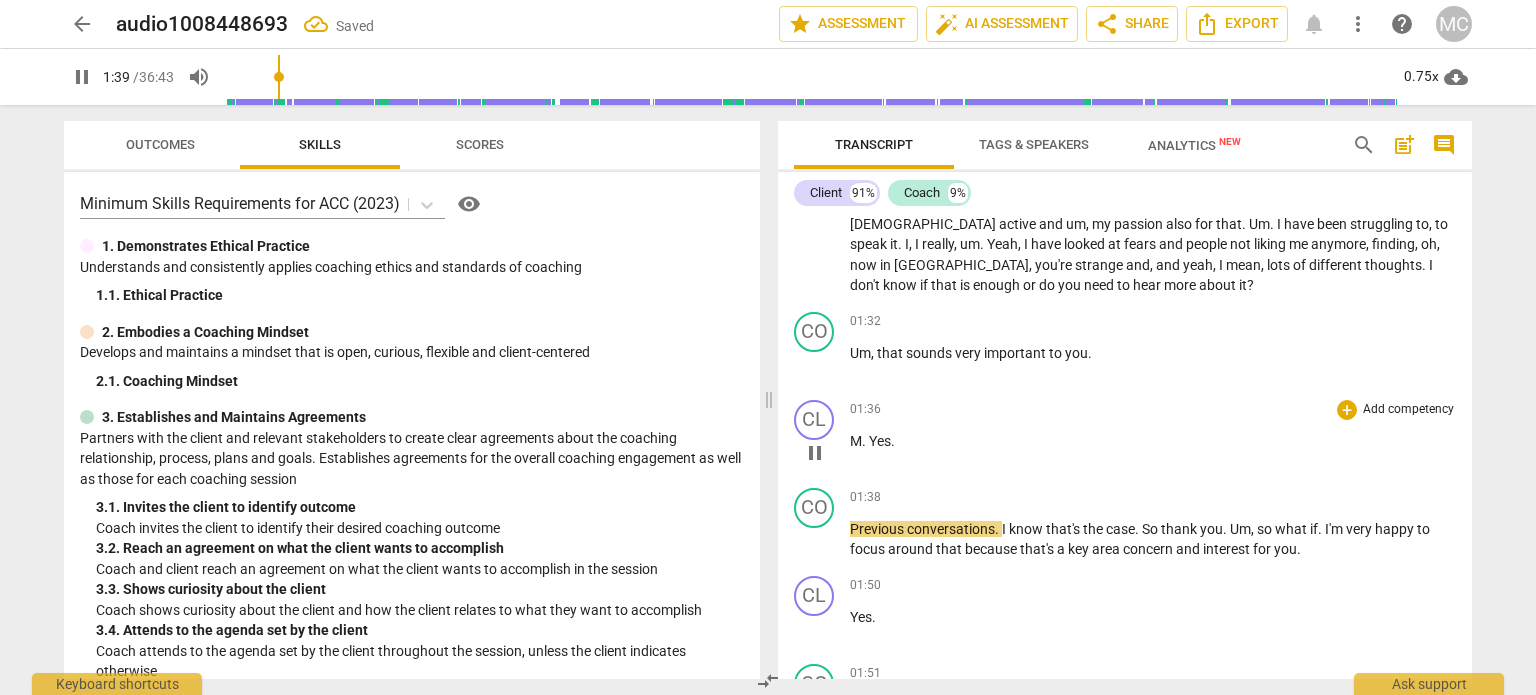 type on "99" 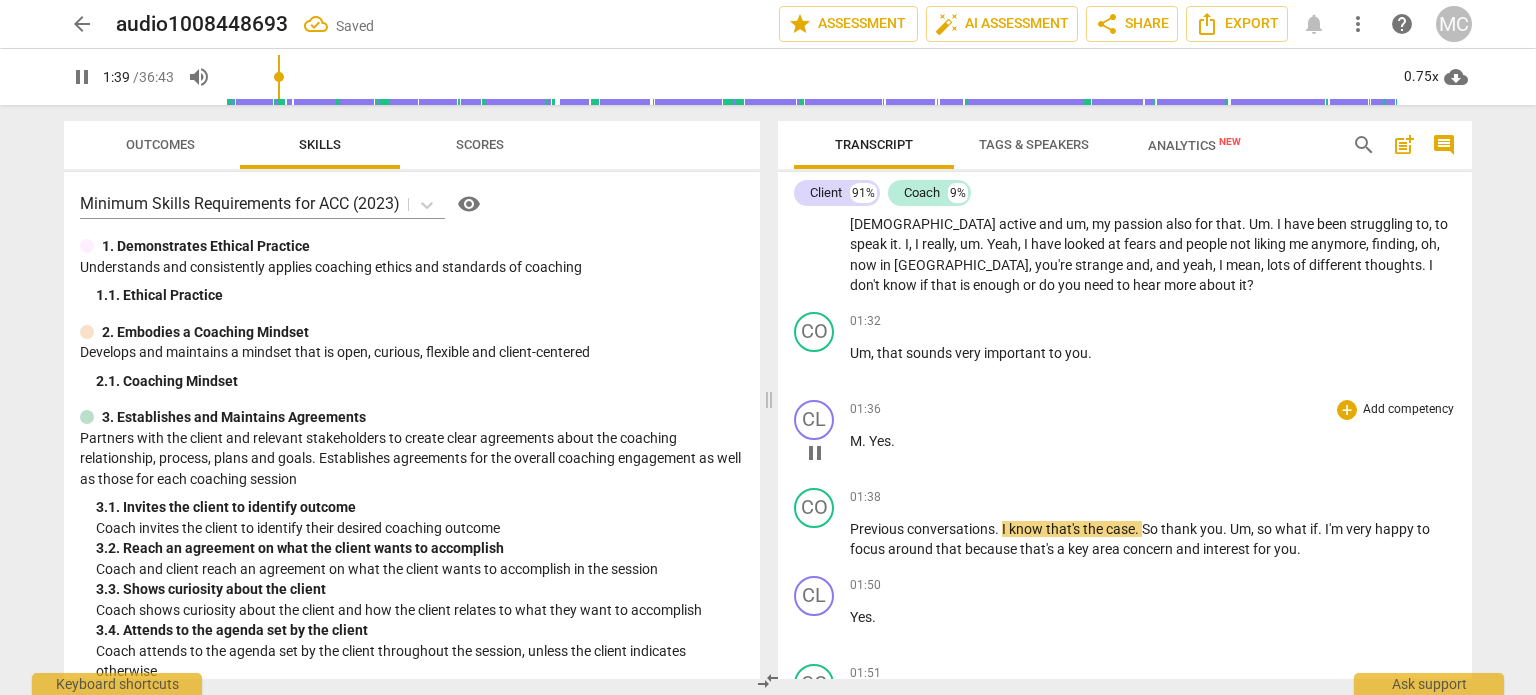 type 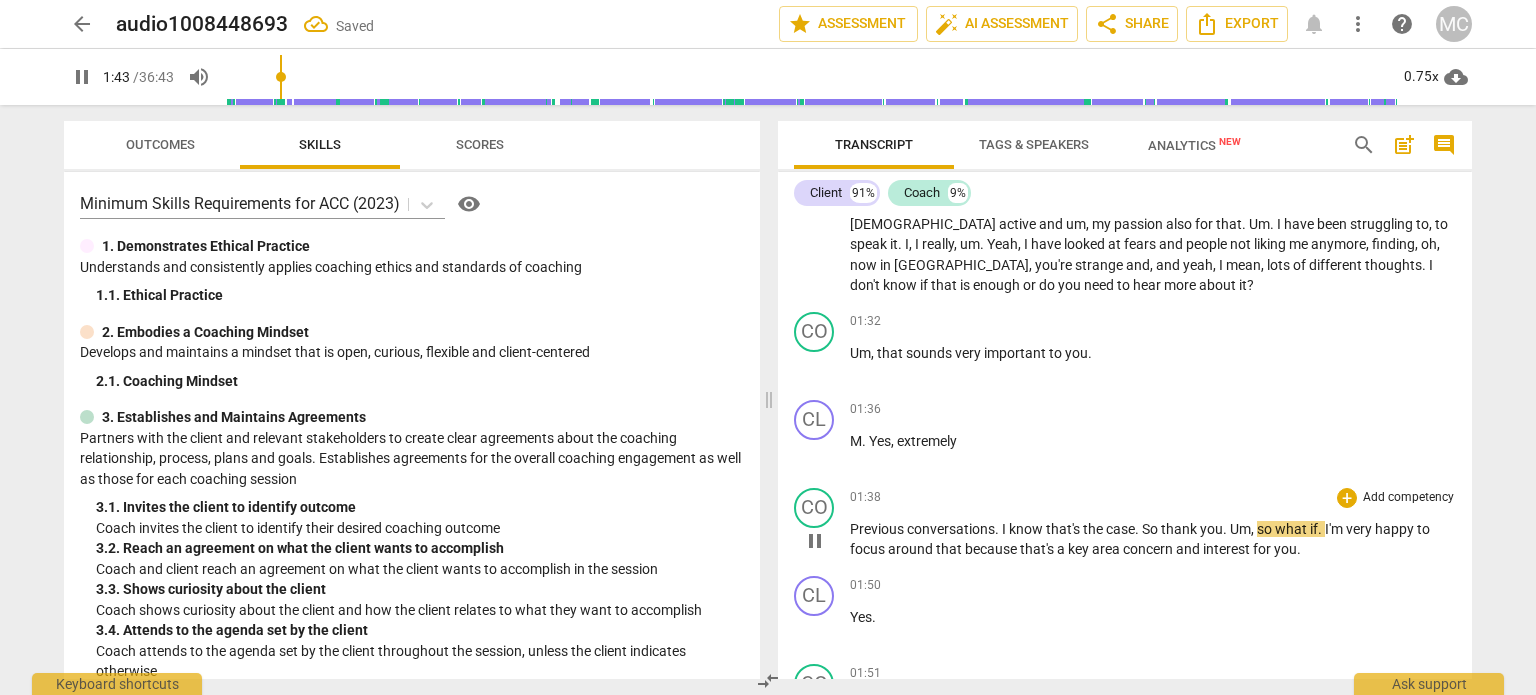 click on "play_arrow pause" at bounding box center (824, 541) 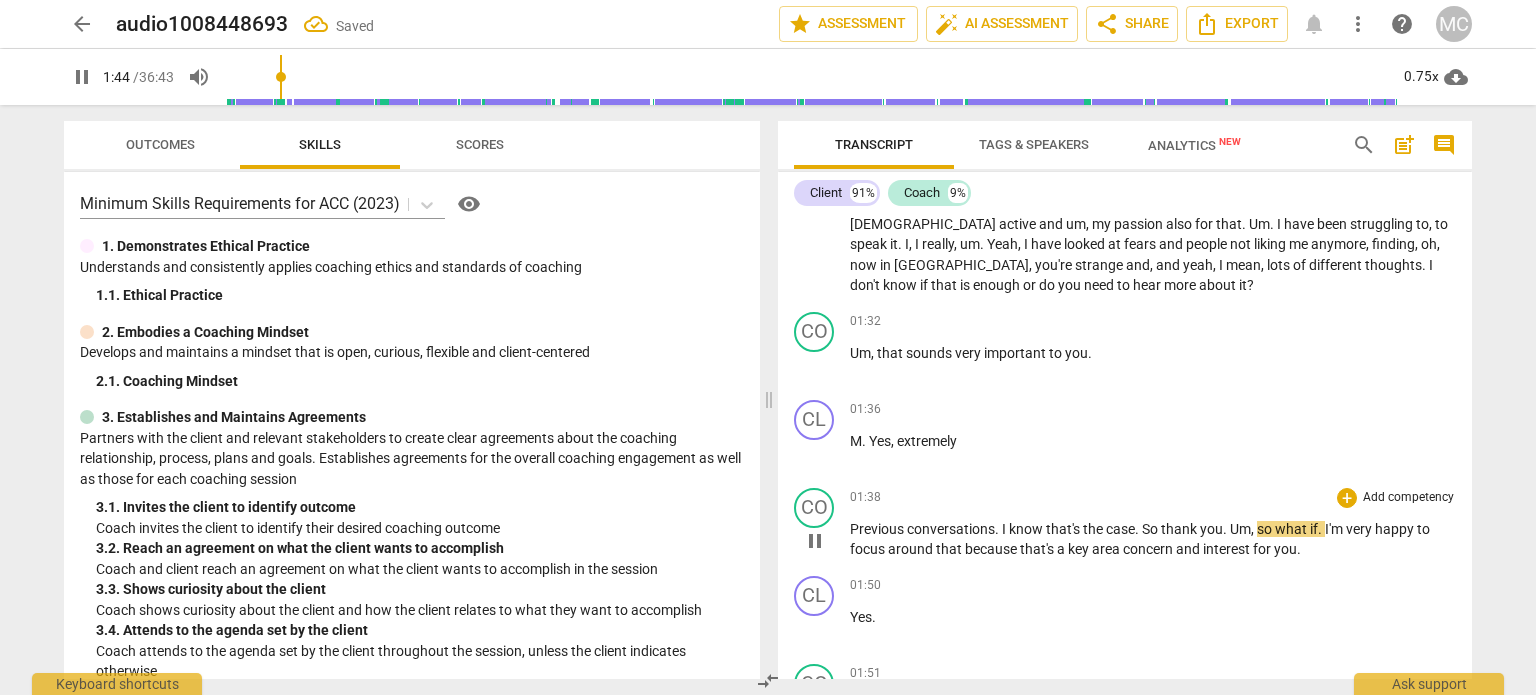 click on "Previous" at bounding box center (878, 529) 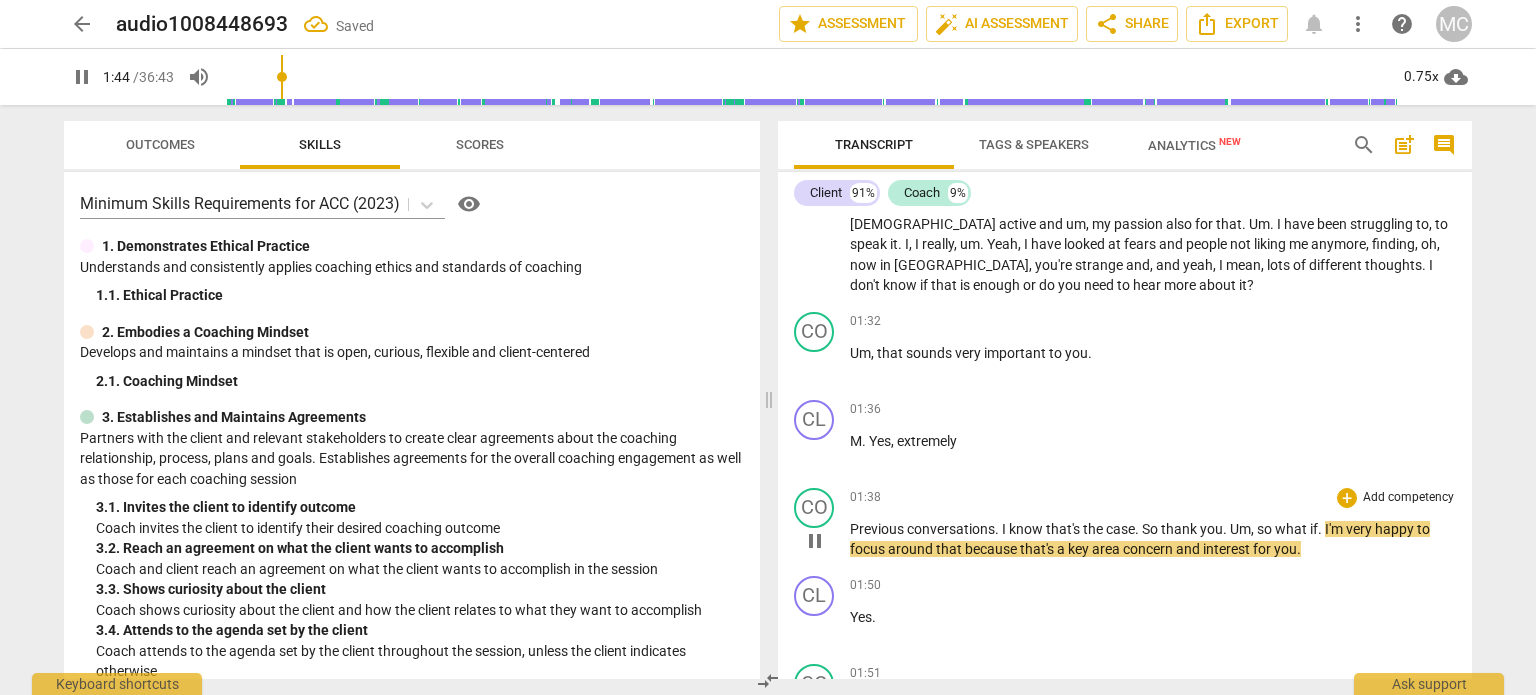 click on "Previous" at bounding box center [878, 529] 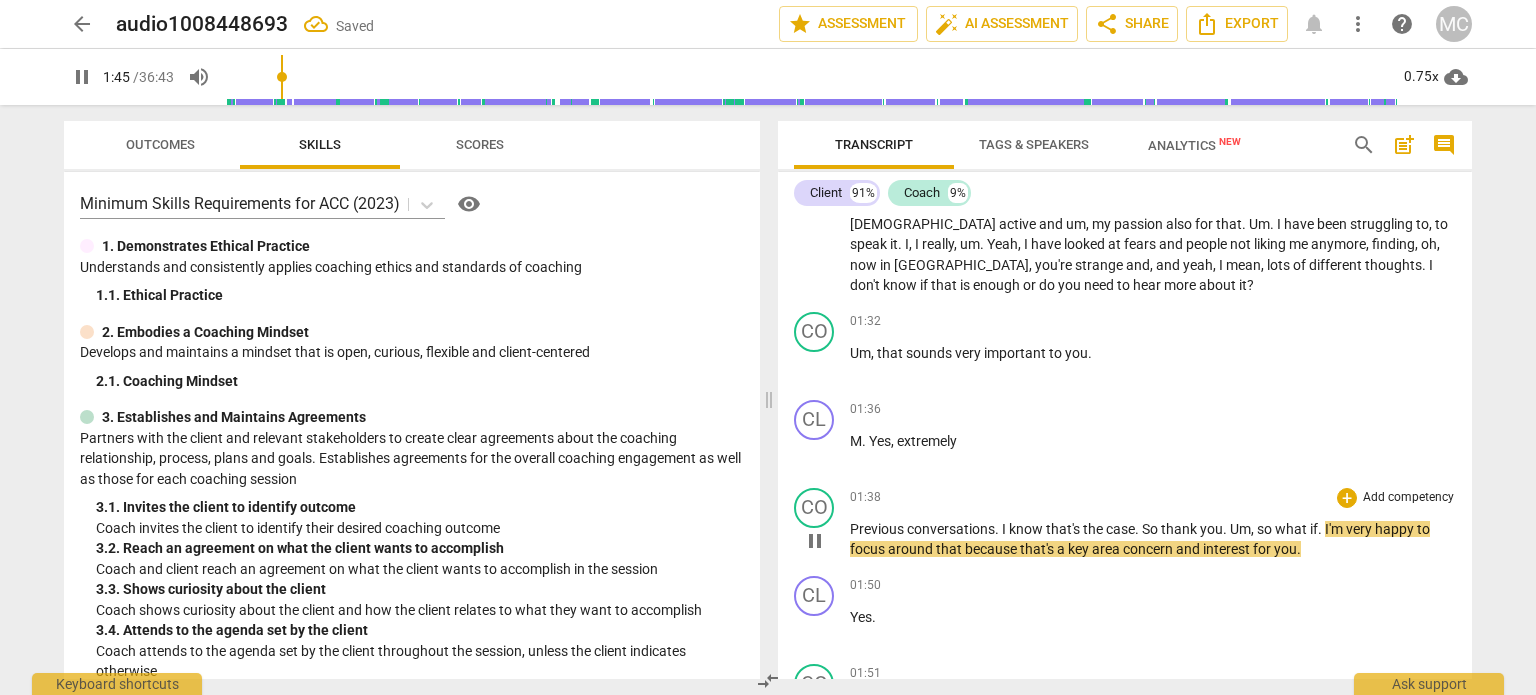 type on "105" 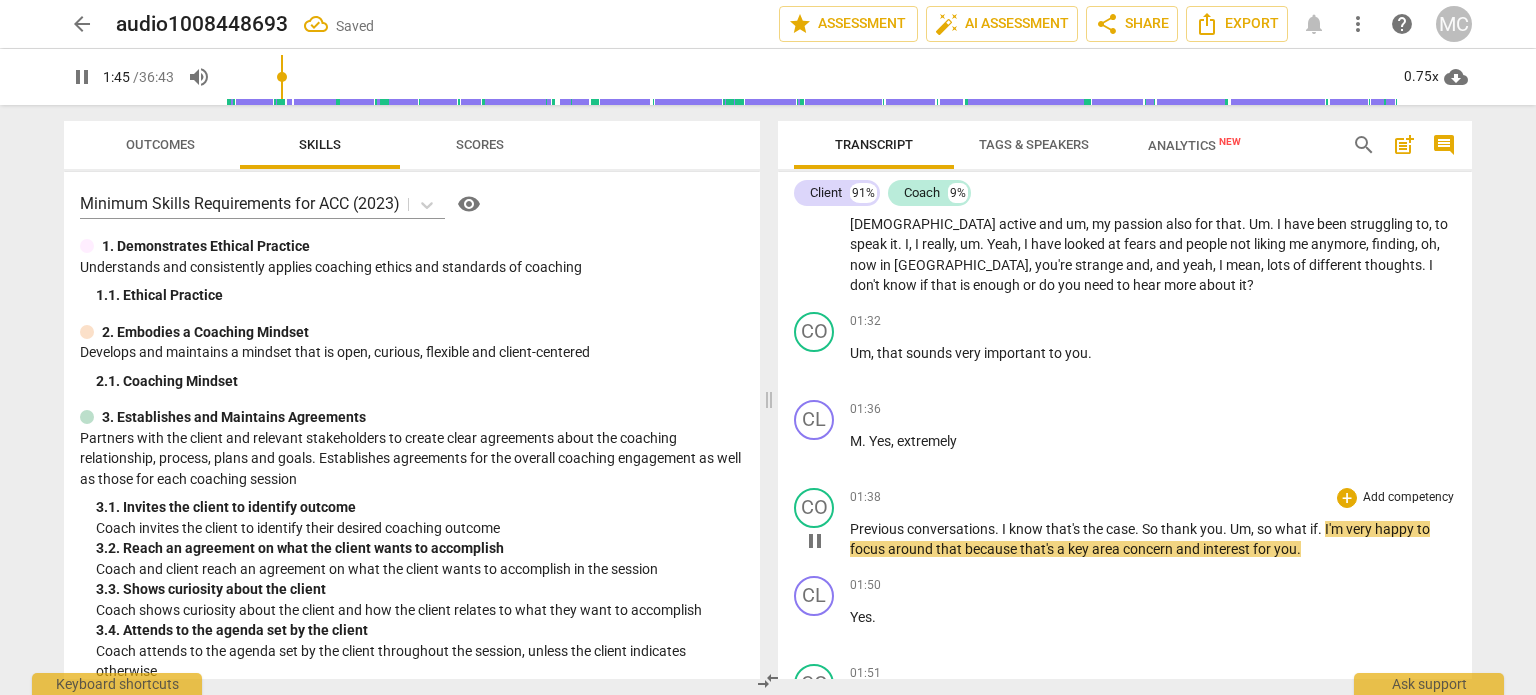 type 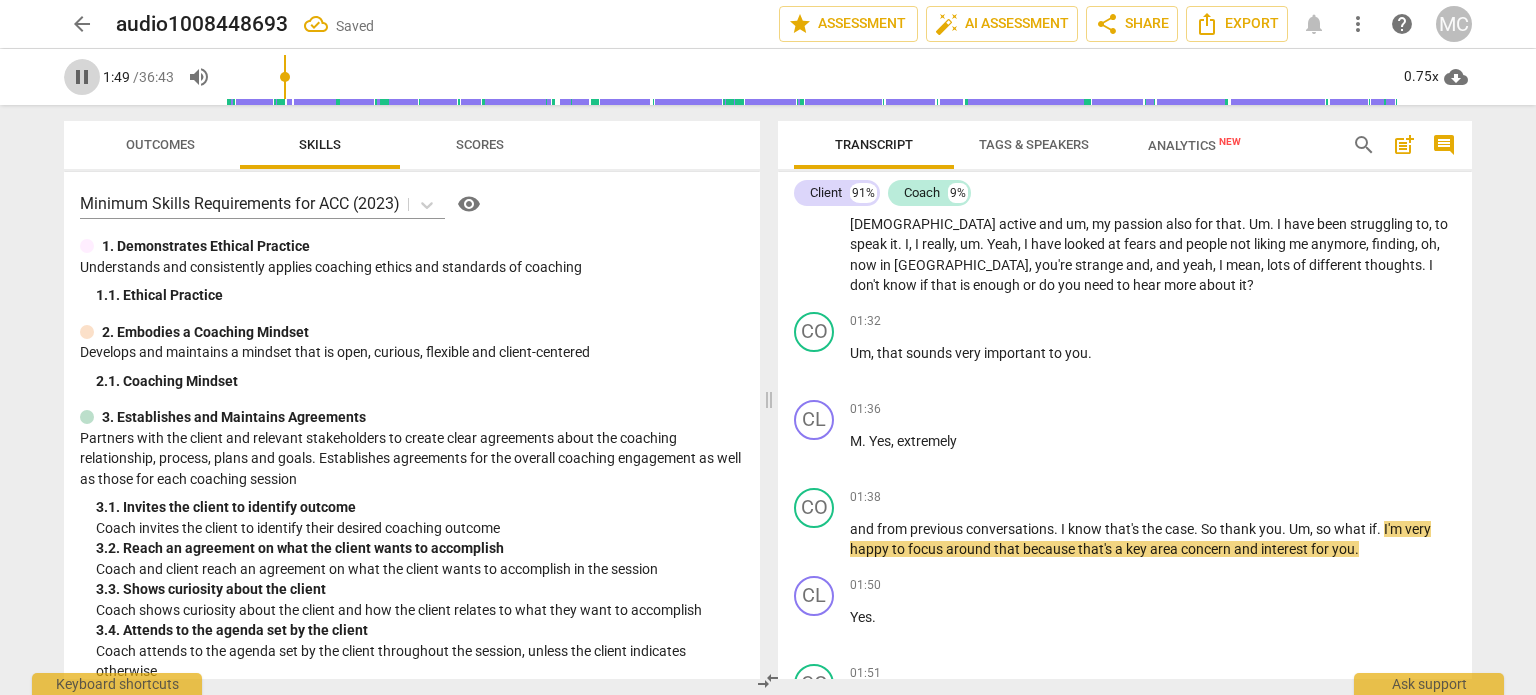 click on "pause" at bounding box center (82, 77) 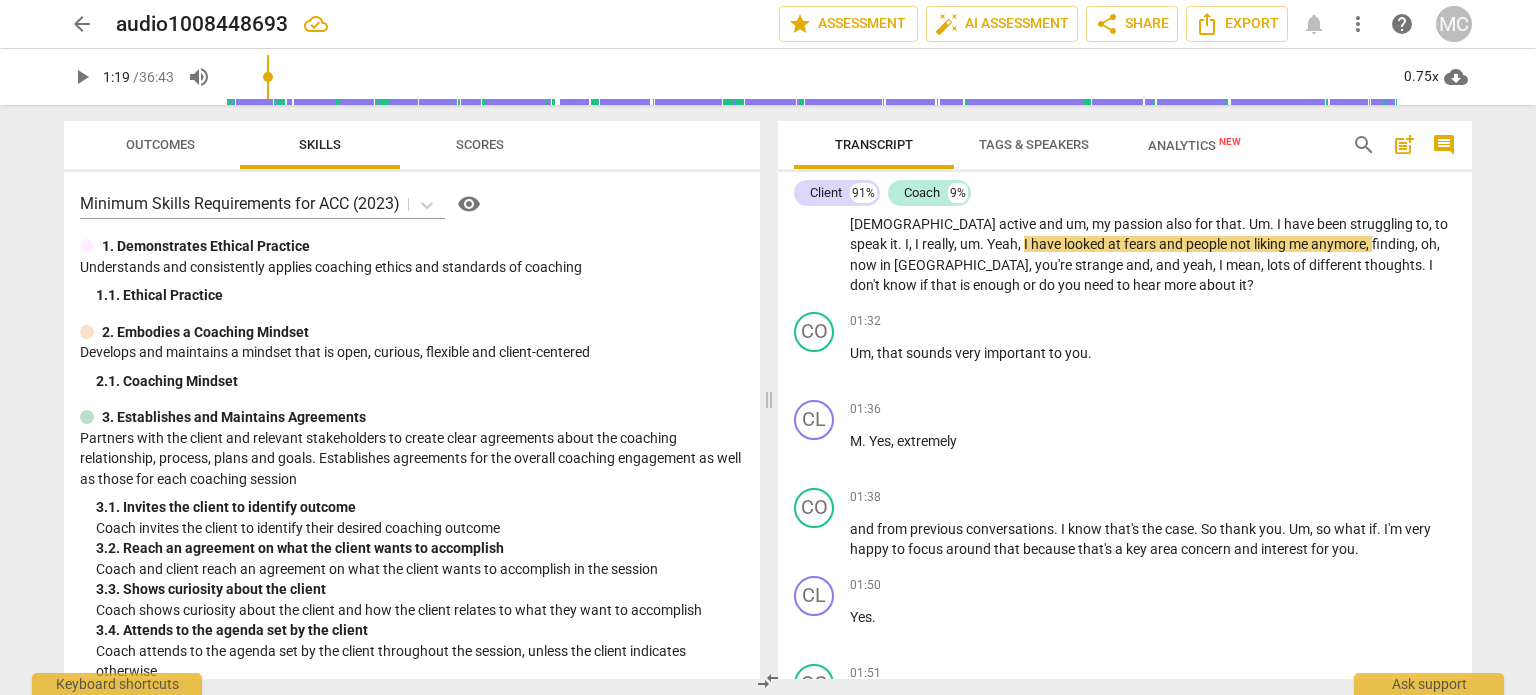 drag, startPoint x: 286, startPoint y: 75, endPoint x: 271, endPoint y: 76, distance: 15.033297 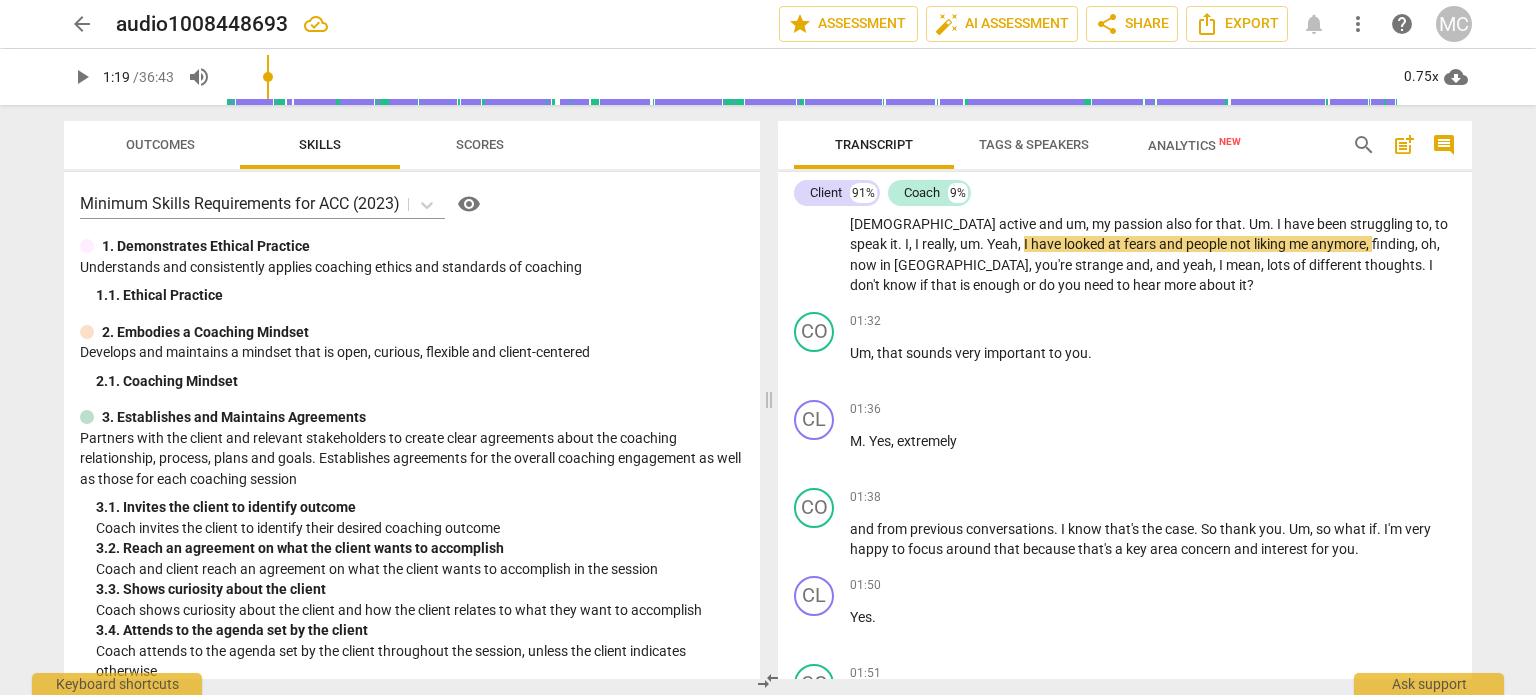 click at bounding box center (811, 77) 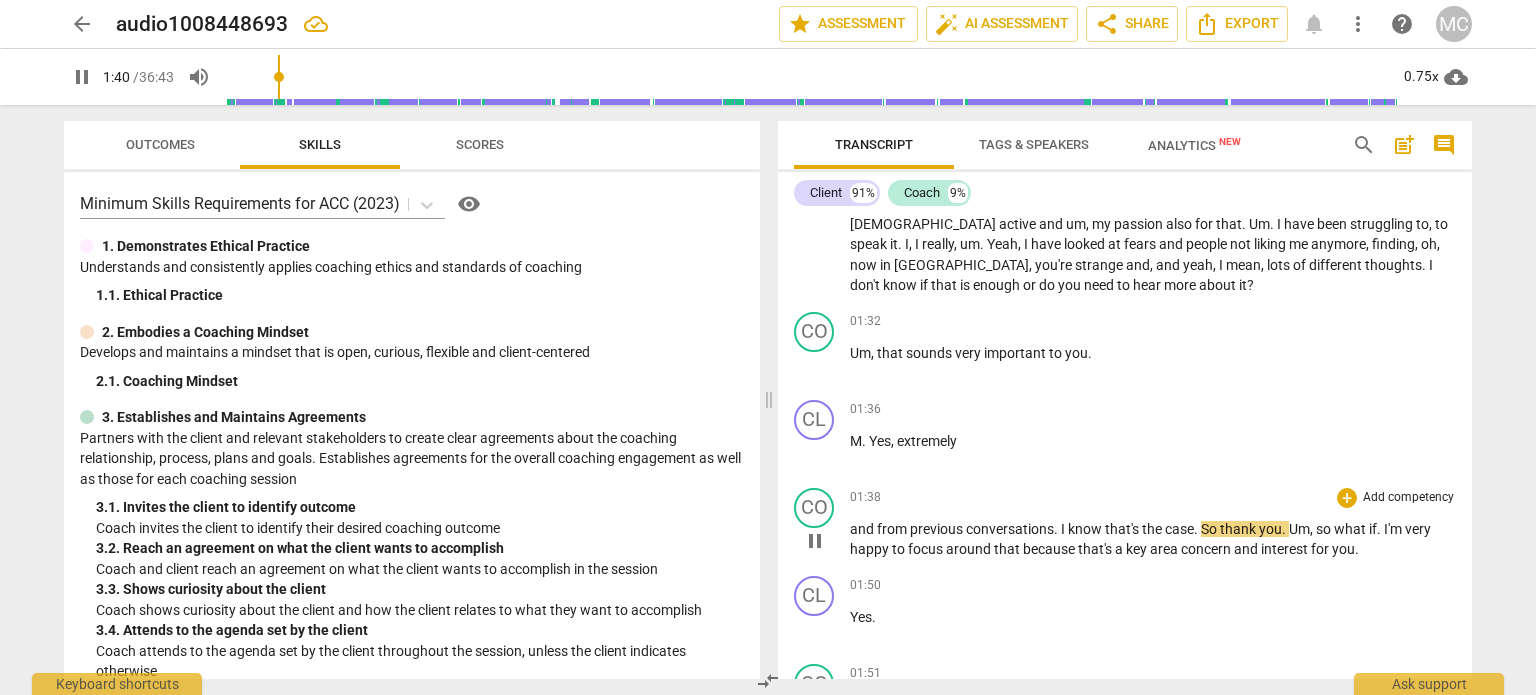click on "previous" at bounding box center (938, 529) 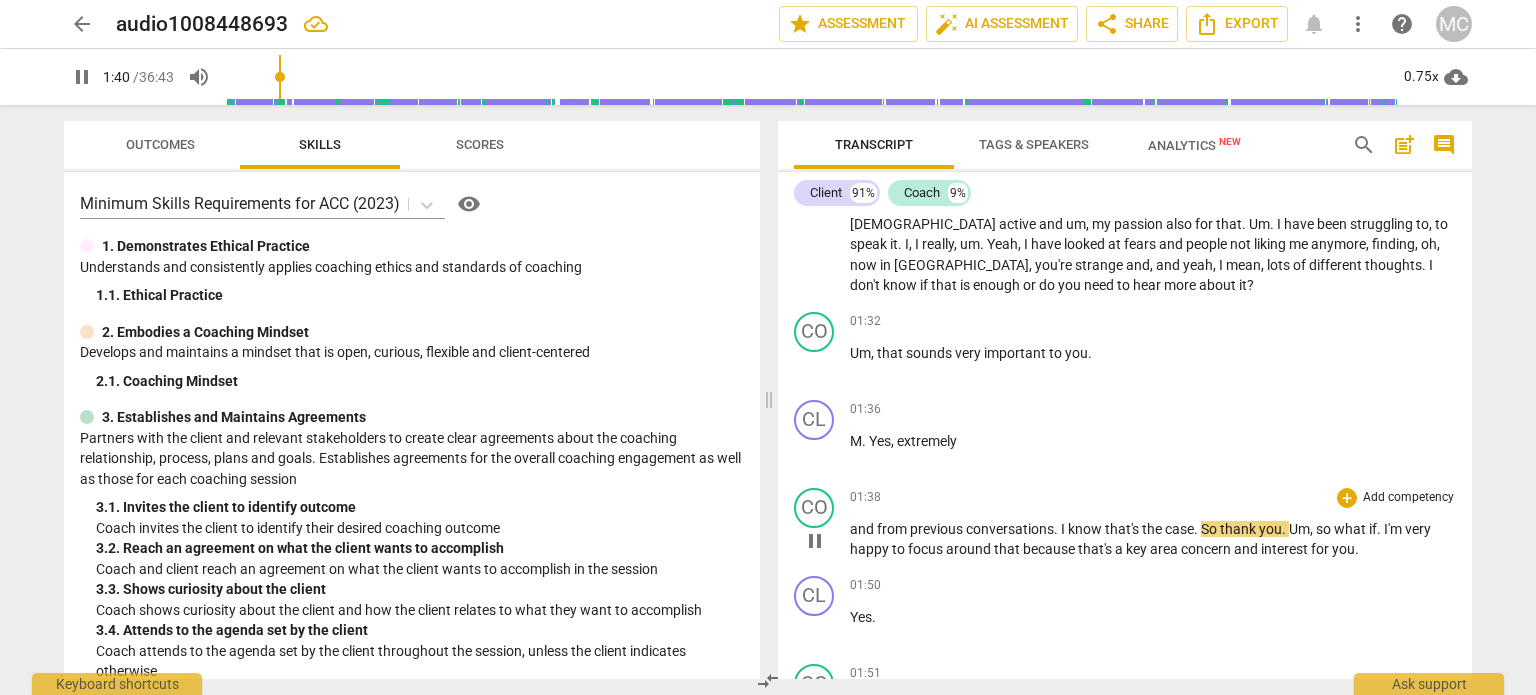 type on "101" 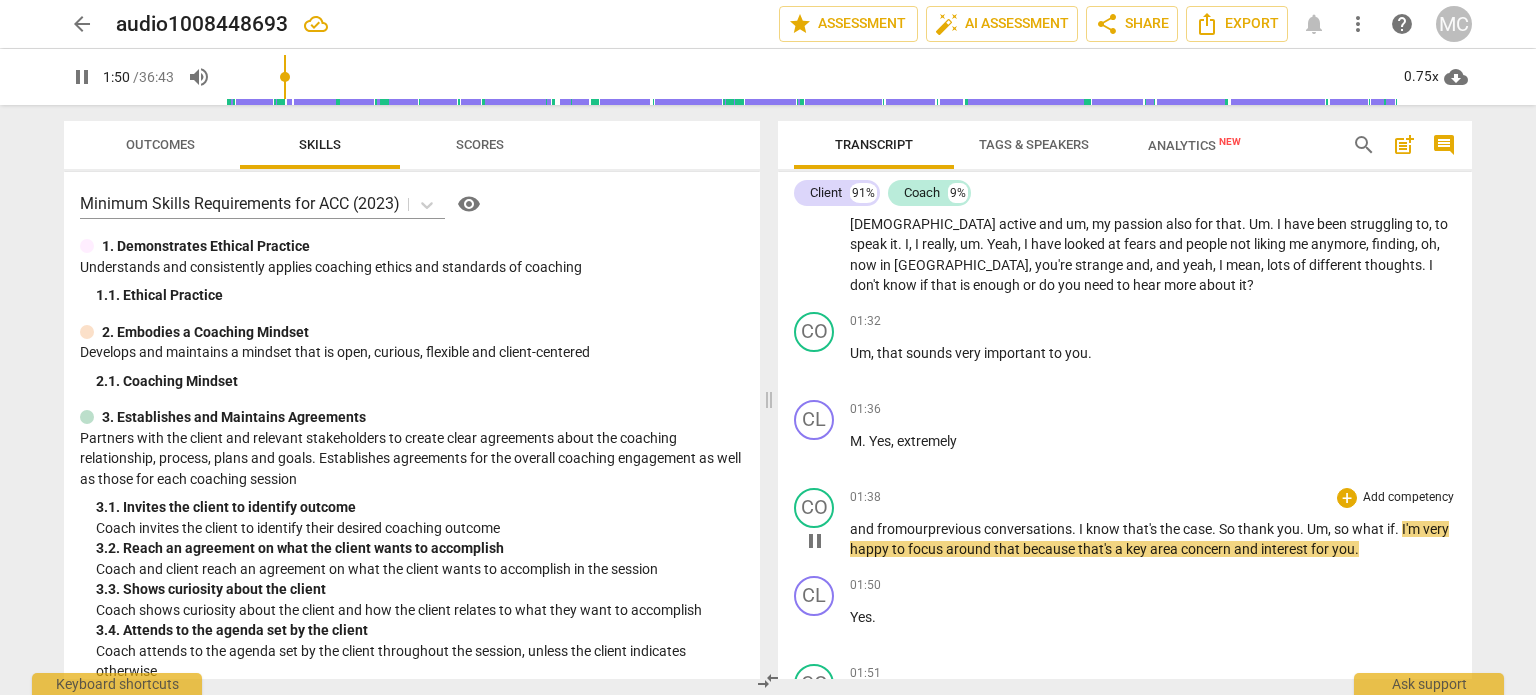 click on "concern" at bounding box center [1207, 549] 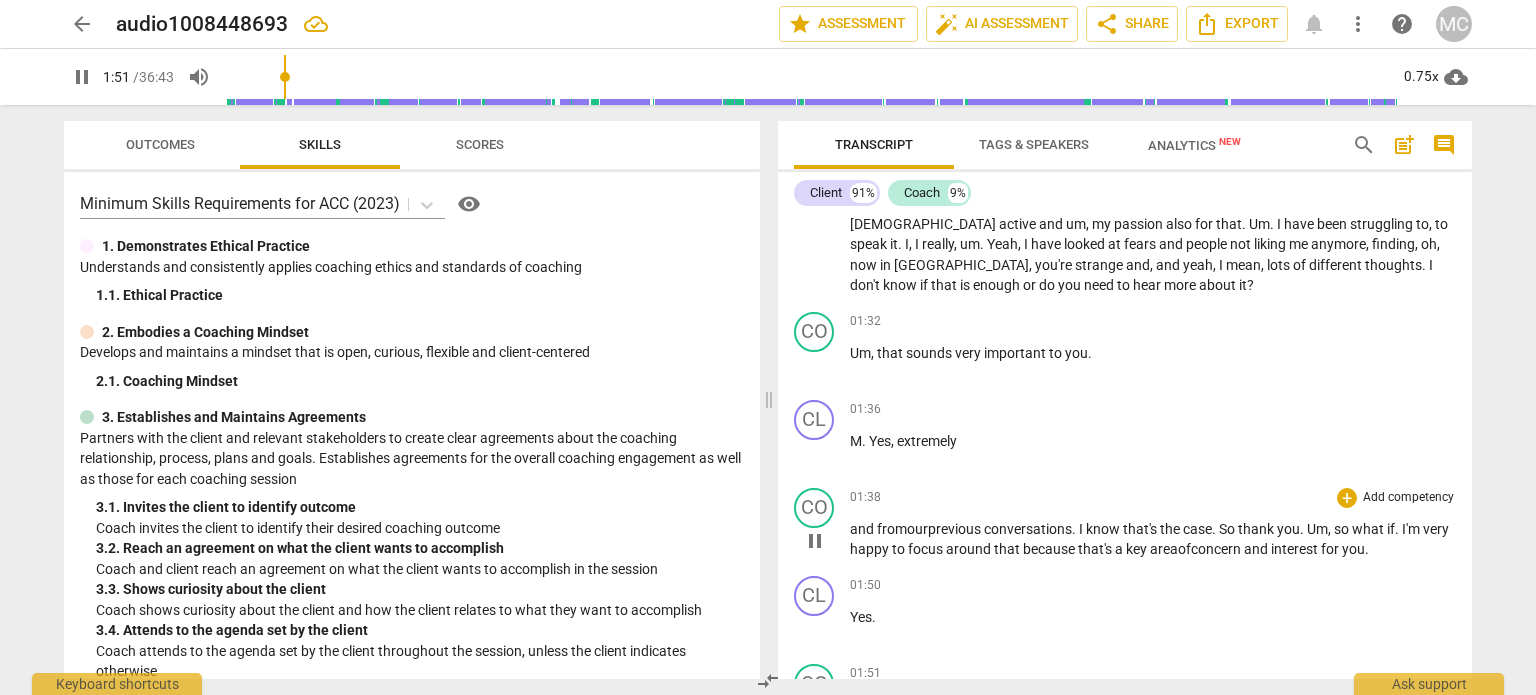 scroll, scrollTop: 971, scrollLeft: 0, axis: vertical 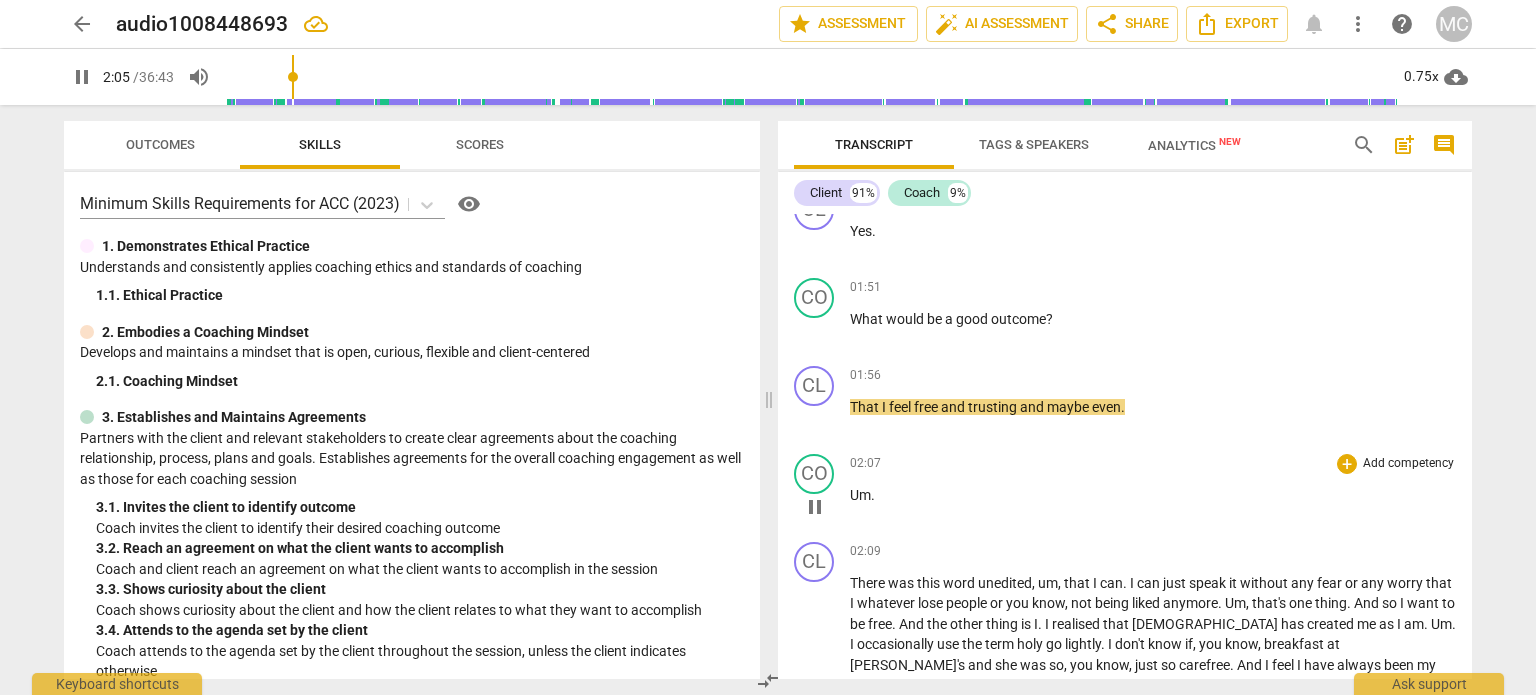 click on "Um" at bounding box center [860, 495] 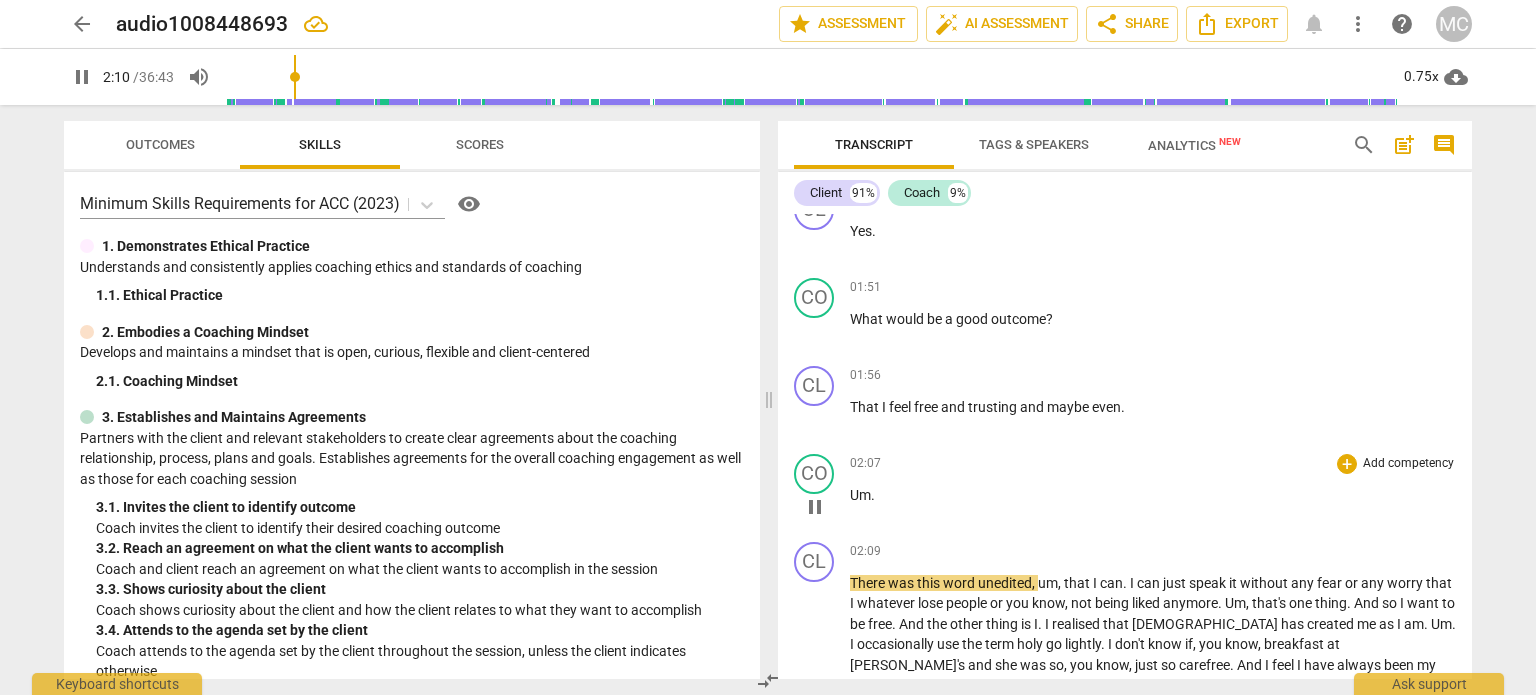 type on "130" 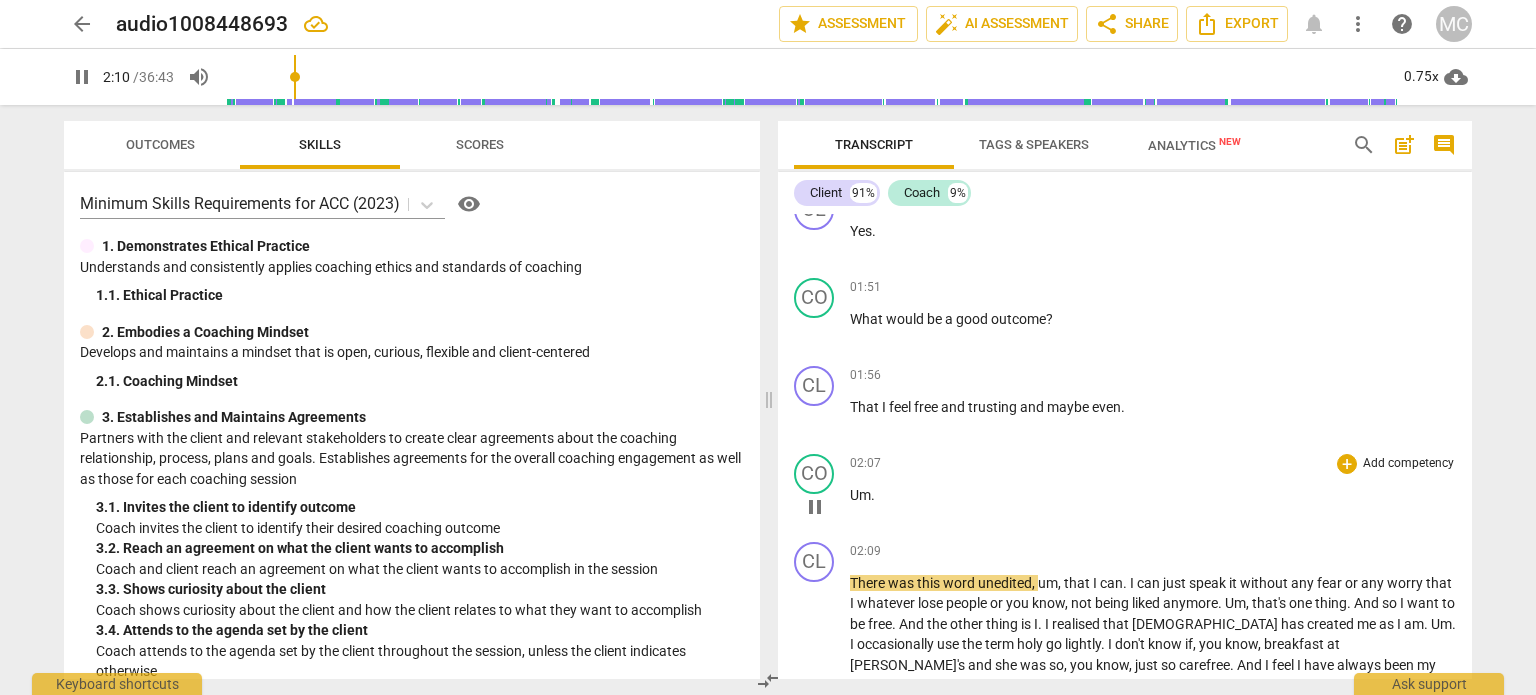 type 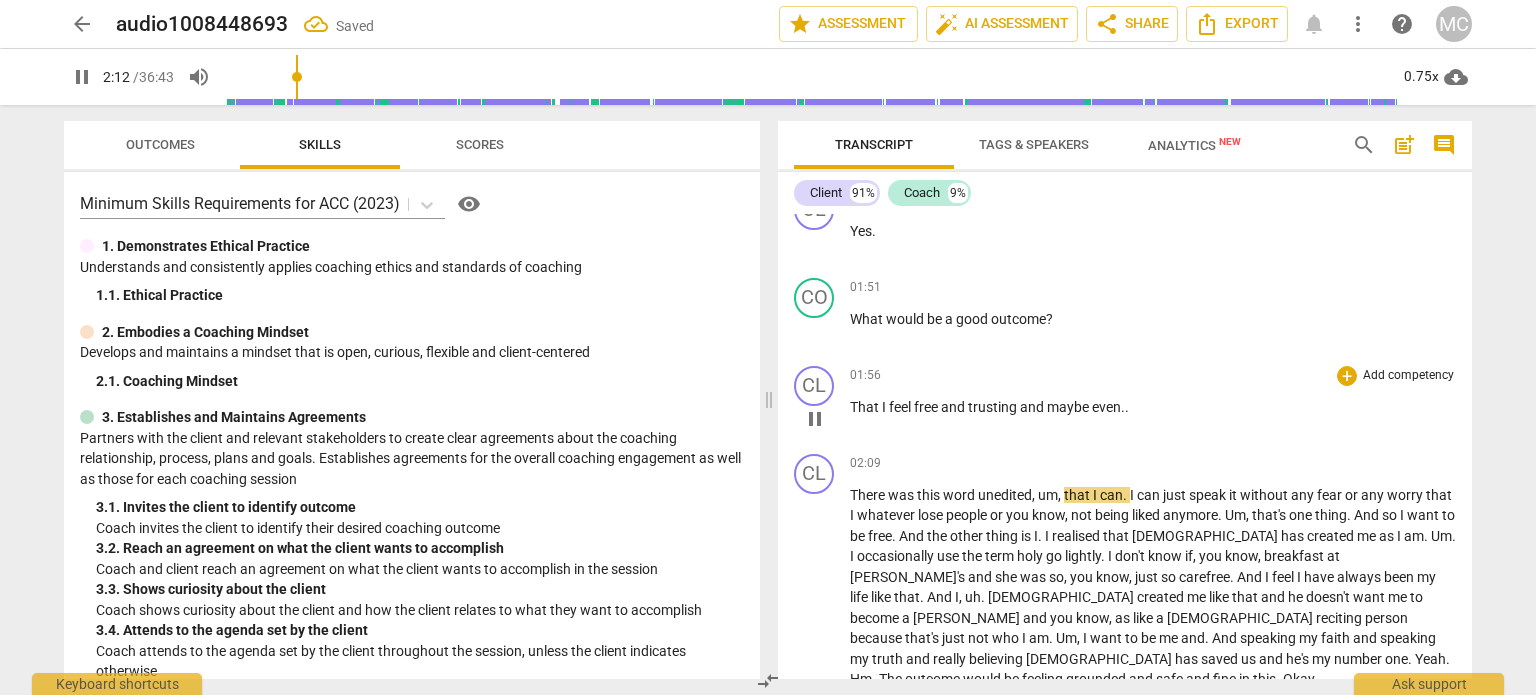 click on "That   I   feel   free   and   trusting   and   maybe   even . ." at bounding box center (1153, 407) 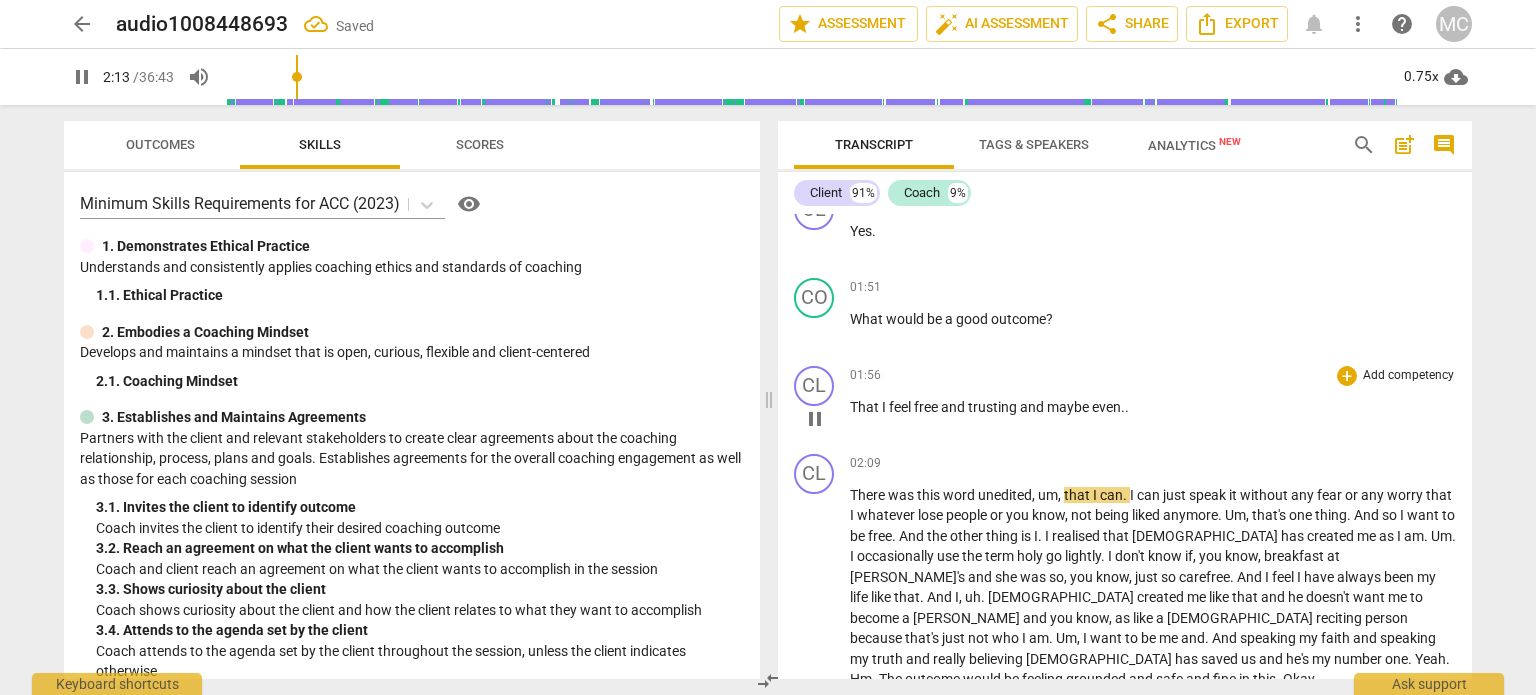 type on "133" 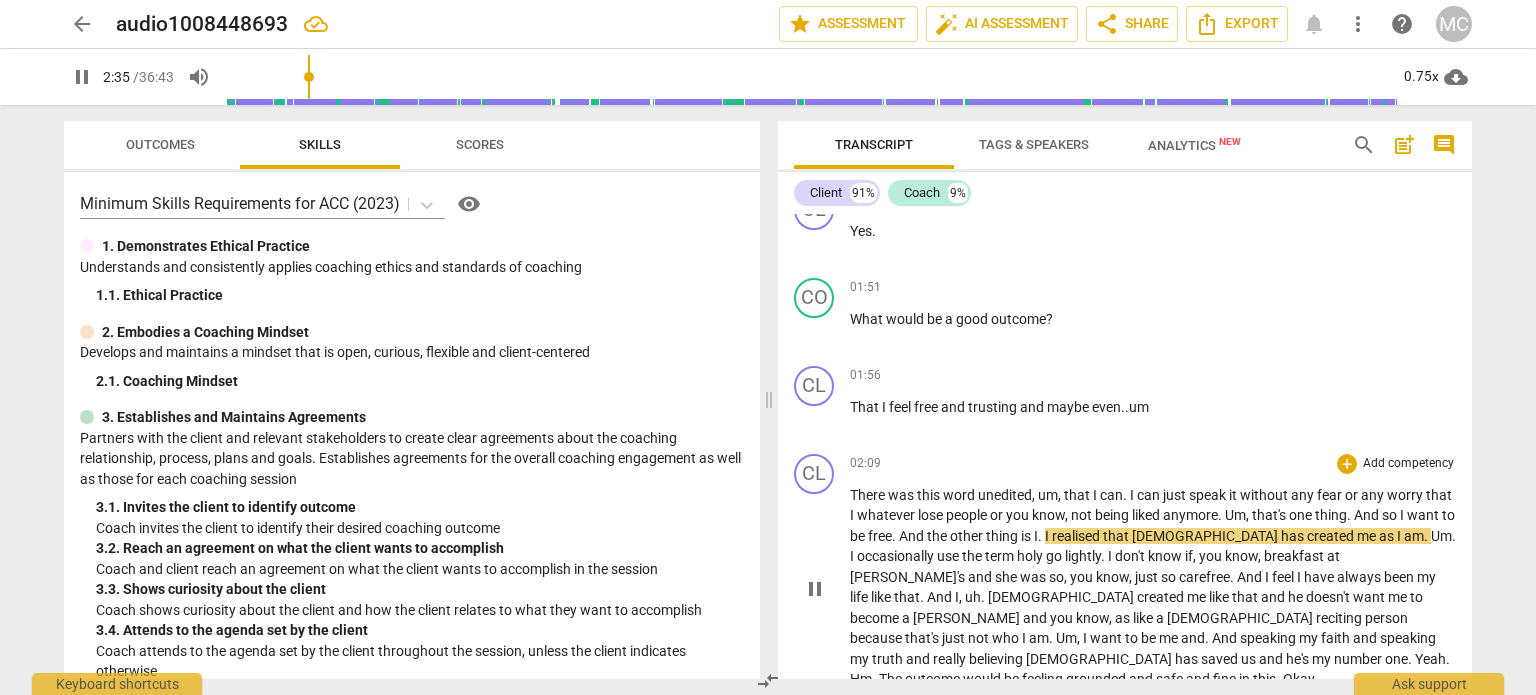 click on "." at bounding box center [1041, 536] 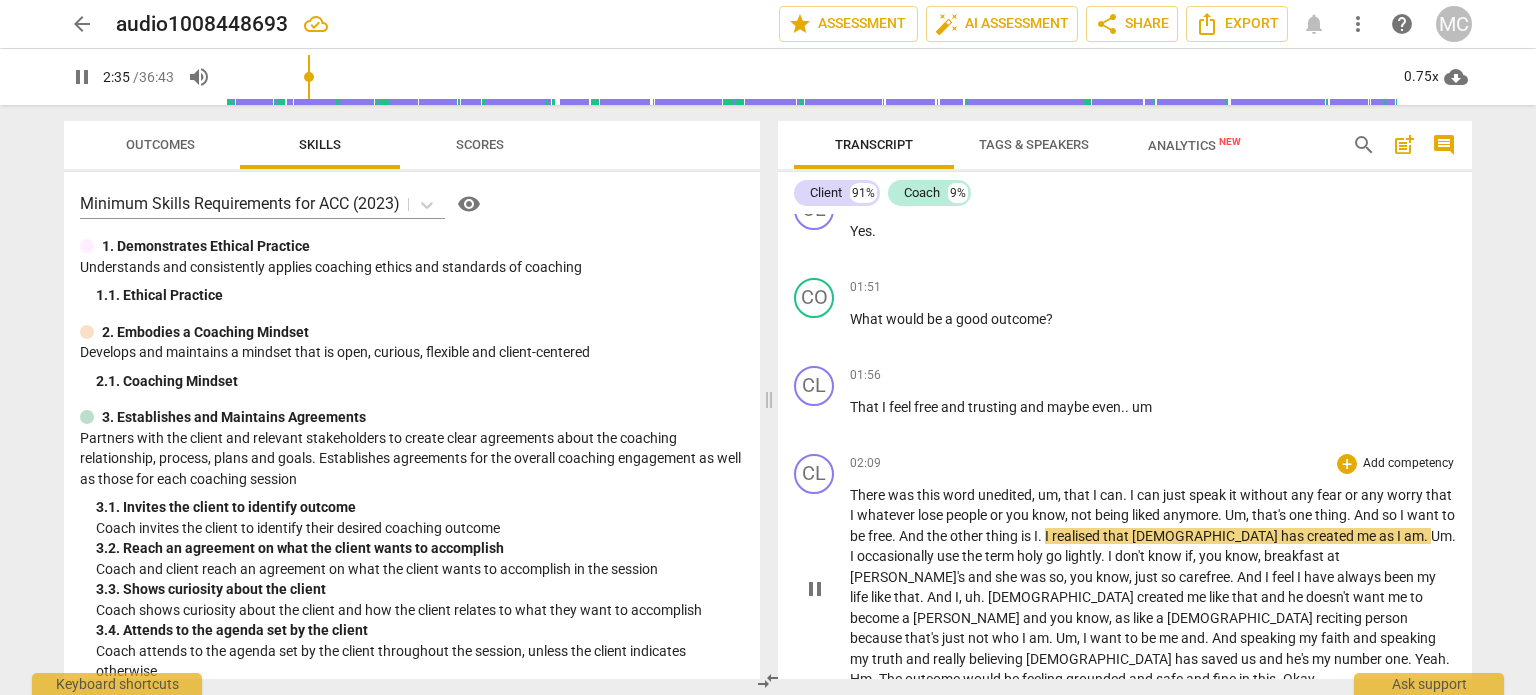 type on "156" 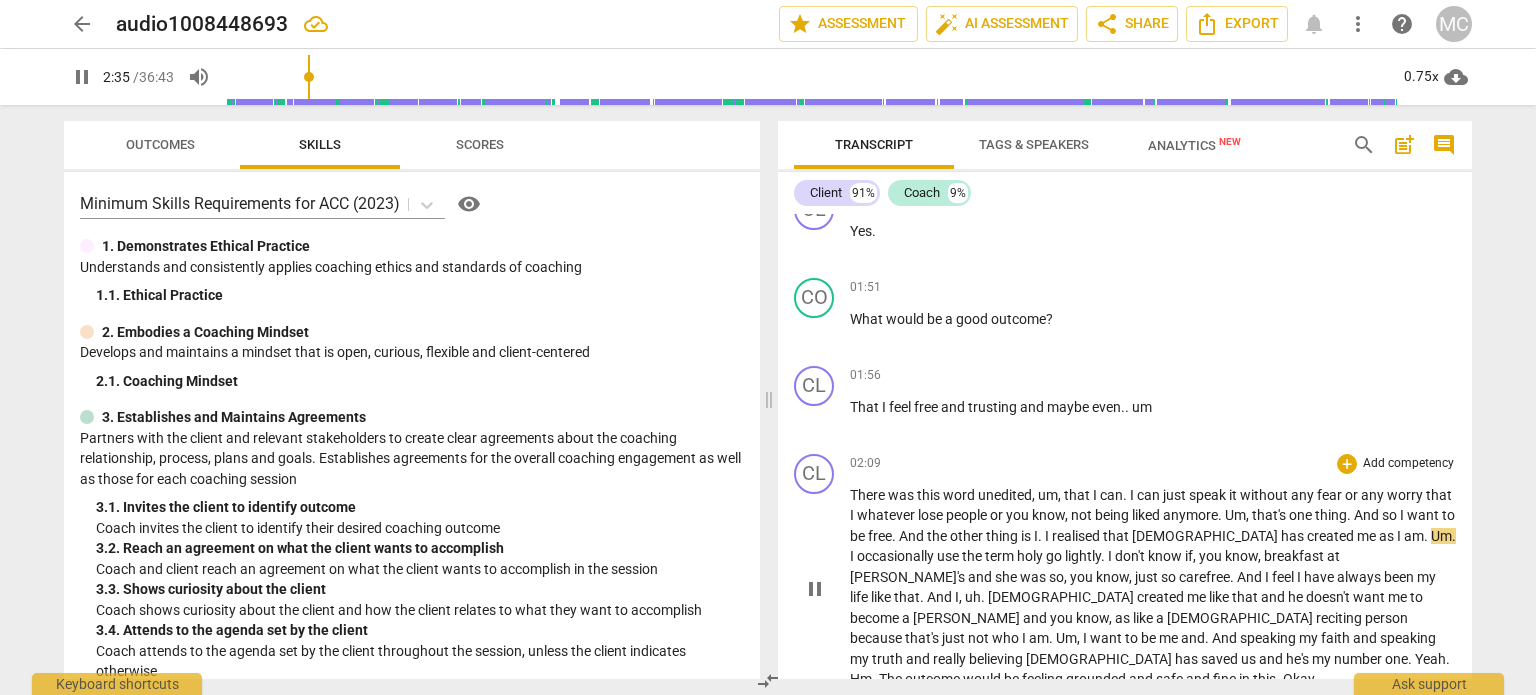 type 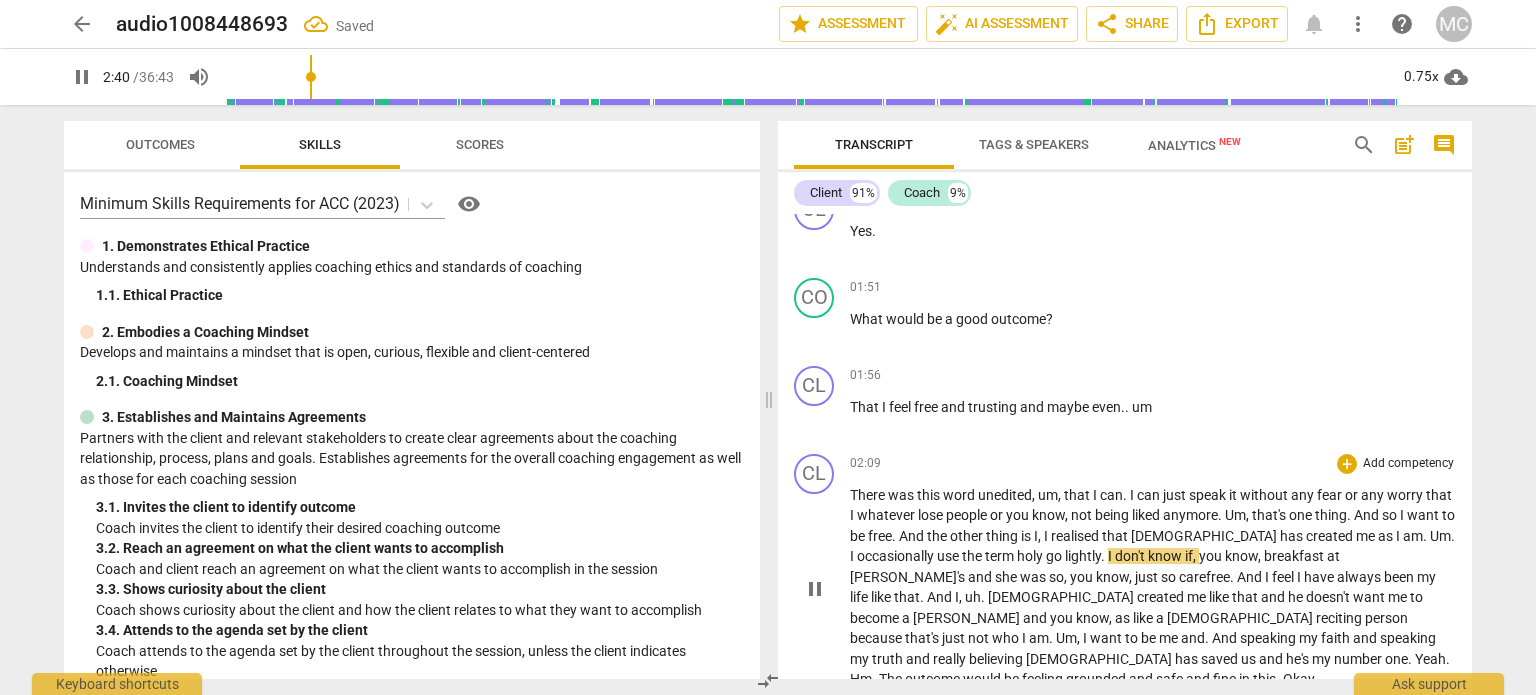 click on "holy" at bounding box center (1031, 556) 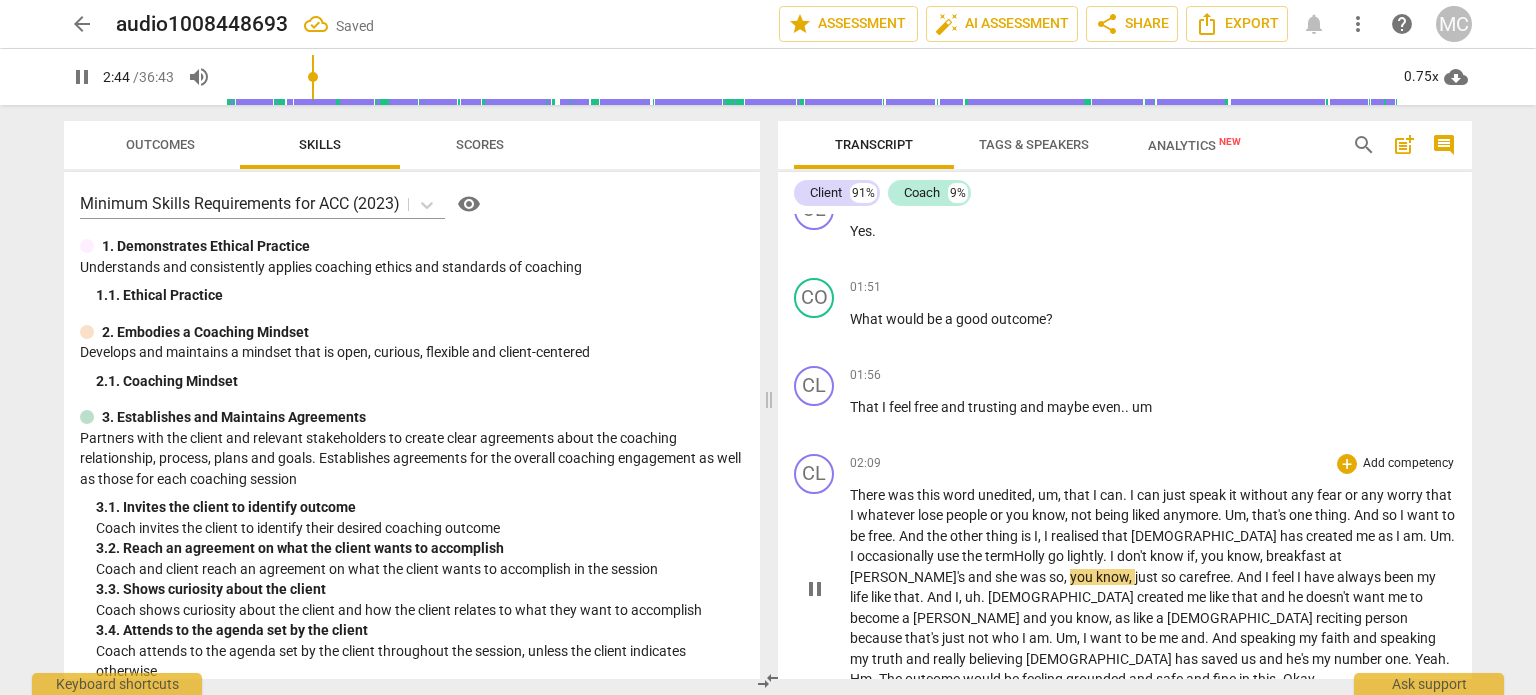 click on "go" at bounding box center [1057, 556] 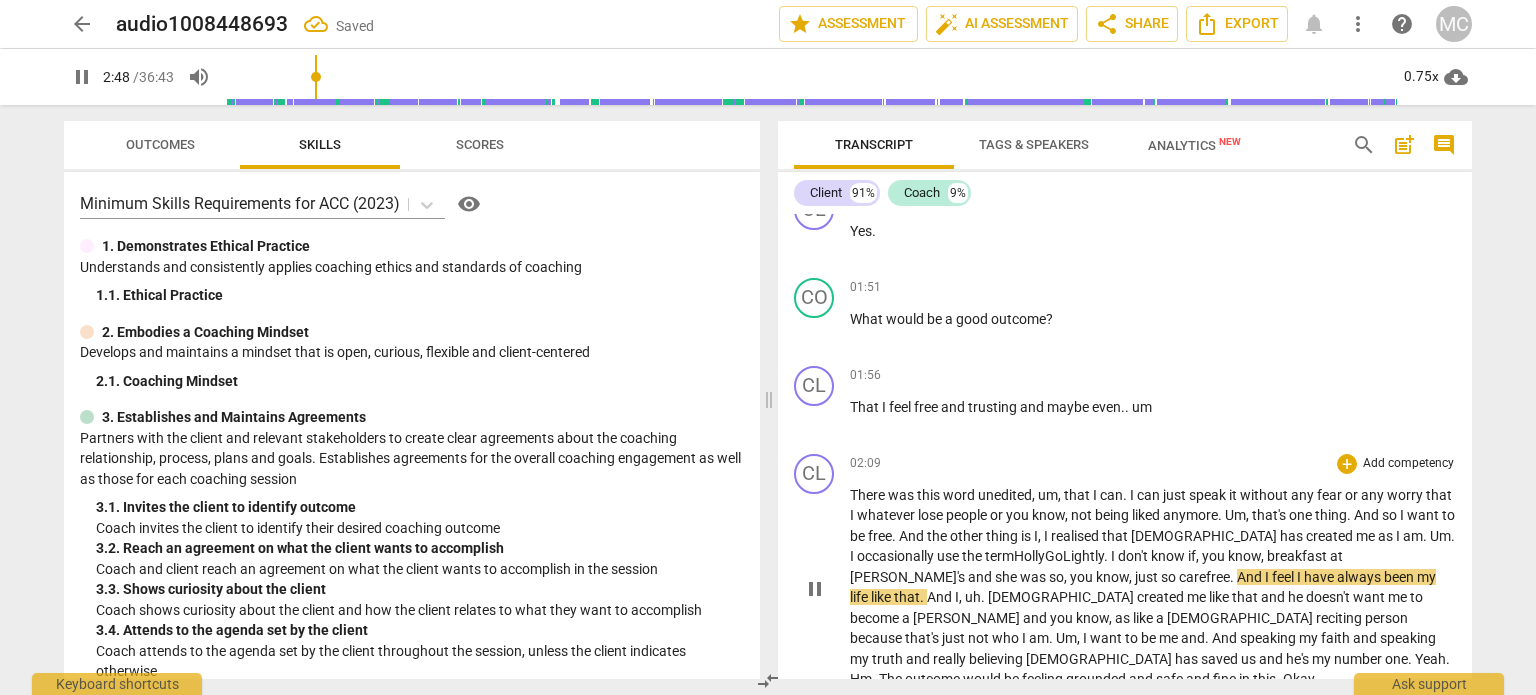 click on "breakfast" at bounding box center [1298, 556] 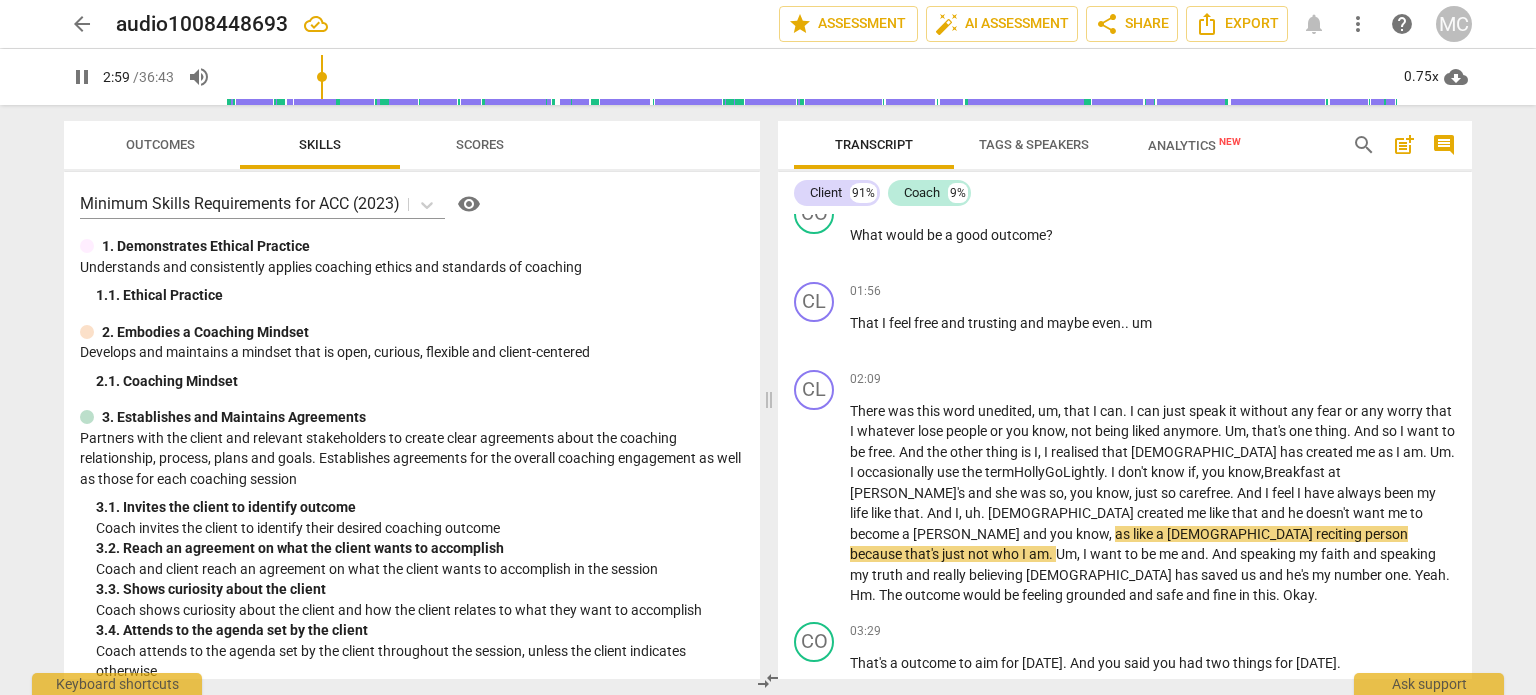 scroll, scrollTop: 994, scrollLeft: 0, axis: vertical 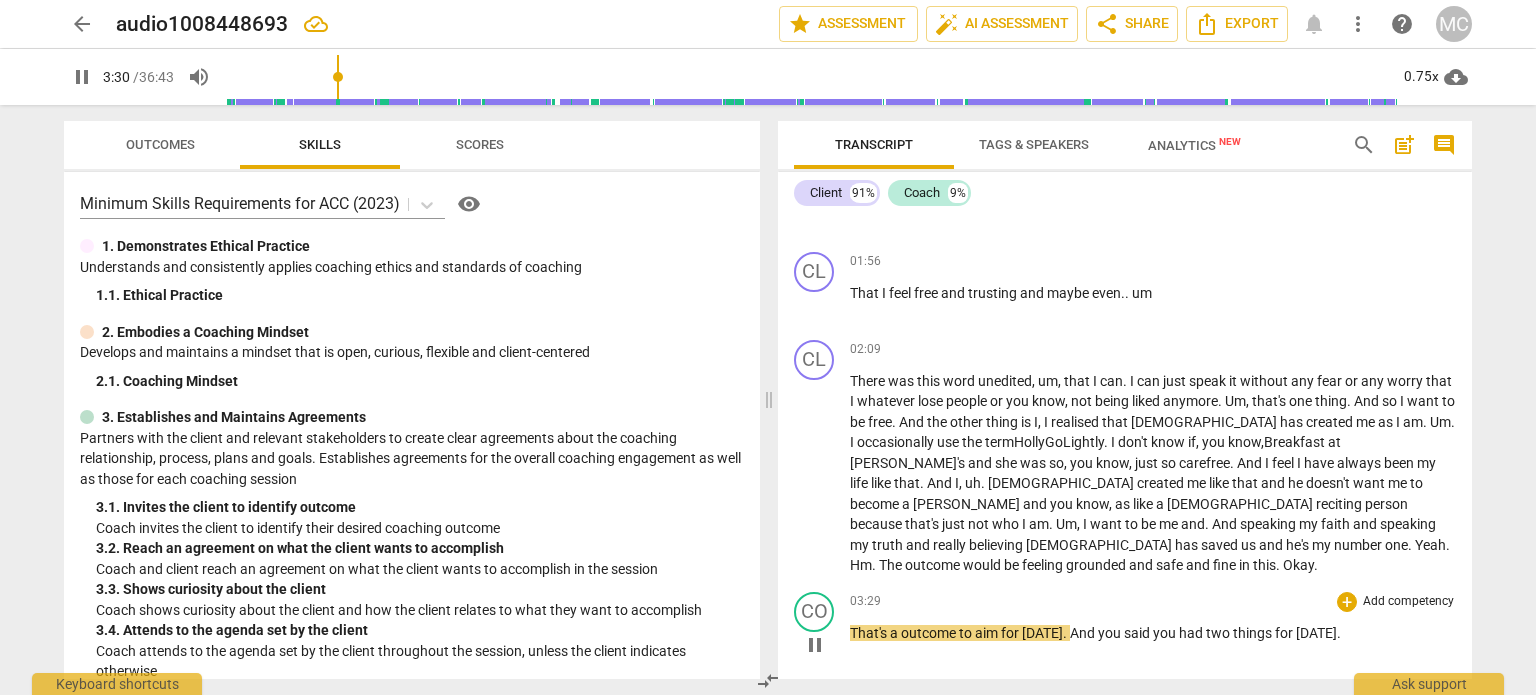 click on "That's" at bounding box center [870, 633] 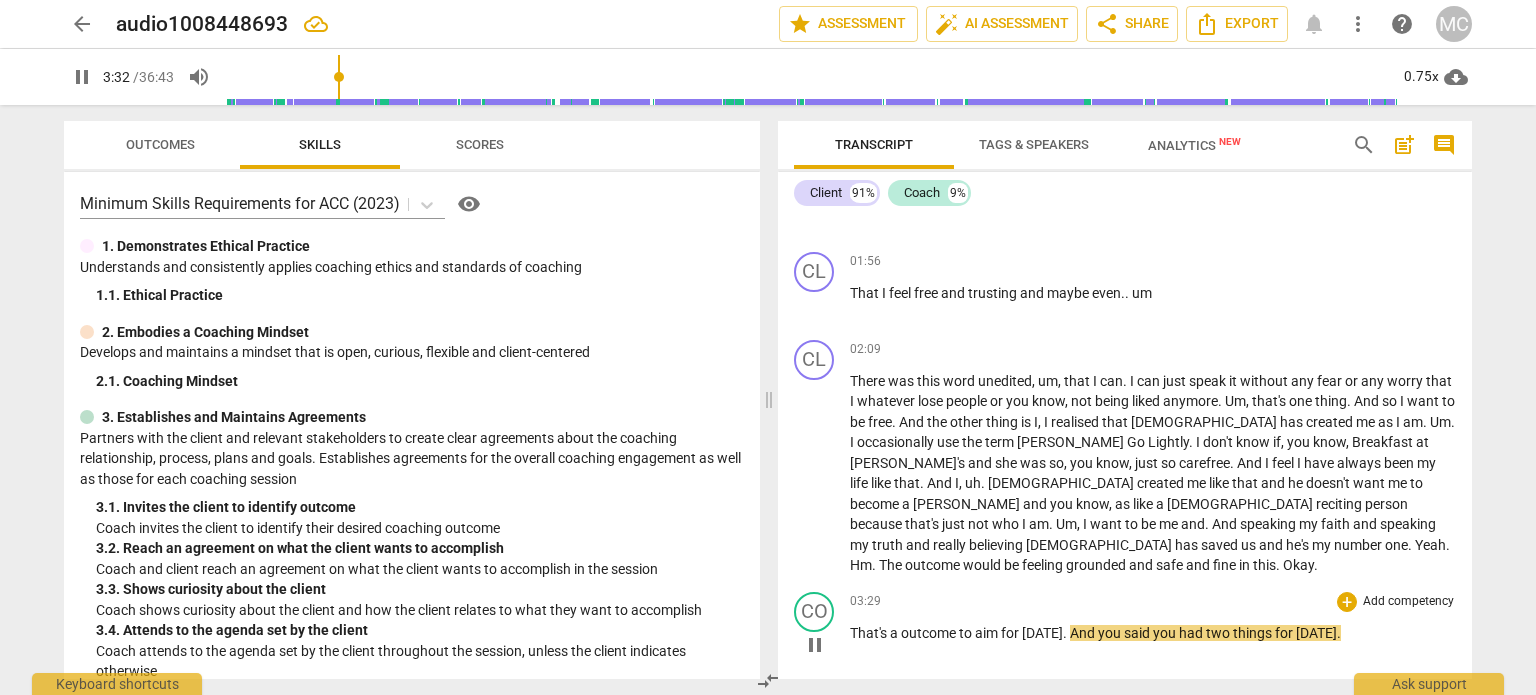 type on "213" 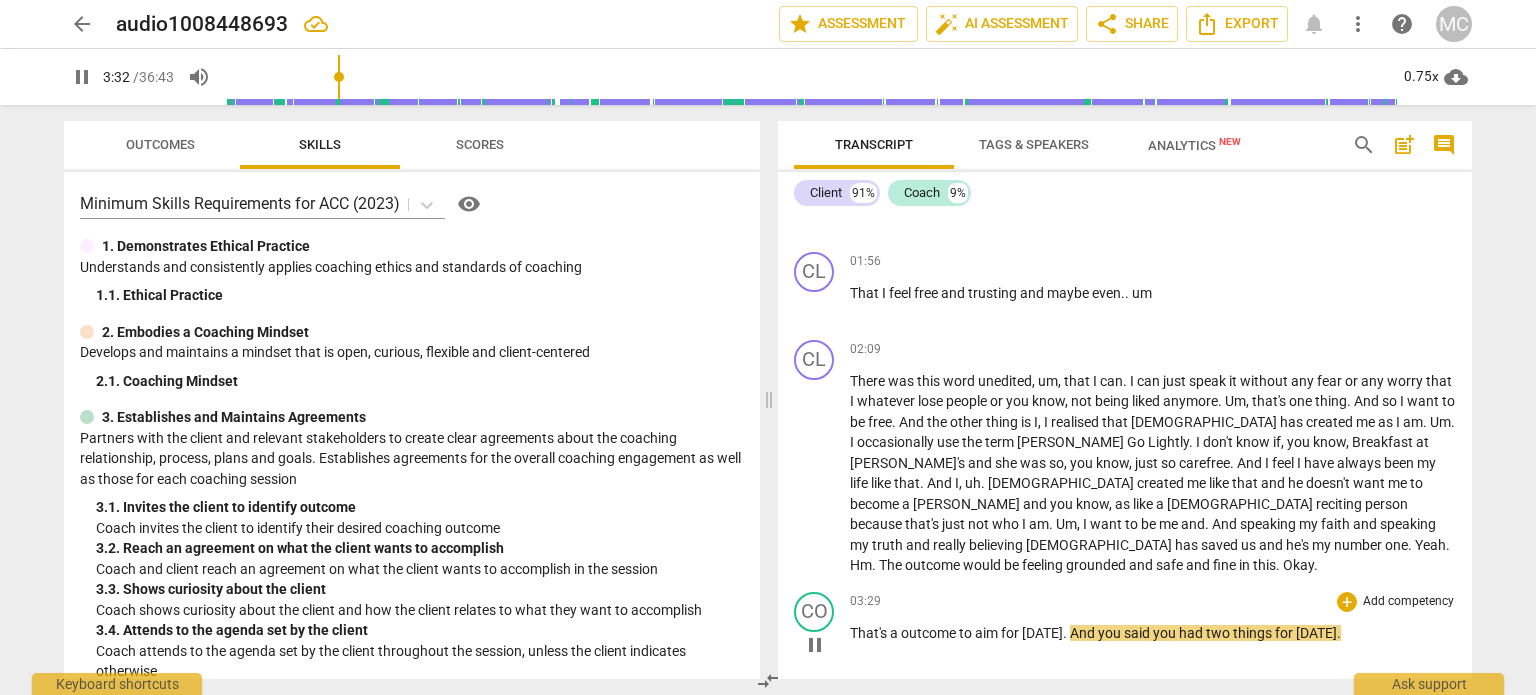 type 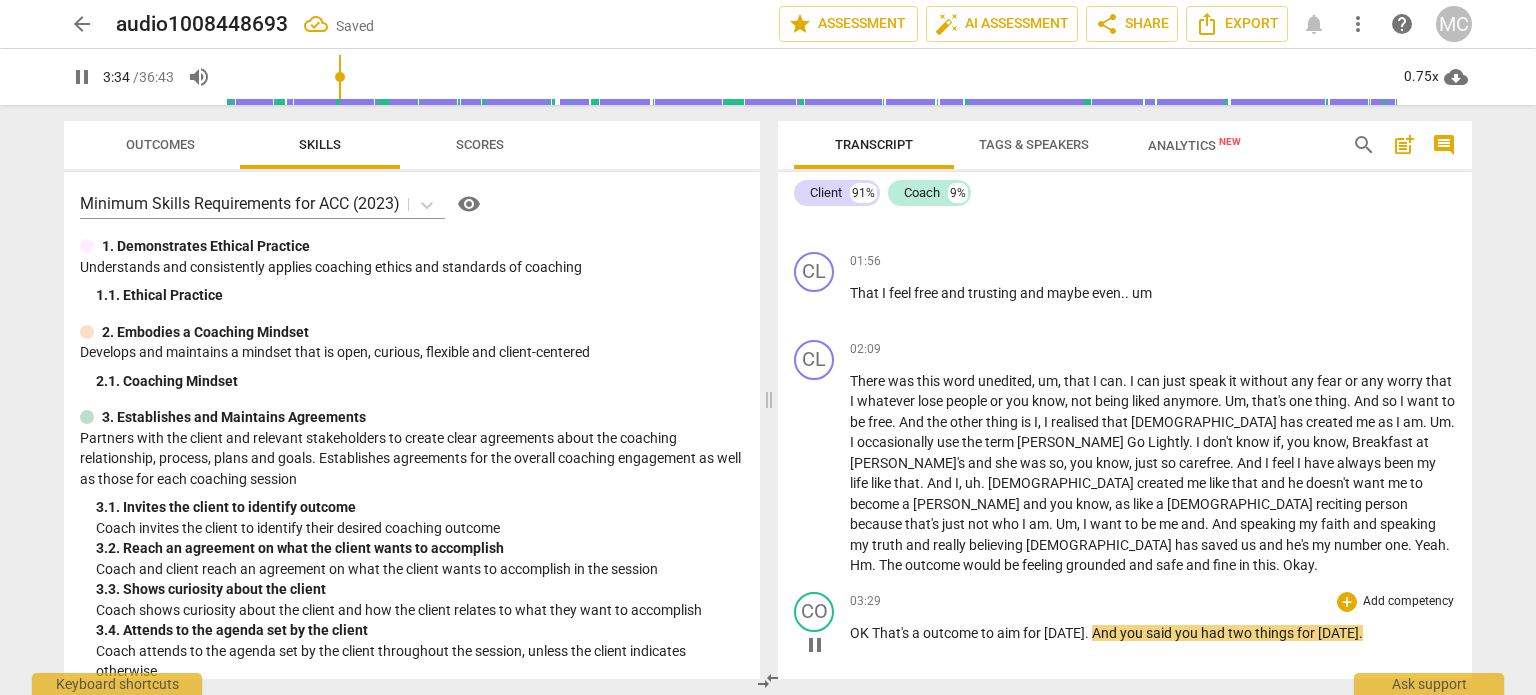 click on "a" at bounding box center [917, 633] 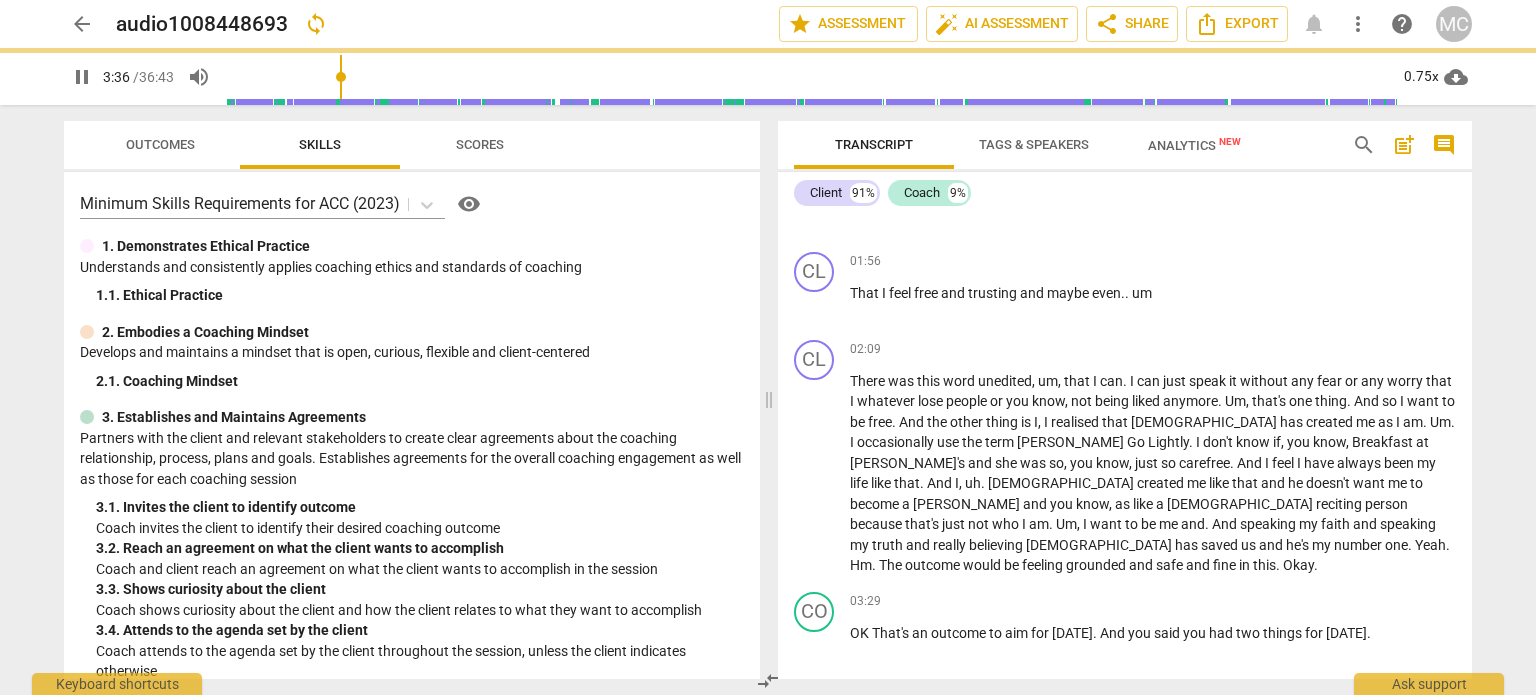 scroll, scrollTop: 1464, scrollLeft: 0, axis: vertical 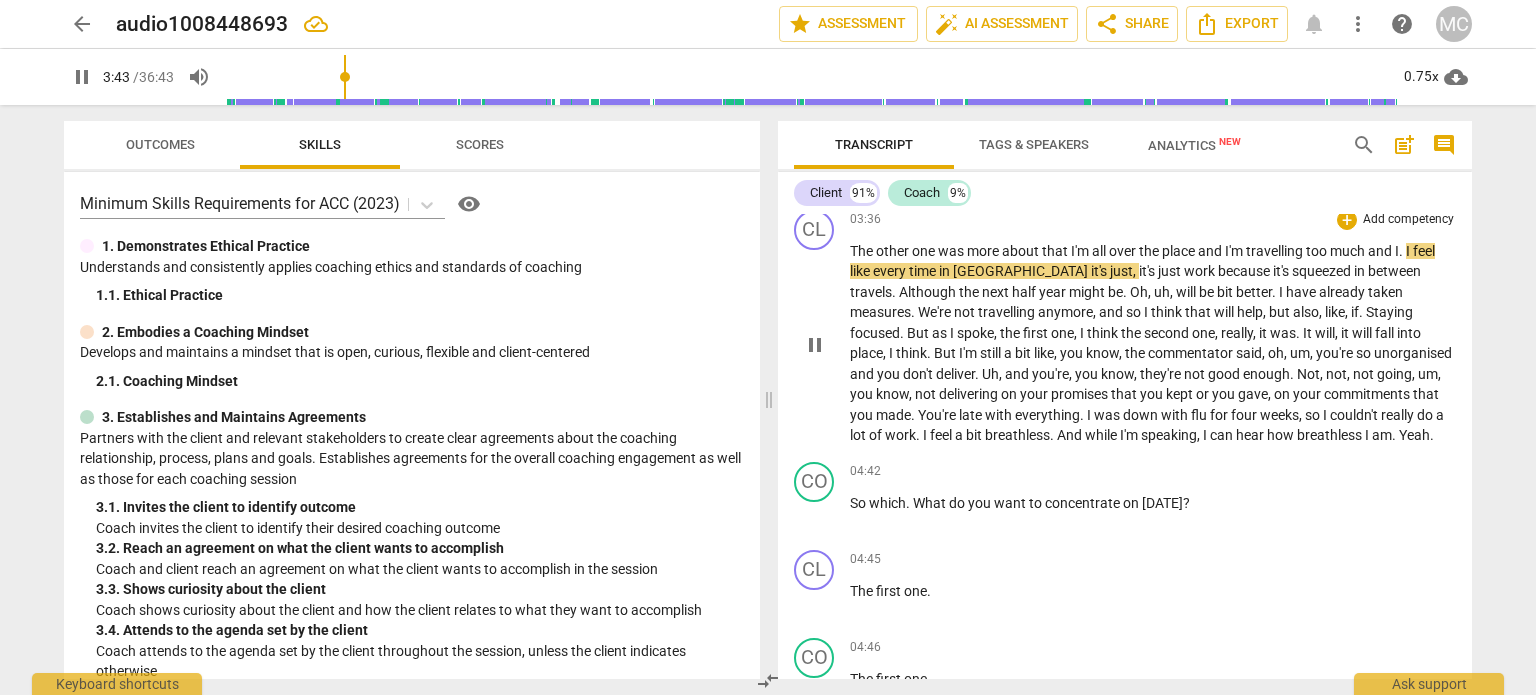 click on "." at bounding box center (1402, 251) 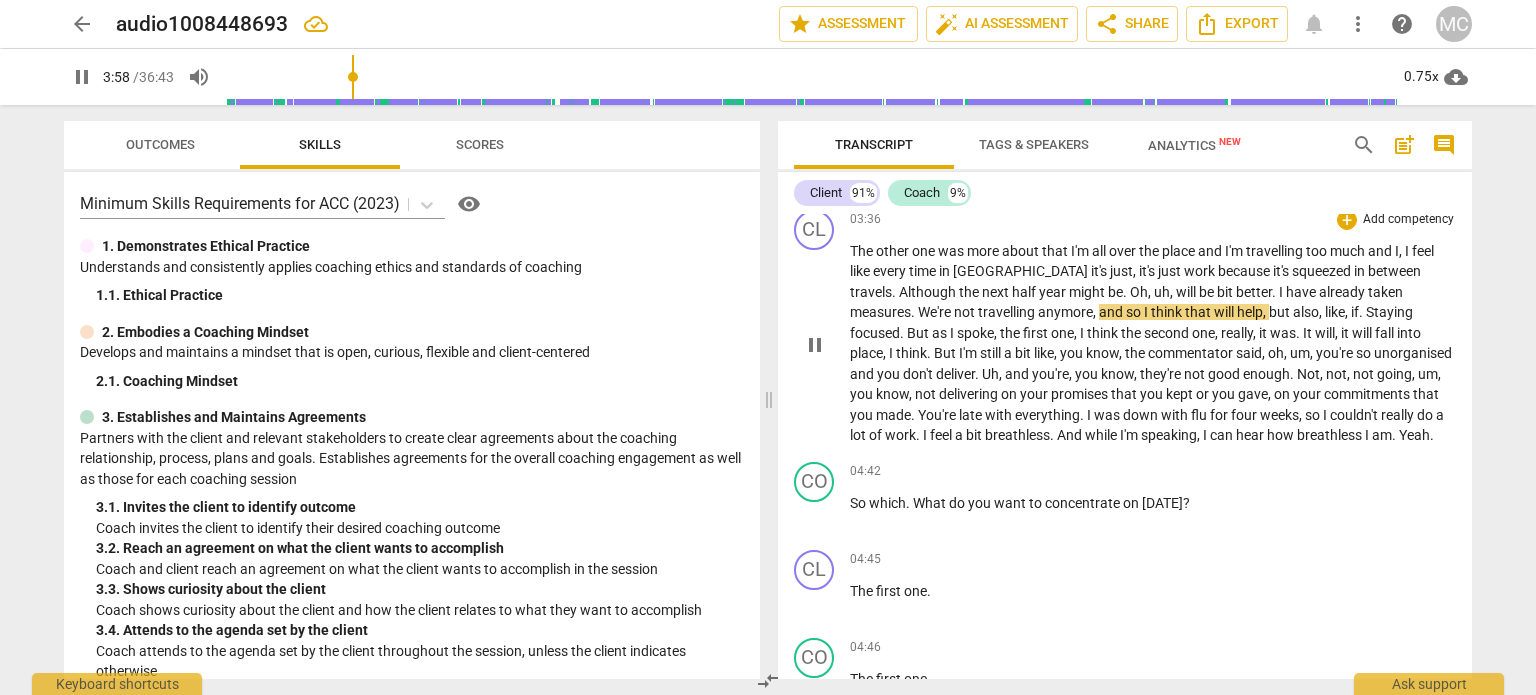 click on "and" at bounding box center (1112, 312) 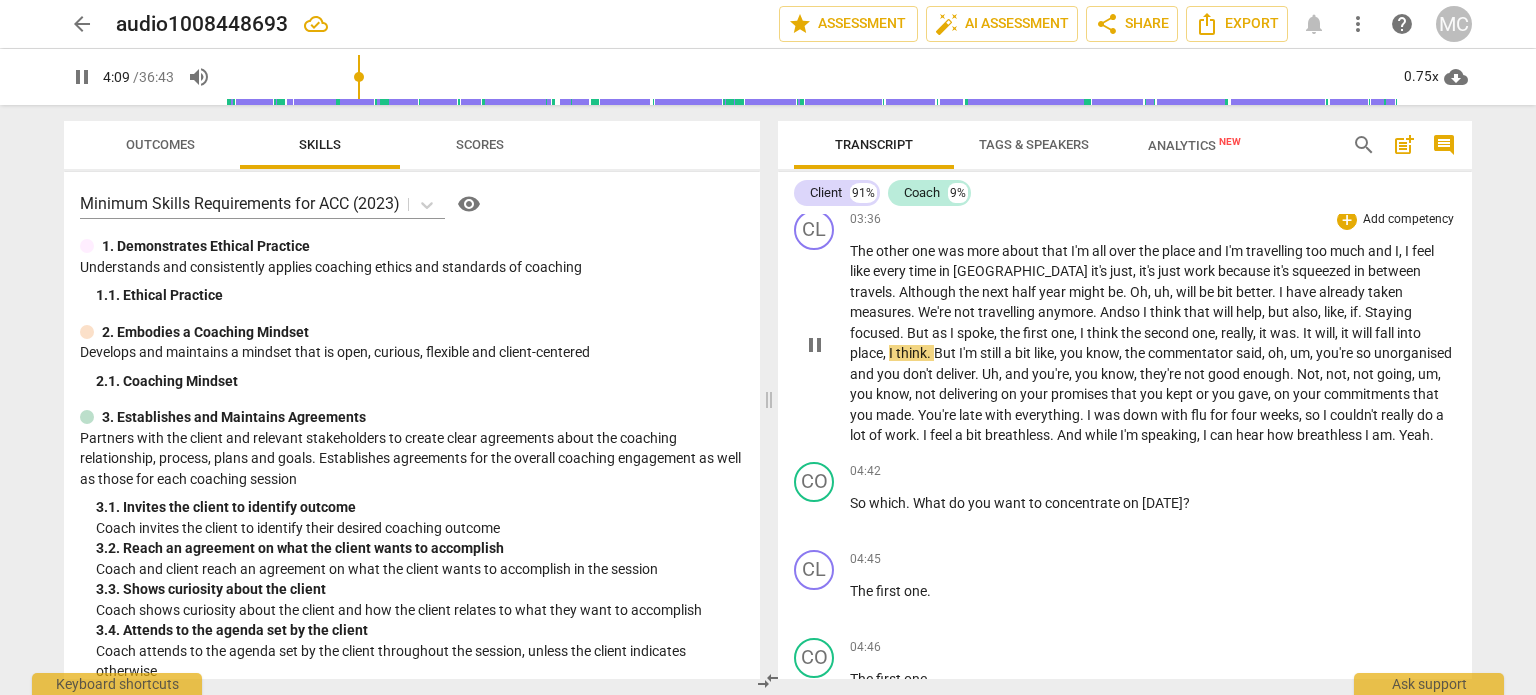 click on "It" at bounding box center (1309, 333) 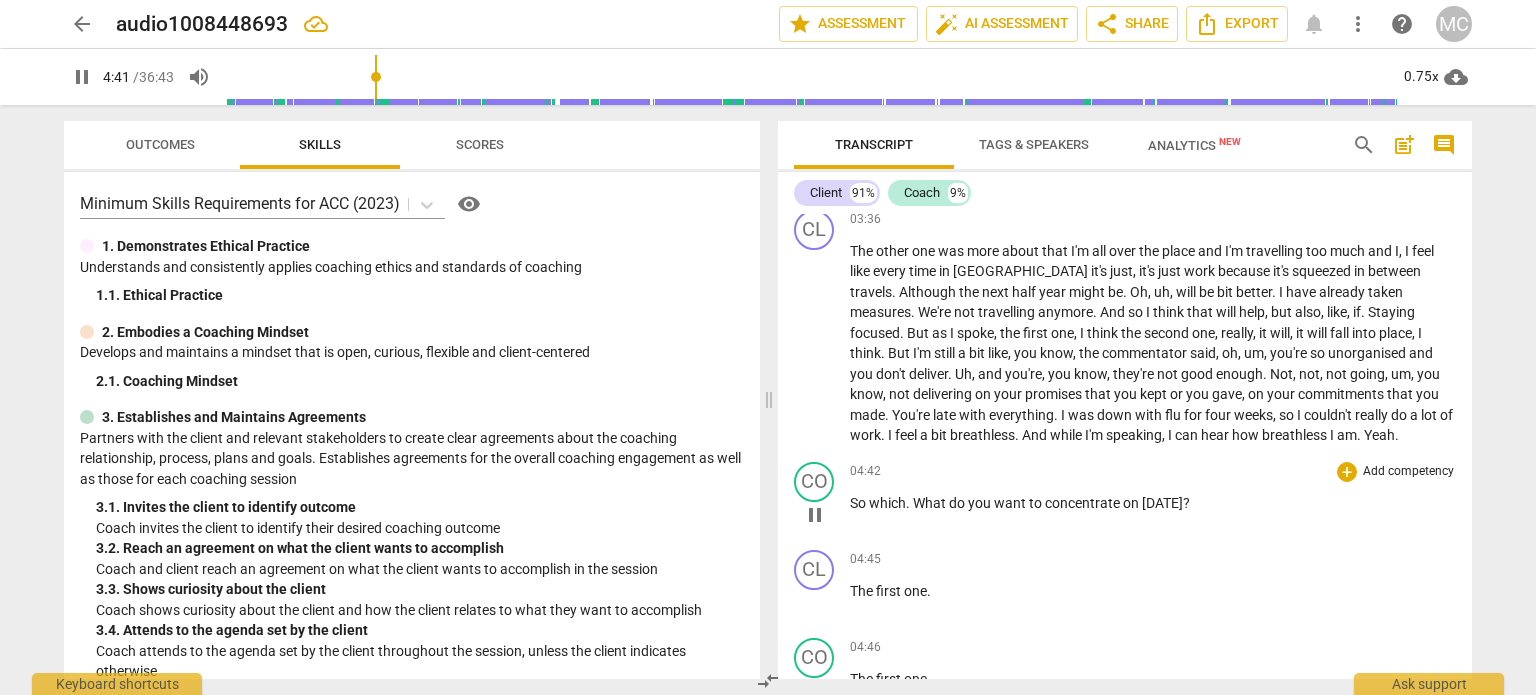 click on "So" at bounding box center (859, 503) 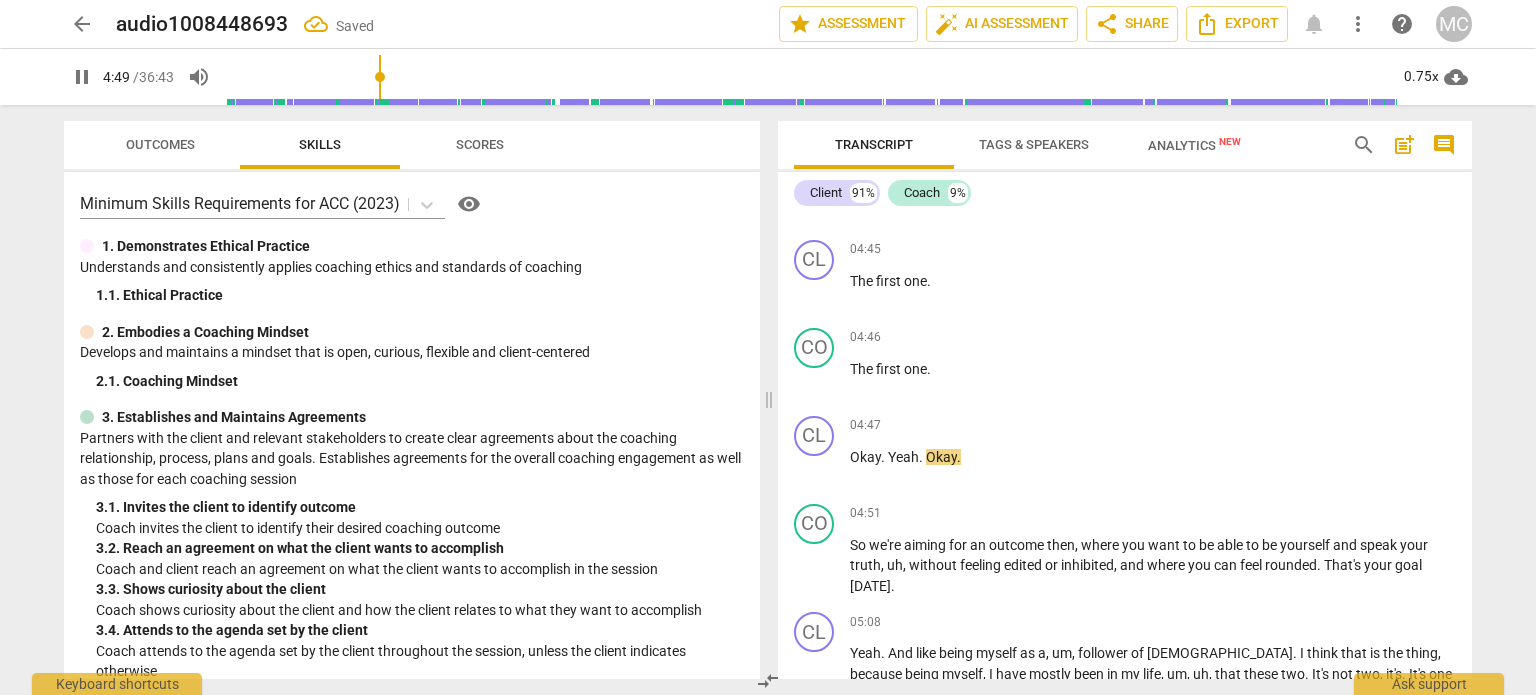 scroll, scrollTop: 1789, scrollLeft: 0, axis: vertical 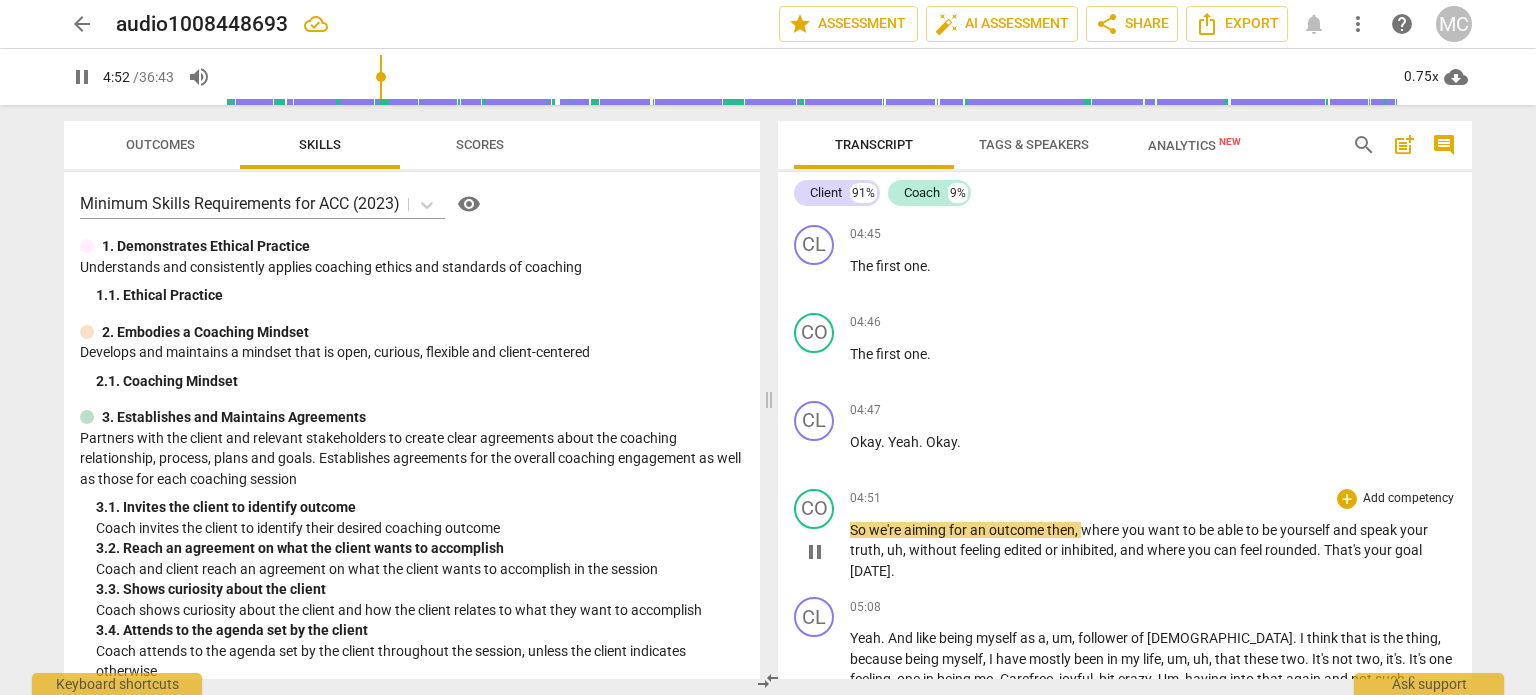 click on "So" at bounding box center [859, 530] 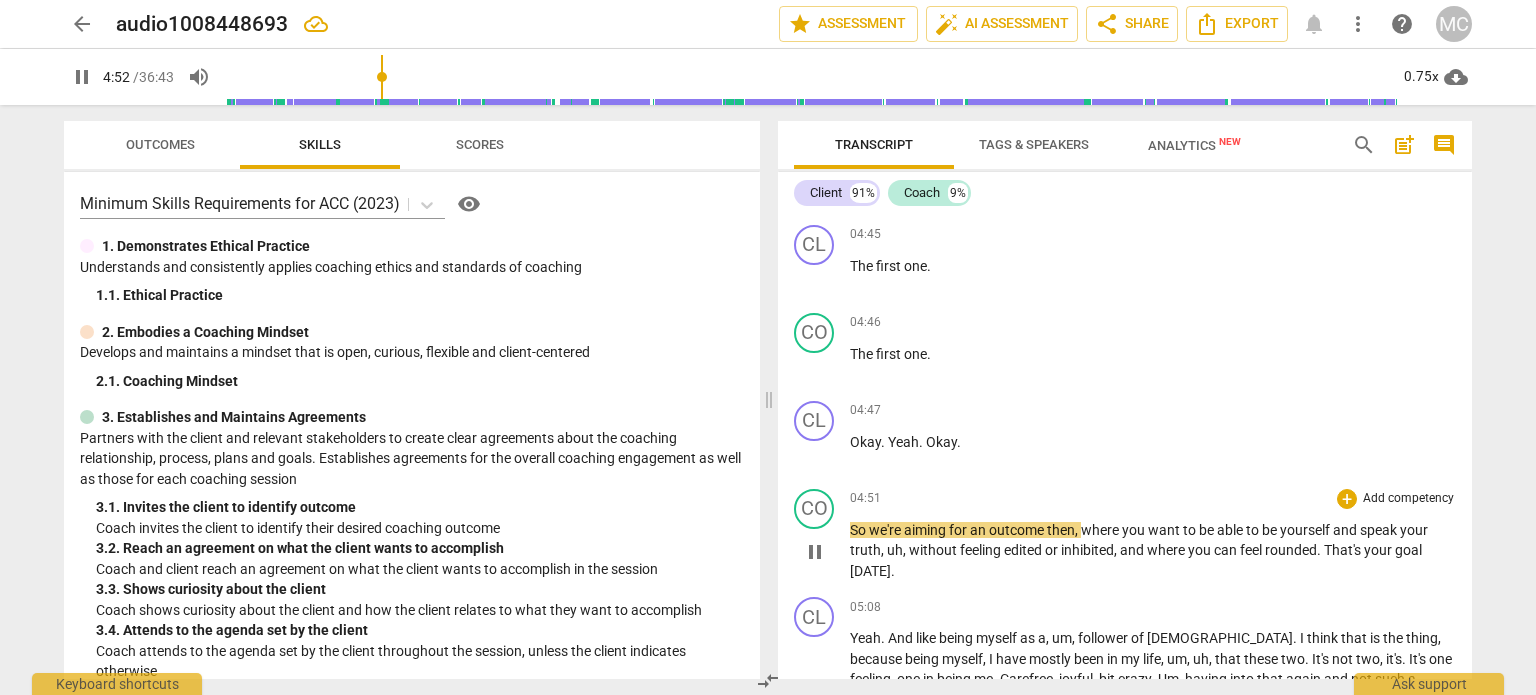 type on "293" 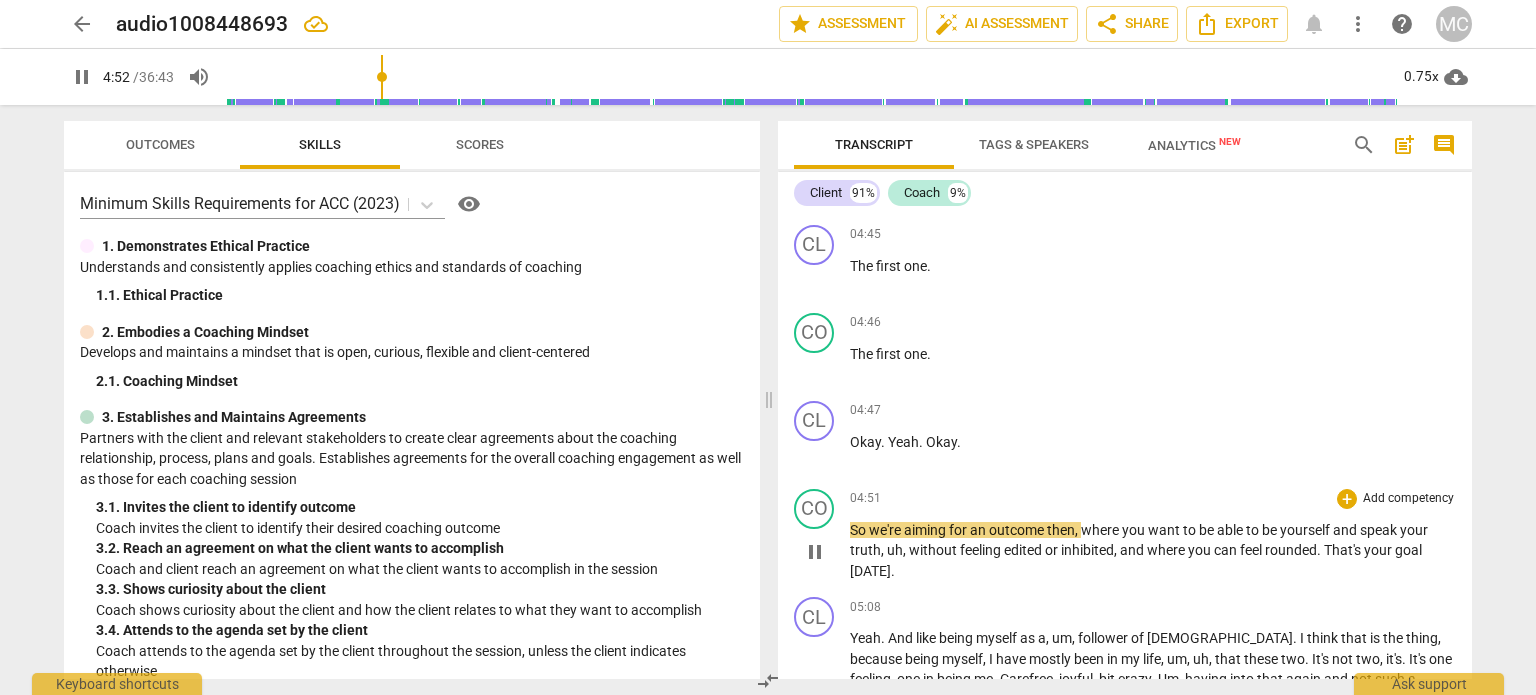 type 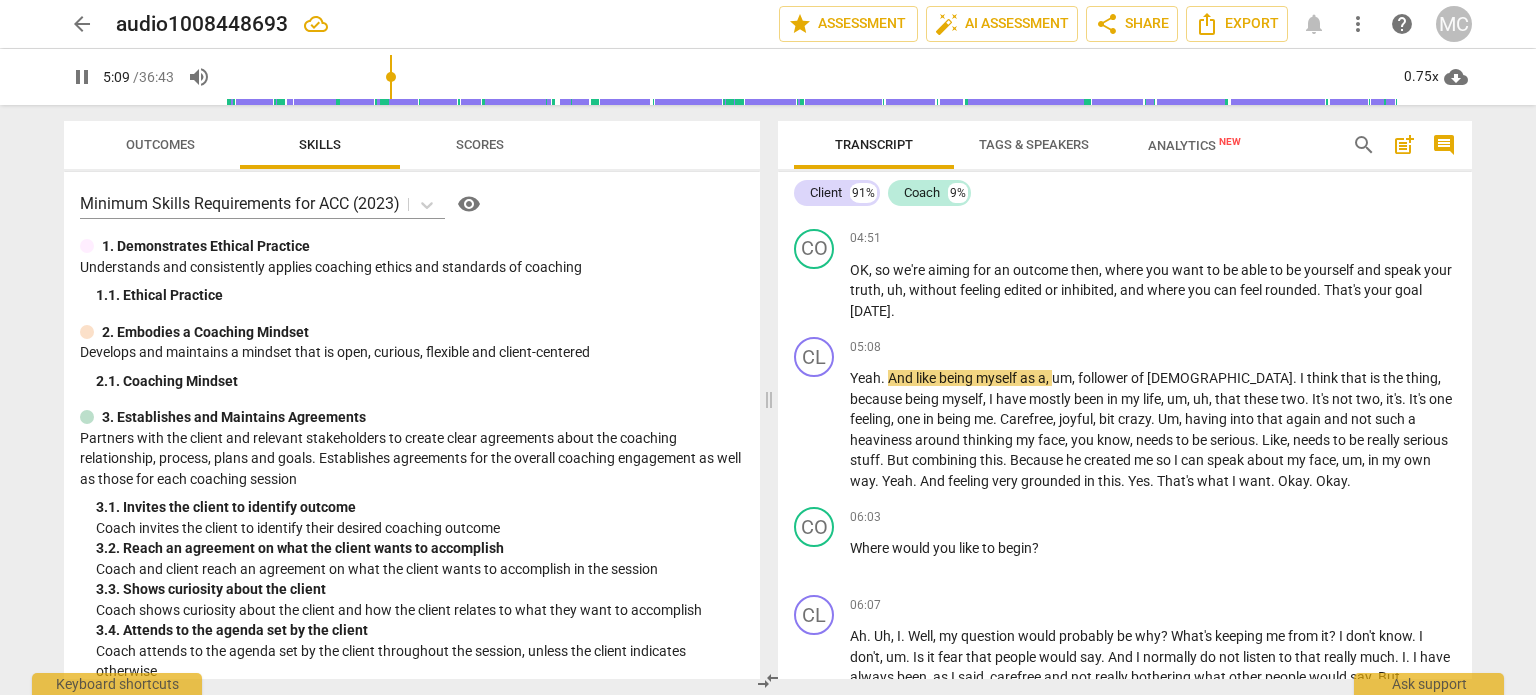 scroll, scrollTop: 2080, scrollLeft: 0, axis: vertical 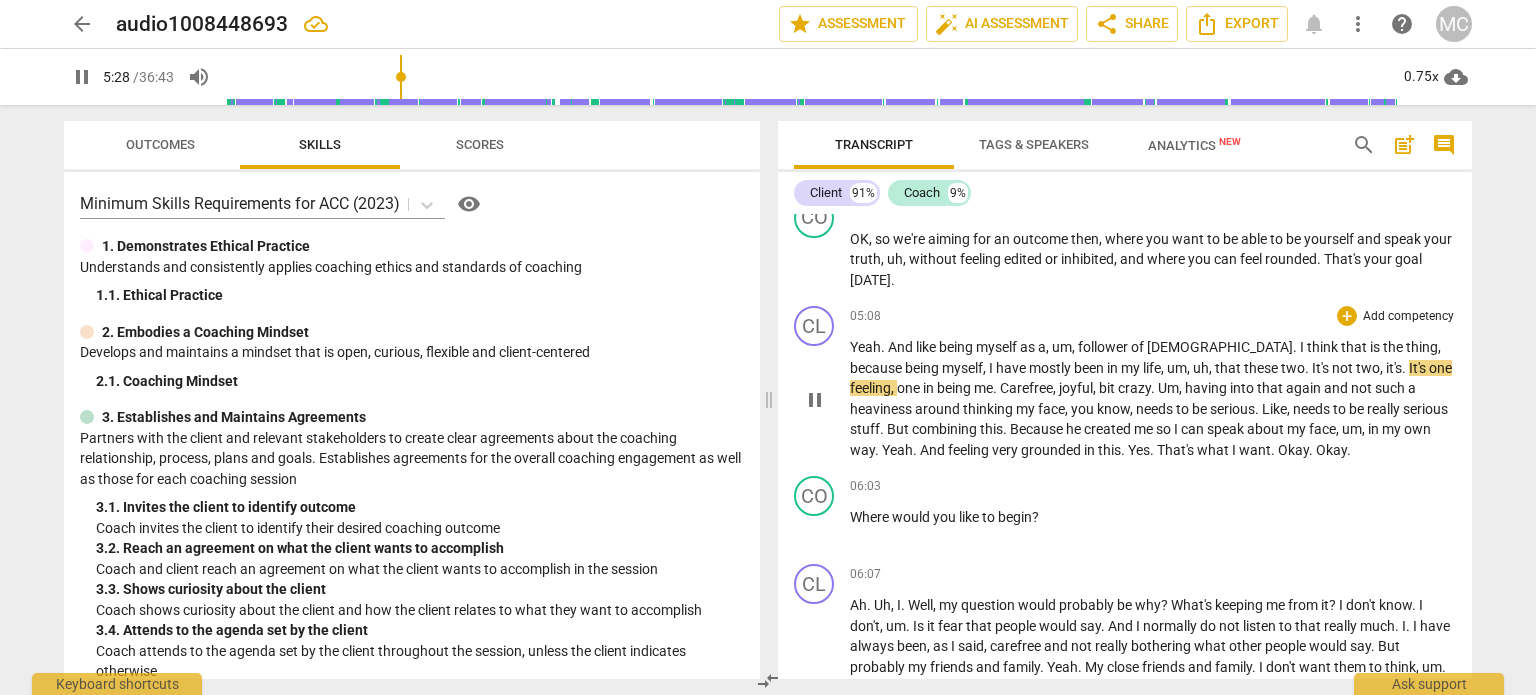 click on "It's" at bounding box center (1419, 368) 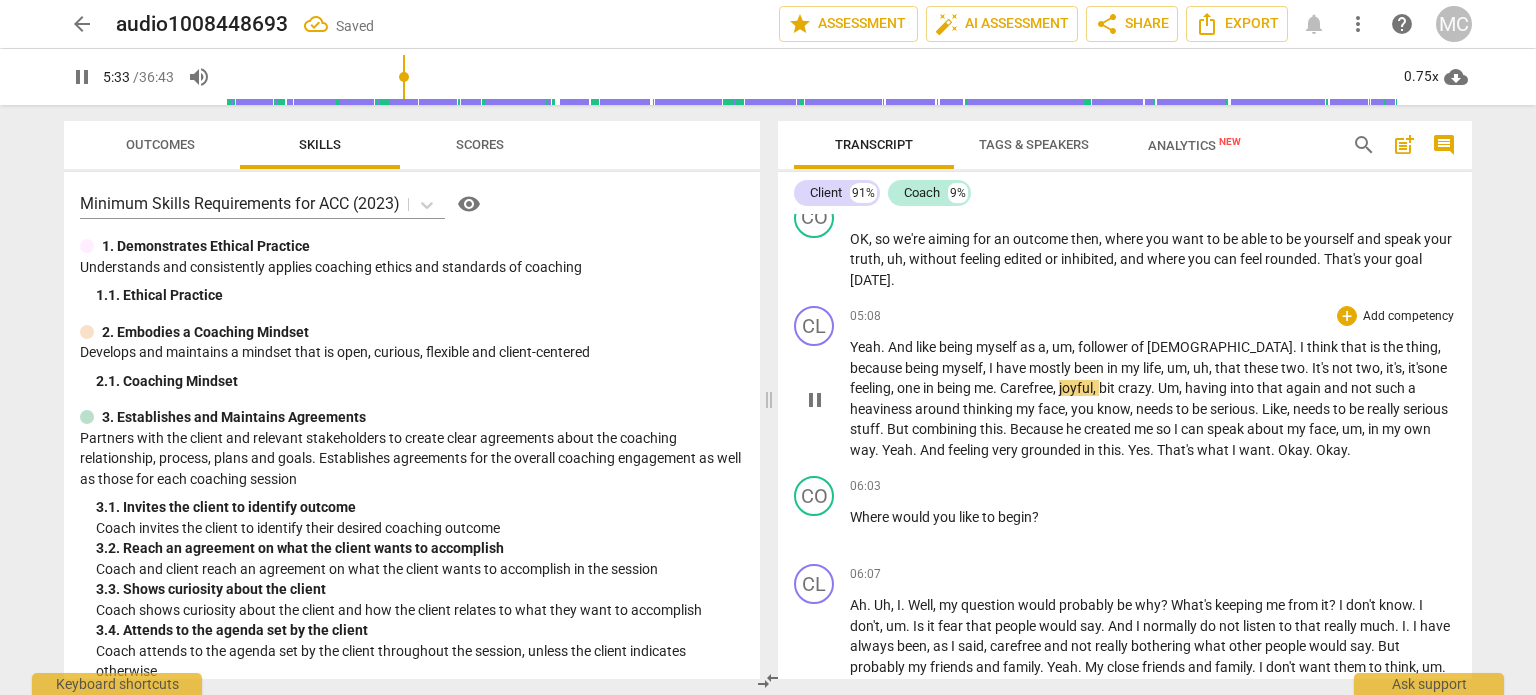 click on "one" at bounding box center (910, 388) 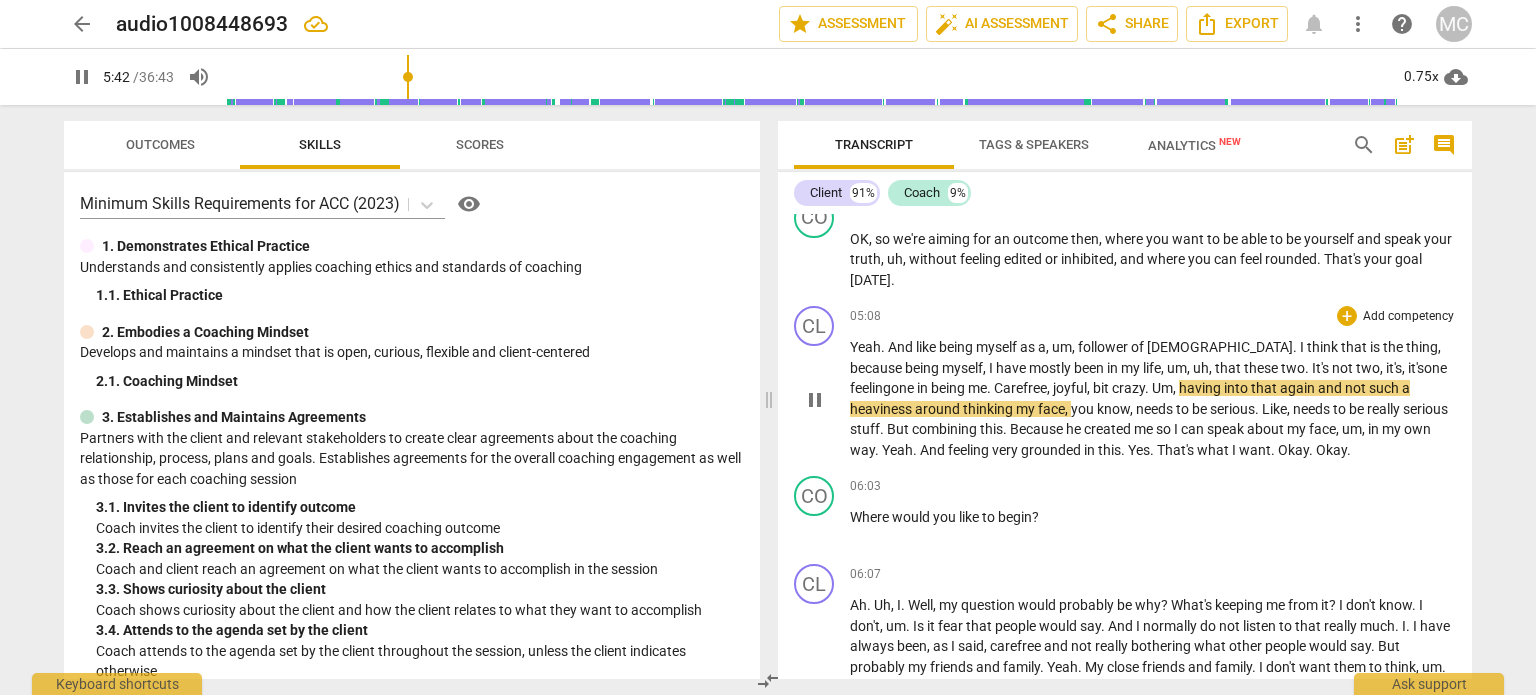 click on "," at bounding box center [1068, 409] 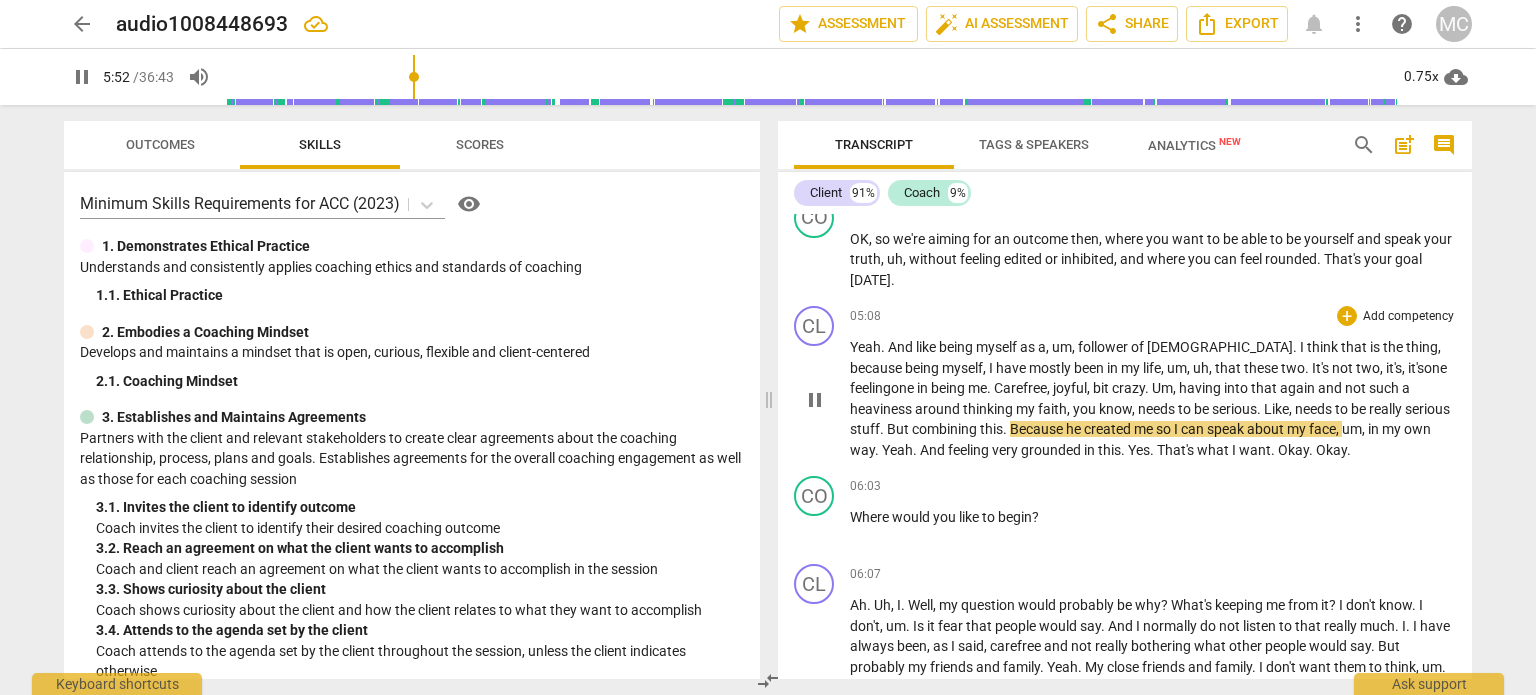 click on "face" at bounding box center [1322, 429] 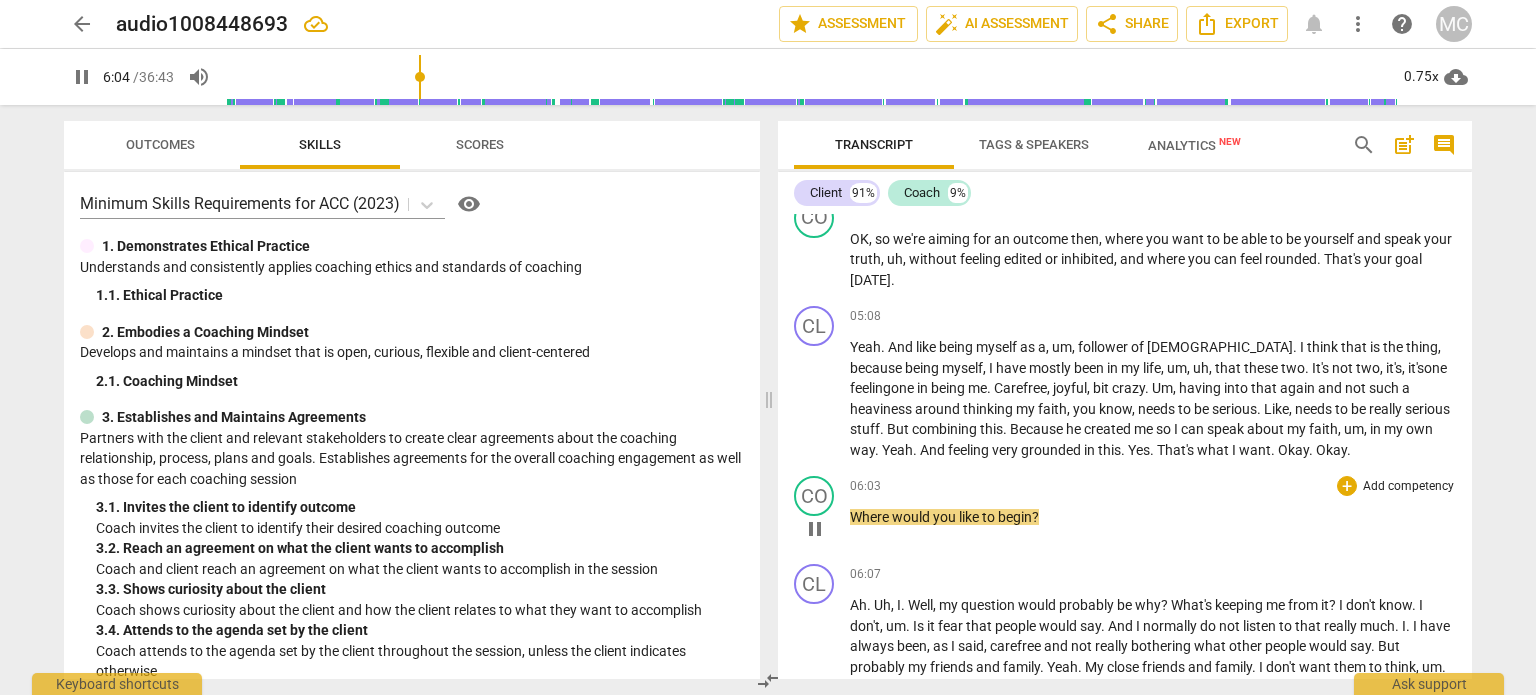 click on "Where" at bounding box center (871, 517) 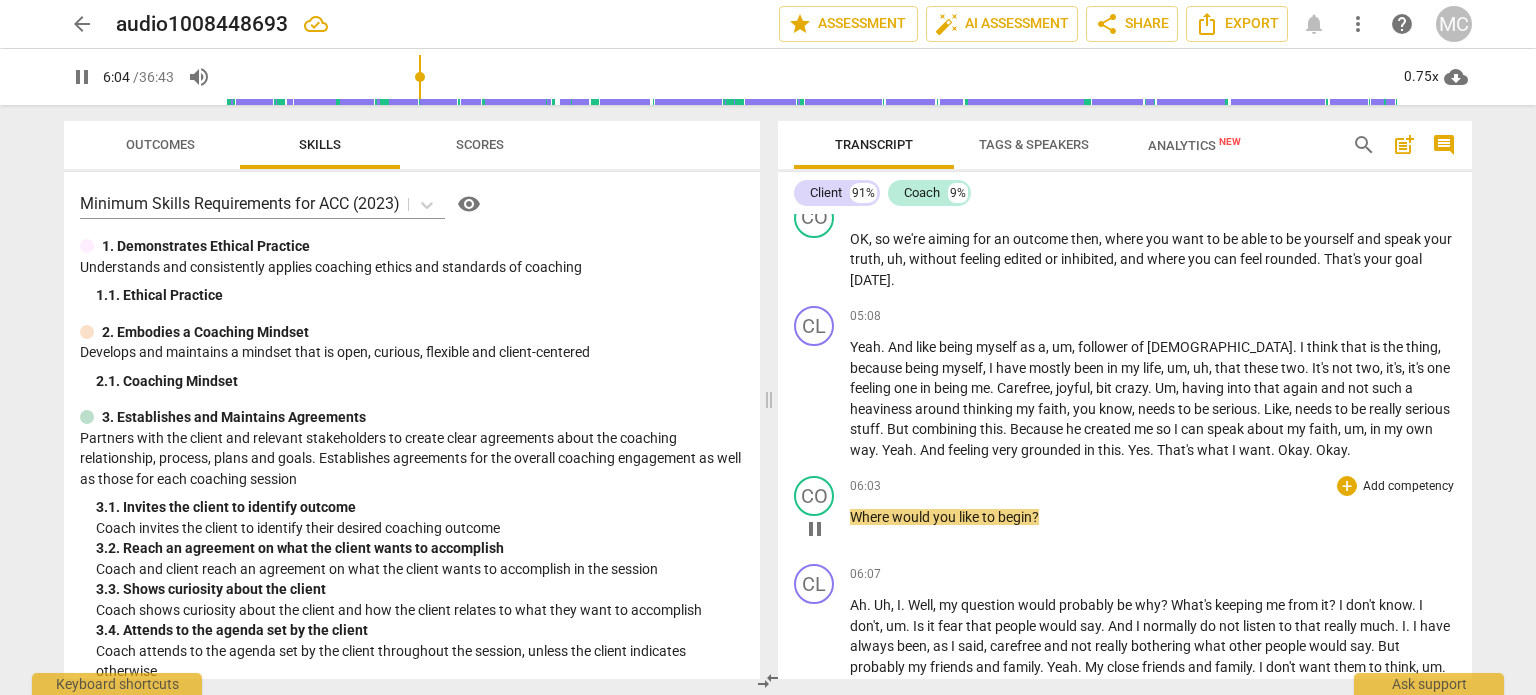 type on "365" 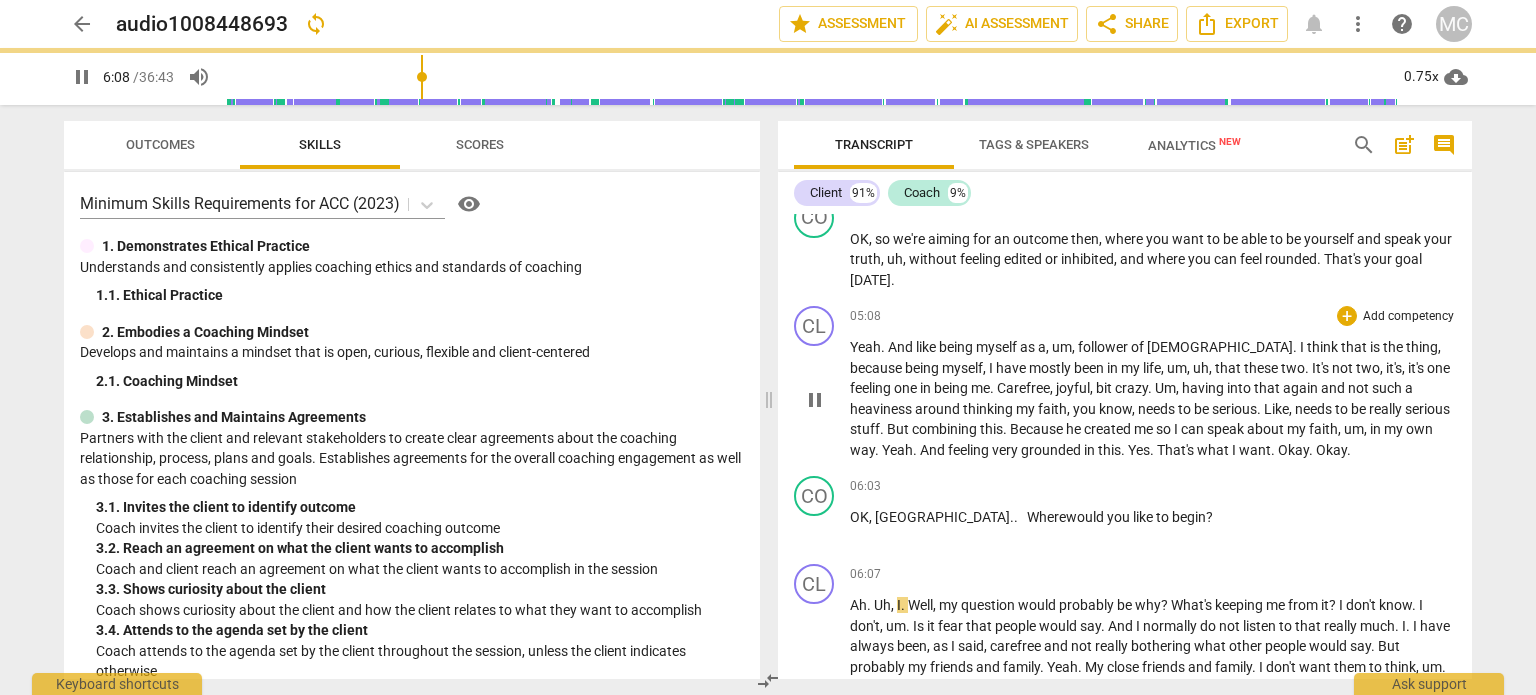 click on "Yeah .   And   like   being   myself   as   a ,   um ,   follower   of   [DEMOGRAPHIC_DATA] .   I   think   that   is   the   thing ,   because   being   myself ,   I   have   mostly   been   in   my   life ,   um ,   uh ,   that   these   two .   It's   not   two ,   it's ,   it's   one   feeling   one   in   being   me .   Carefree ,   joyful ,   bit   crazy .   Um ,   having   into   that   again   and   not   such   a   heaviness   around   thinking   my   faith ,   you   know ,   needs   to   be   serious .   Like ,   needs   to   be   really   serious   stuff .   But   combining   this .   Because   he   created   me   so   I   can   speak   about   my   faith ,   um ,   in   my   own   way .   Yeah .   And   feeling   very   grounded   in   this .   Yes .   That's   what   I   want .   Okay .   Okay ." at bounding box center (1153, 398) 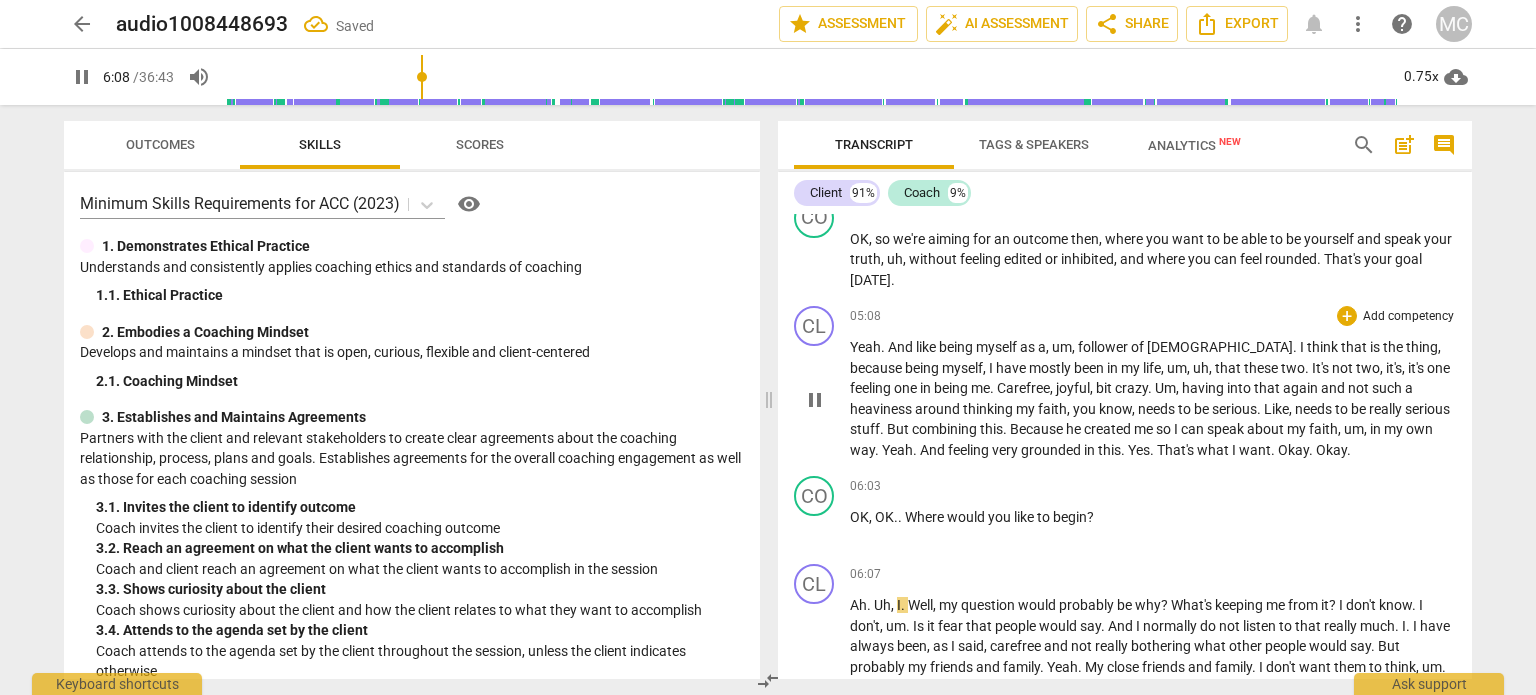 type on "368" 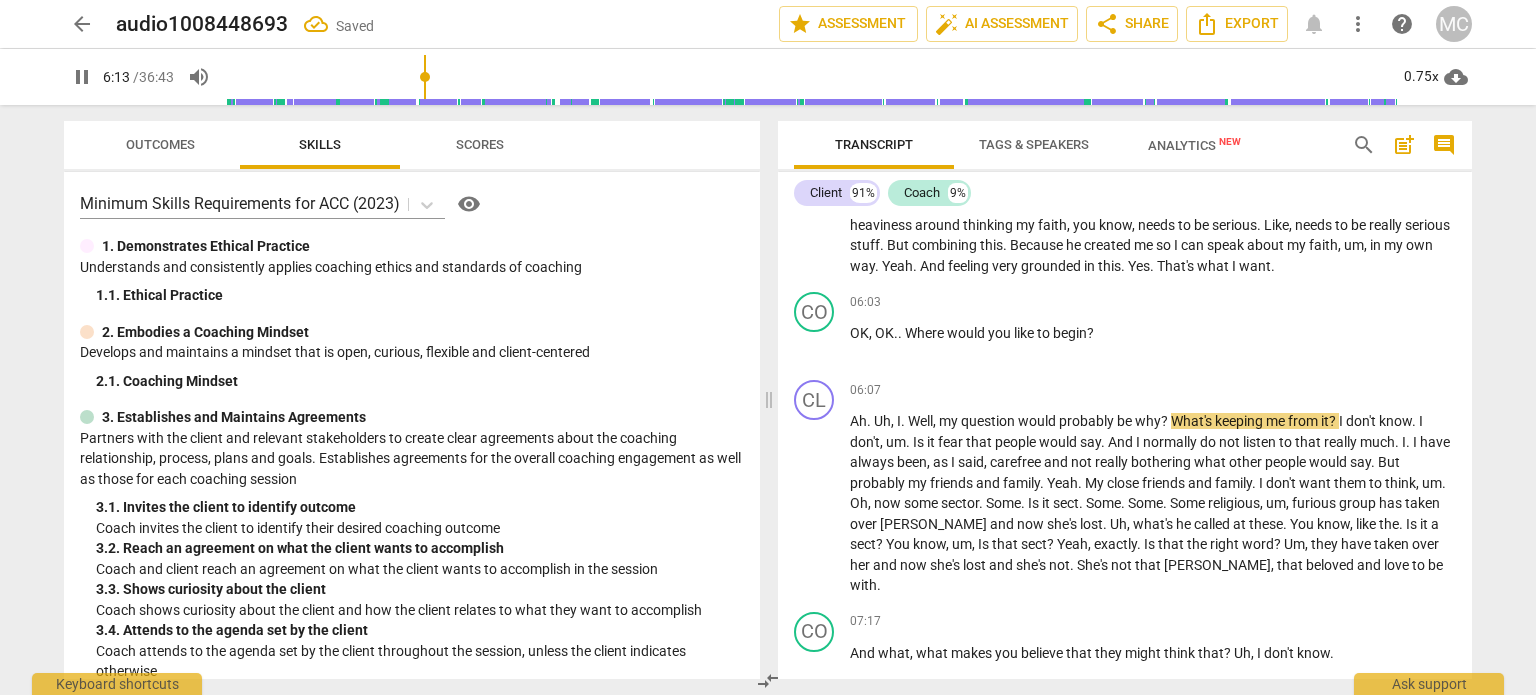 scroll, scrollTop: 2293, scrollLeft: 0, axis: vertical 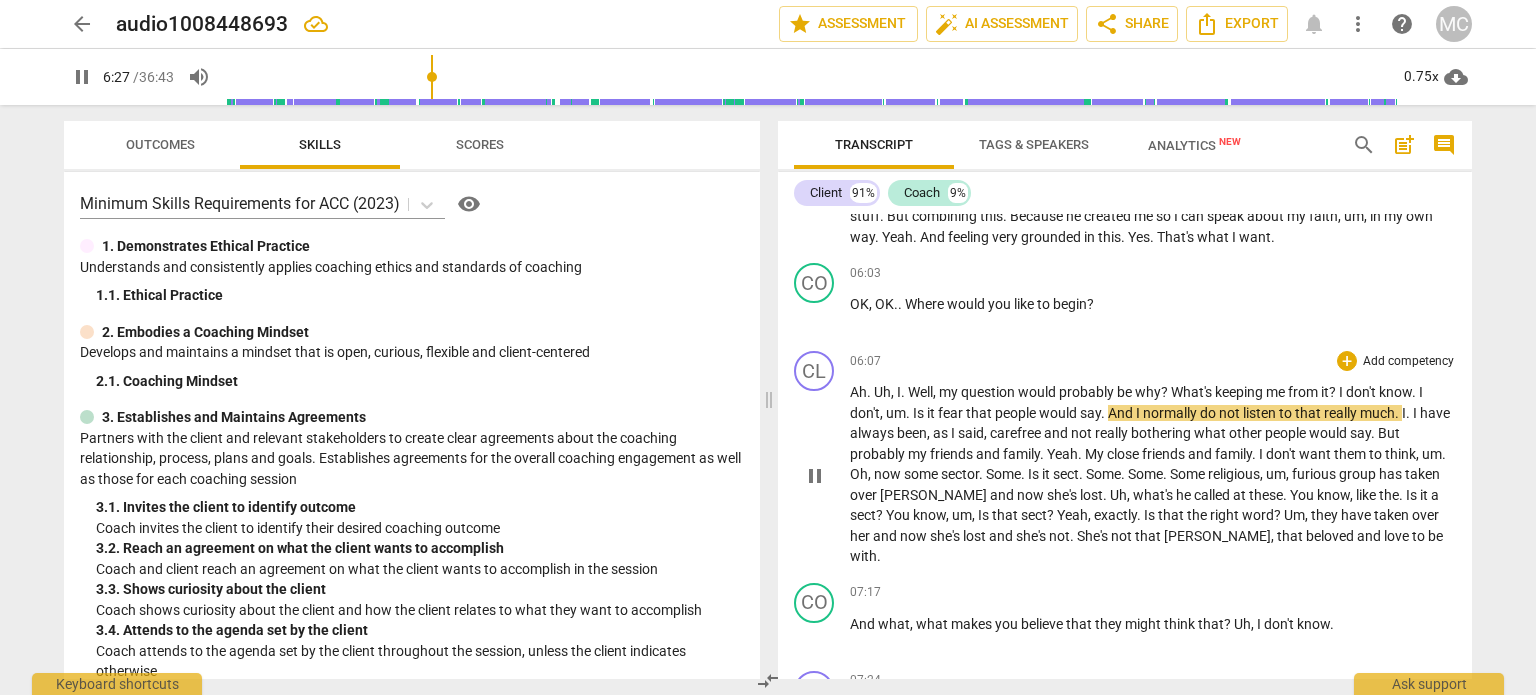 click on "And" at bounding box center [1122, 413] 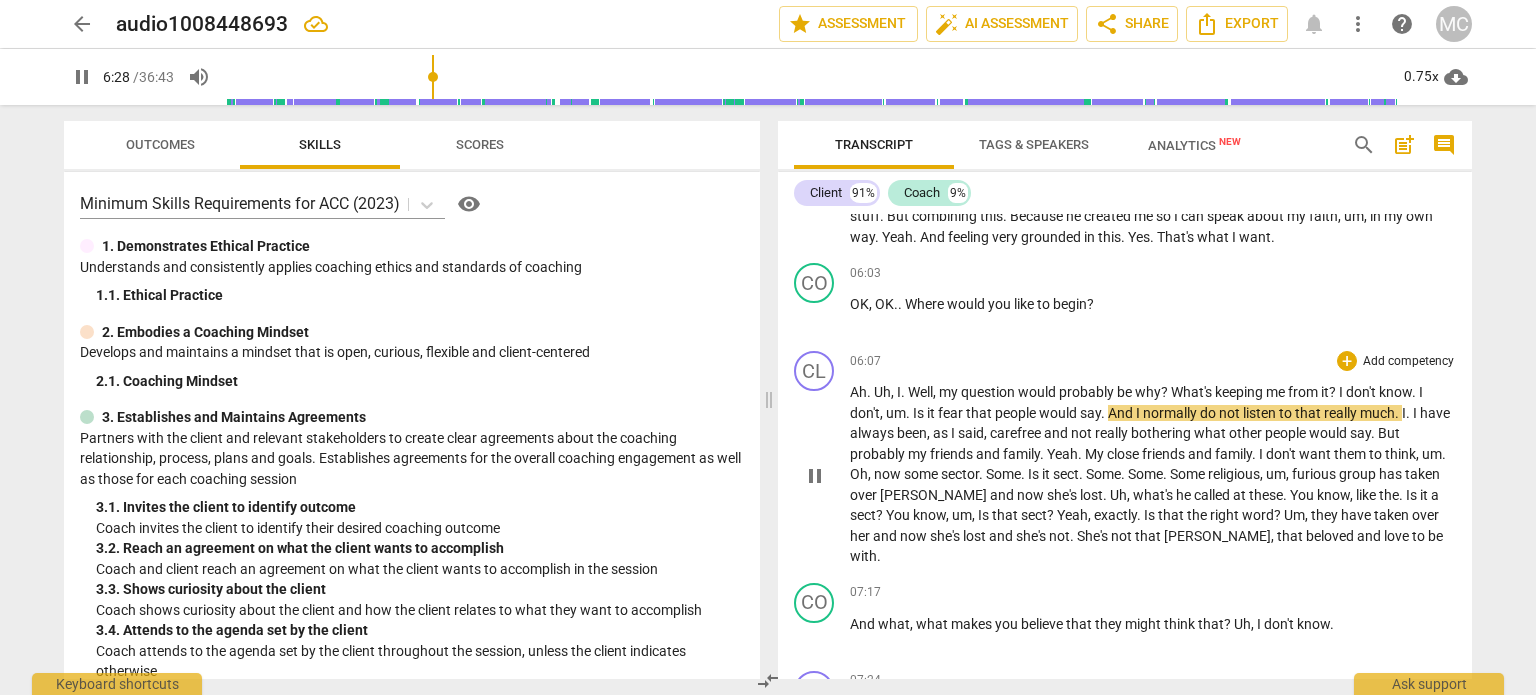 type on "389" 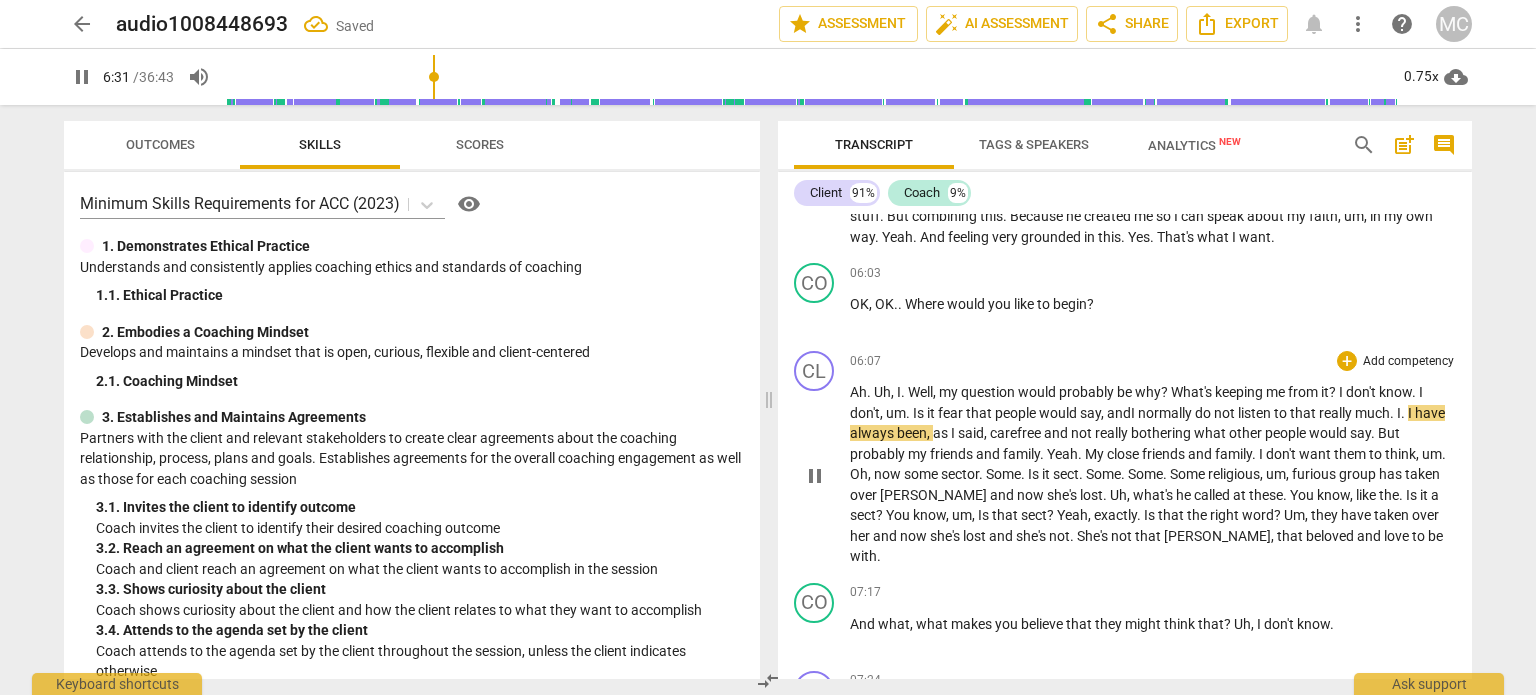 click on "." at bounding box center [1393, 413] 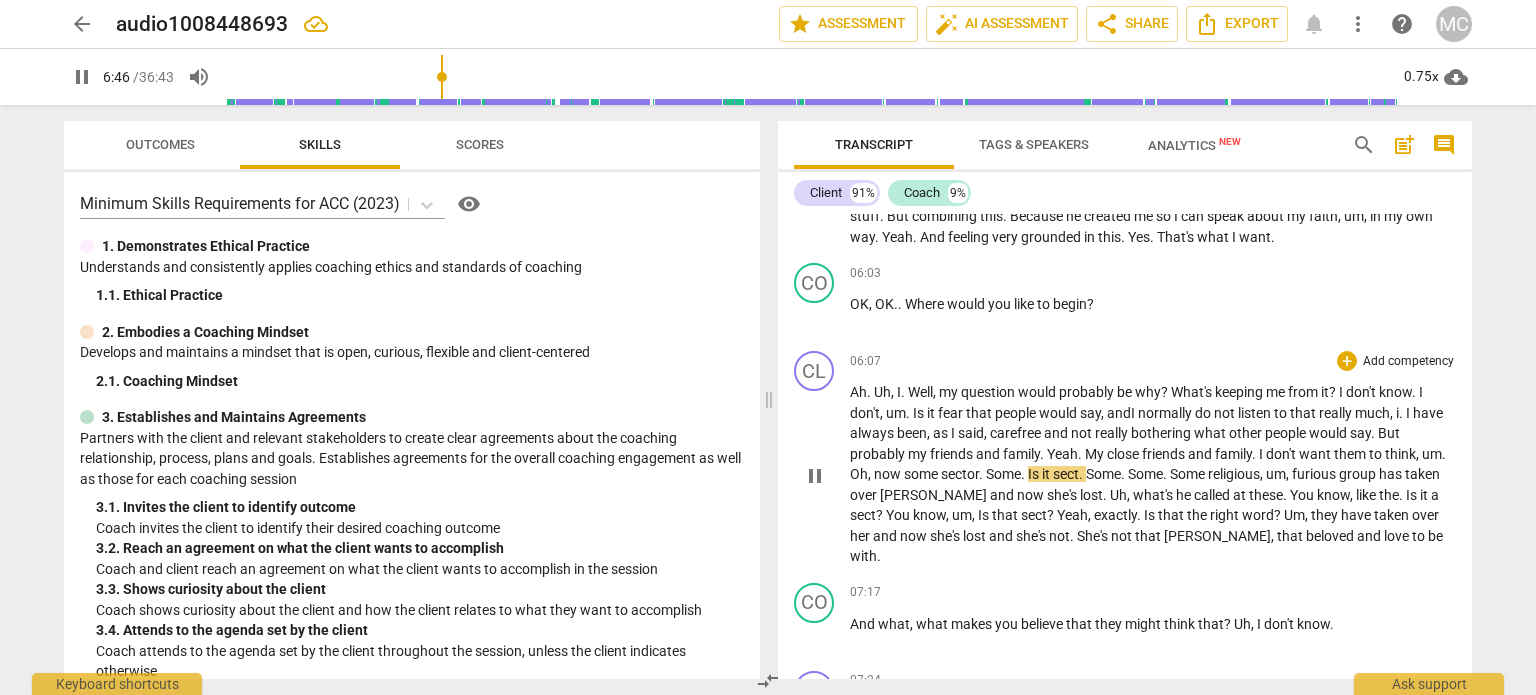 click on "sector" at bounding box center (960, 474) 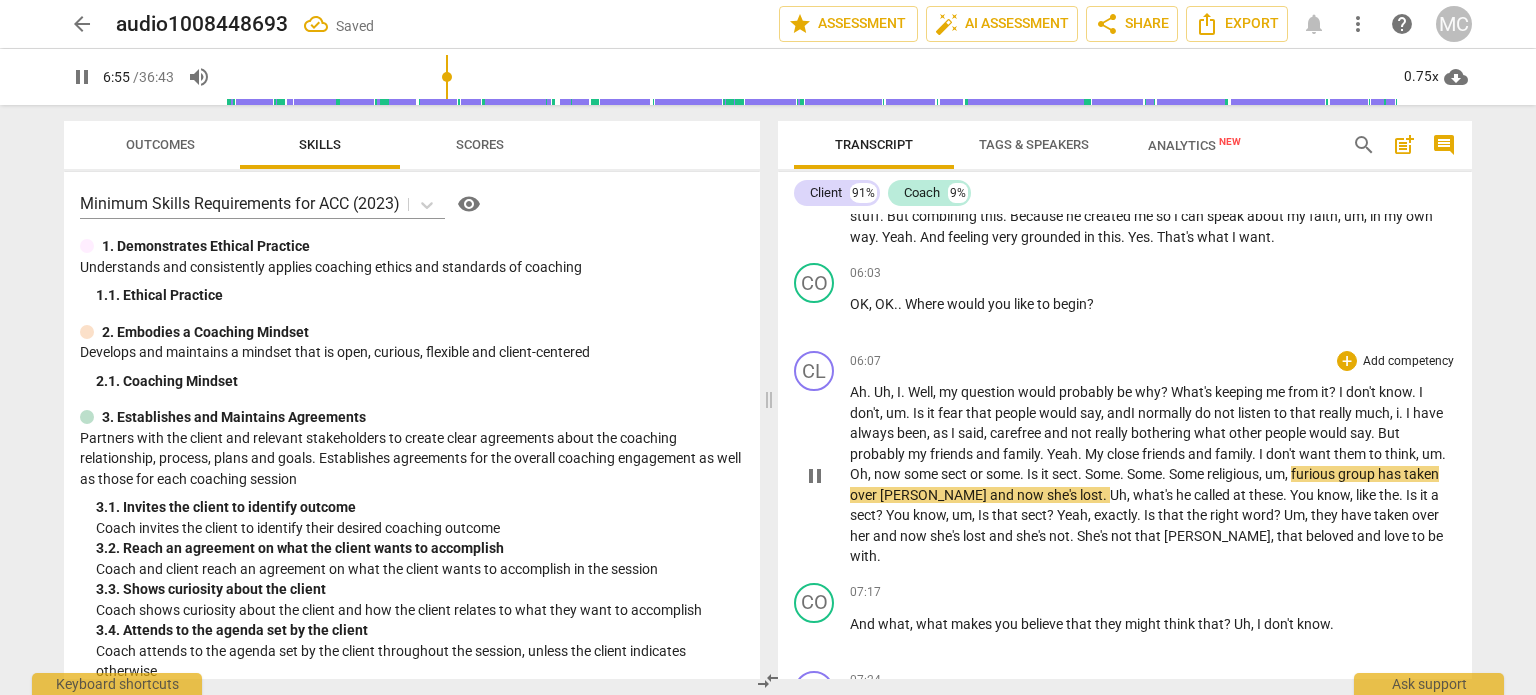 click on "[PERSON_NAME]" at bounding box center (935, 495) 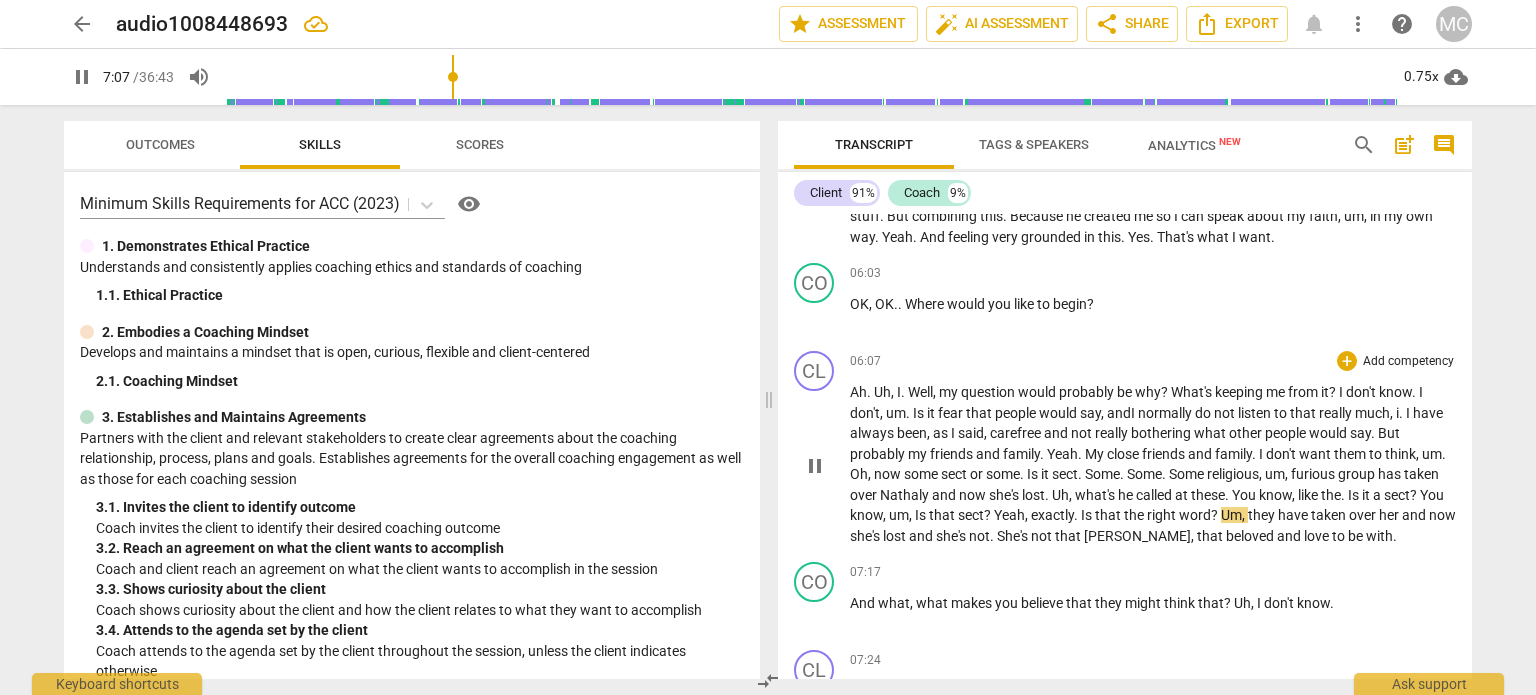 click on "um" at bounding box center [899, 515] 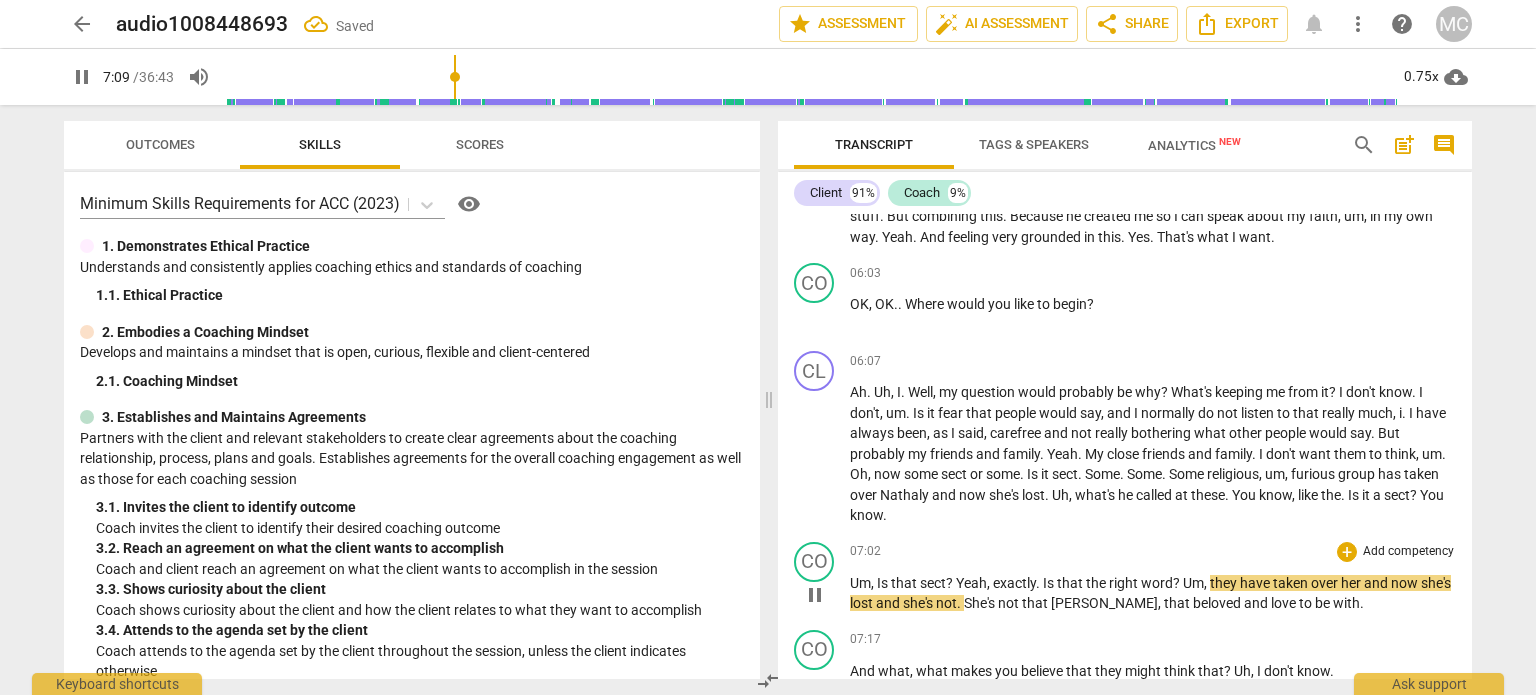 click on "Yeah" at bounding box center [971, 583] 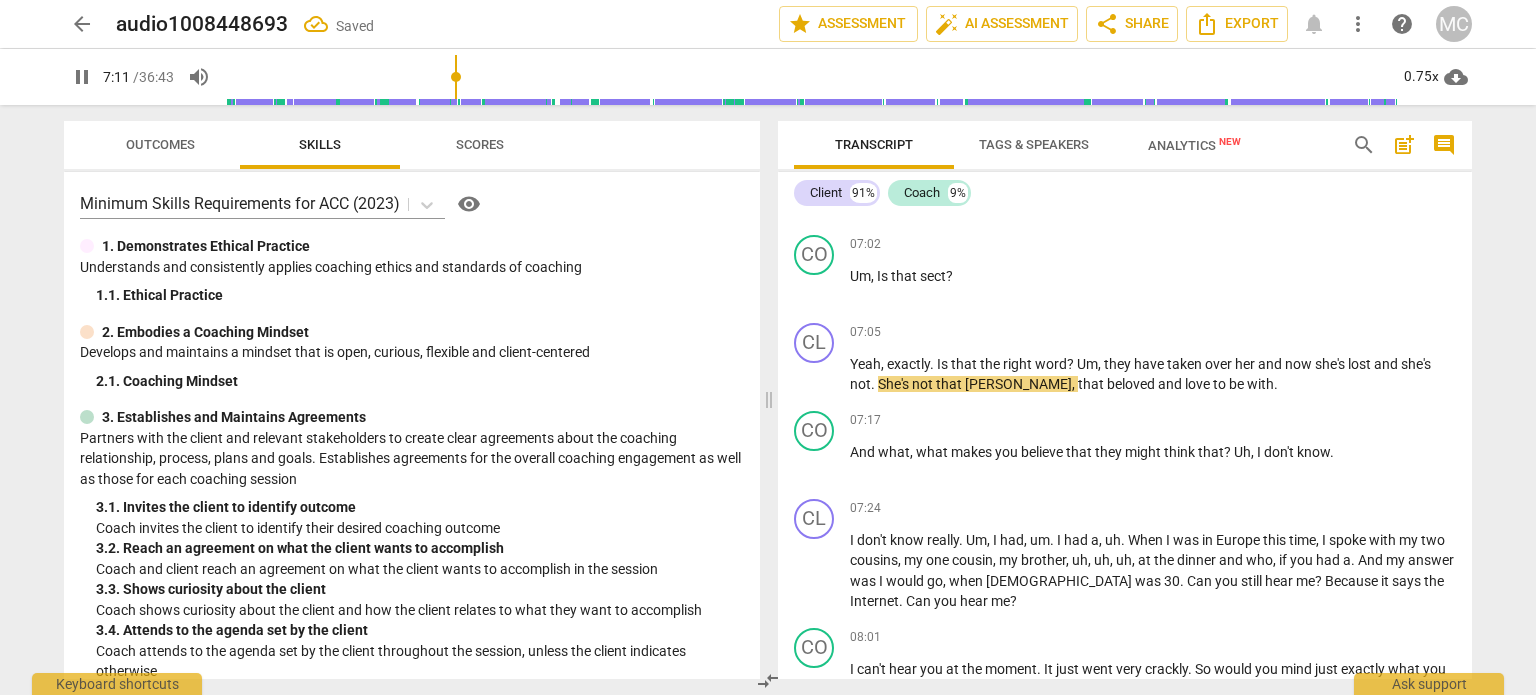scroll, scrollTop: 2663, scrollLeft: 0, axis: vertical 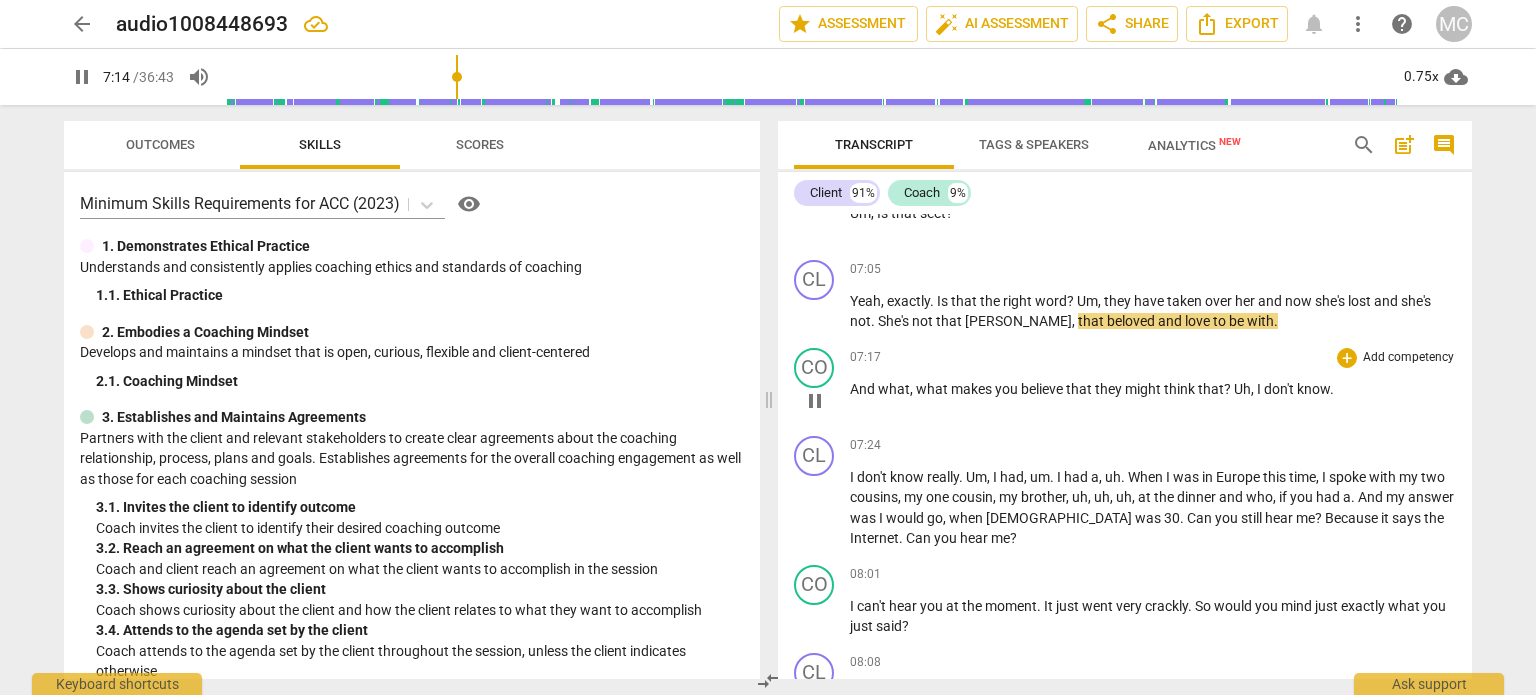click on "pause" at bounding box center [815, 401] 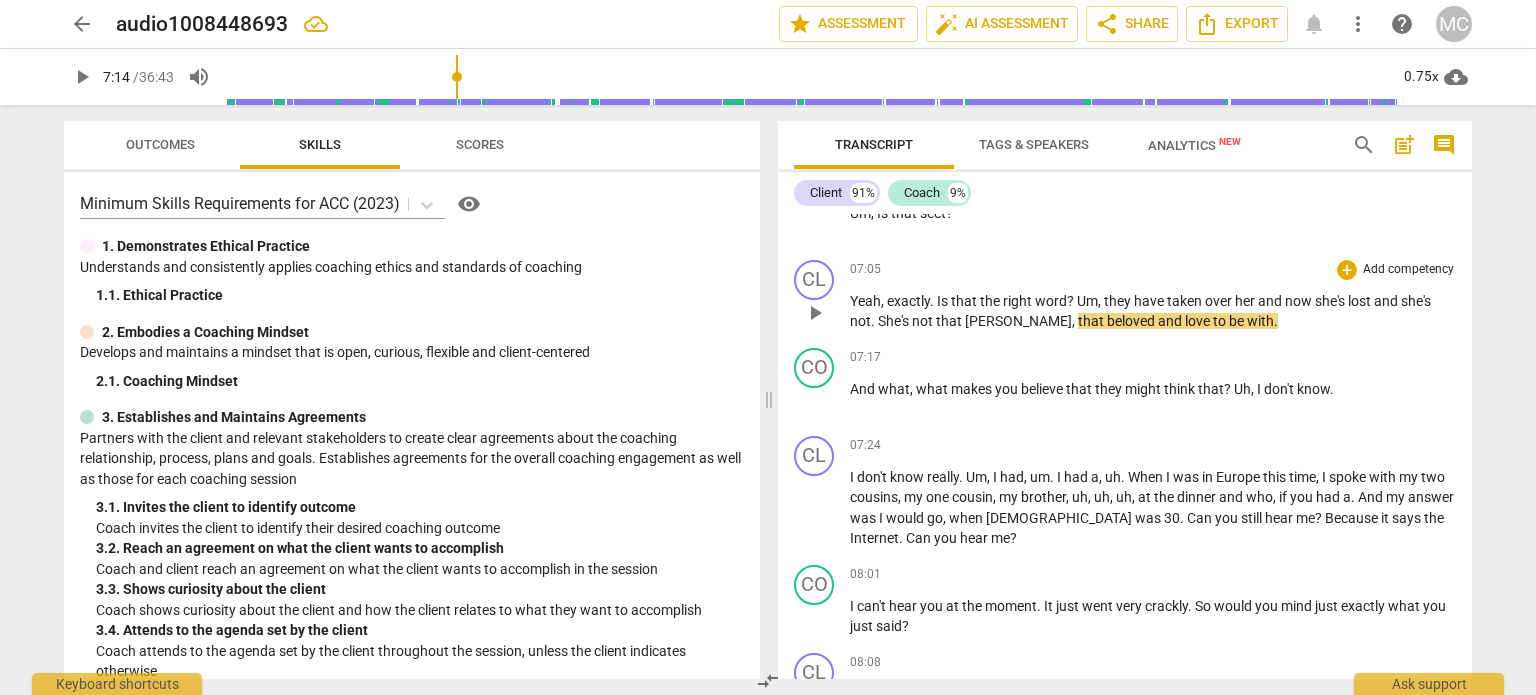 click on "[PERSON_NAME]" at bounding box center (1018, 321) 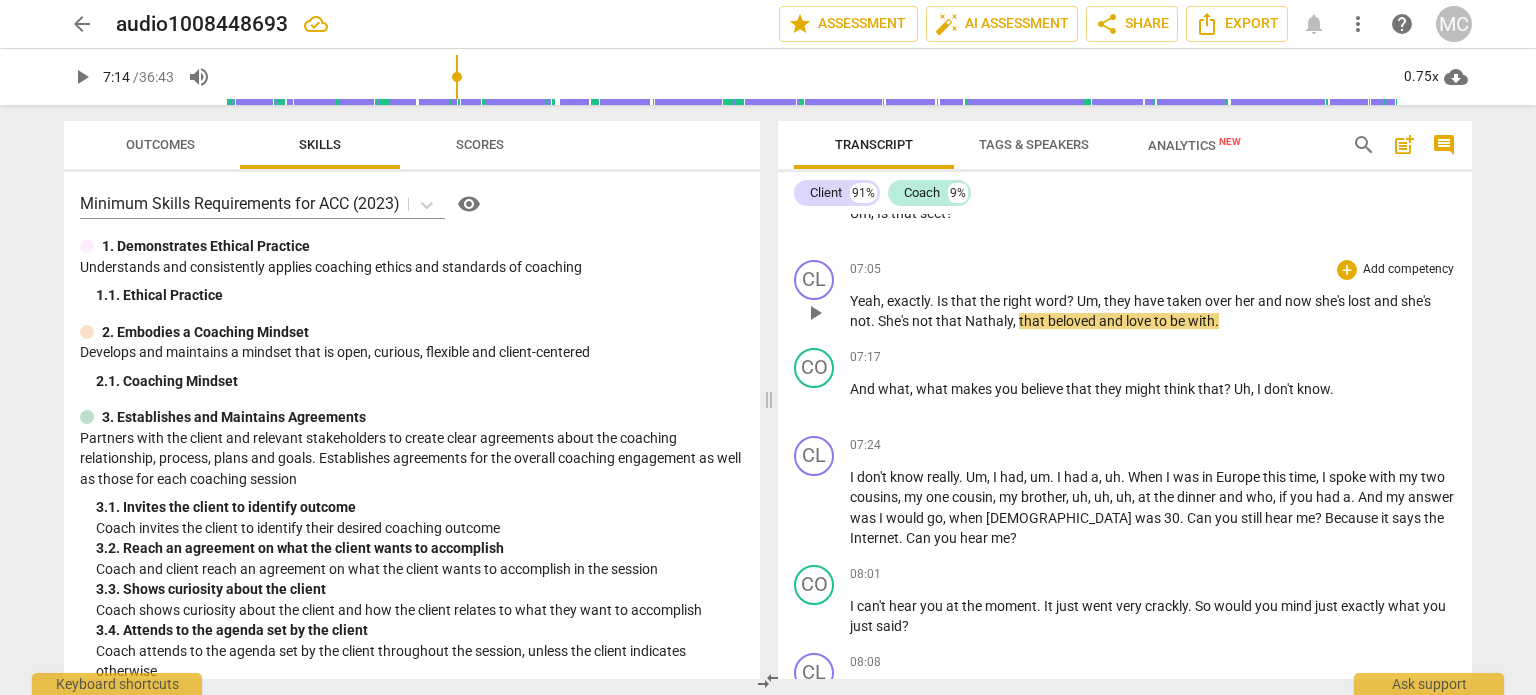 scroll, scrollTop: 2600, scrollLeft: 0, axis: vertical 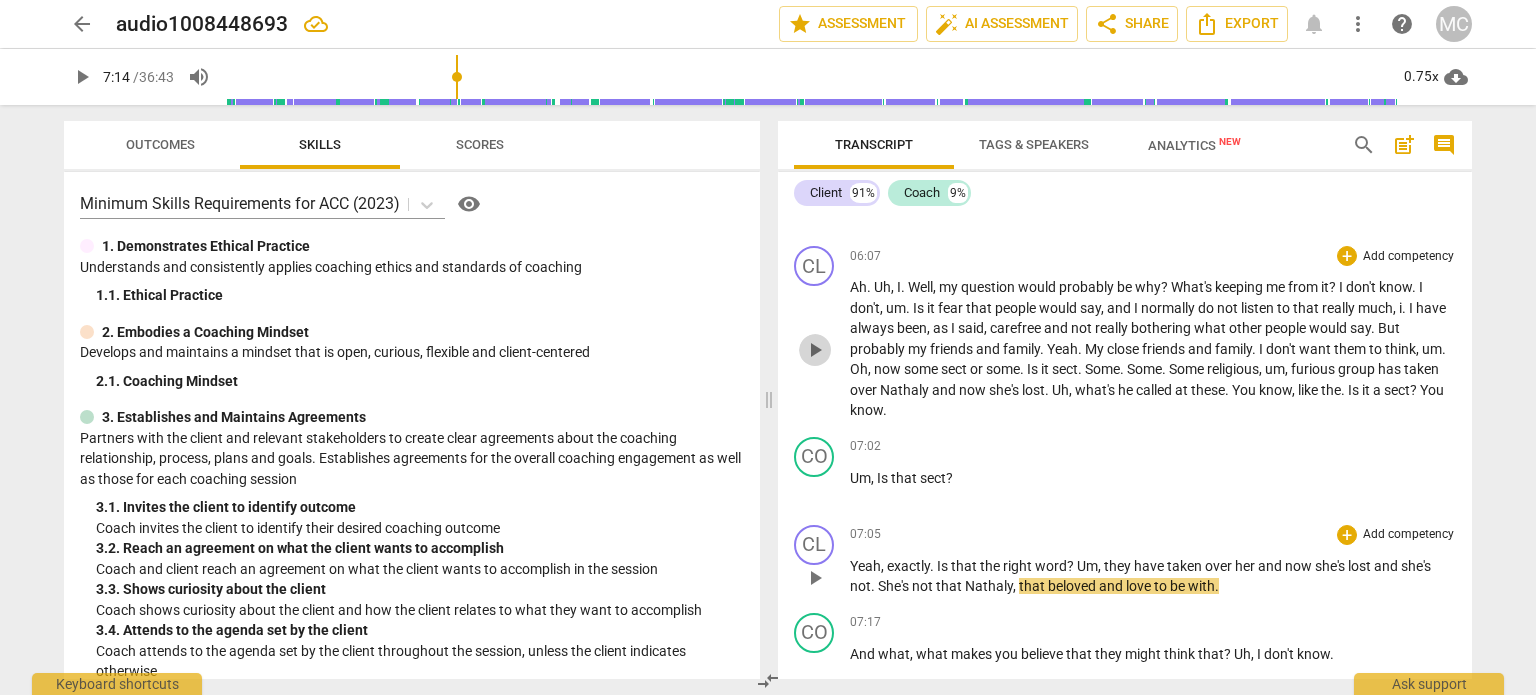 click on "play_arrow" at bounding box center (815, 350) 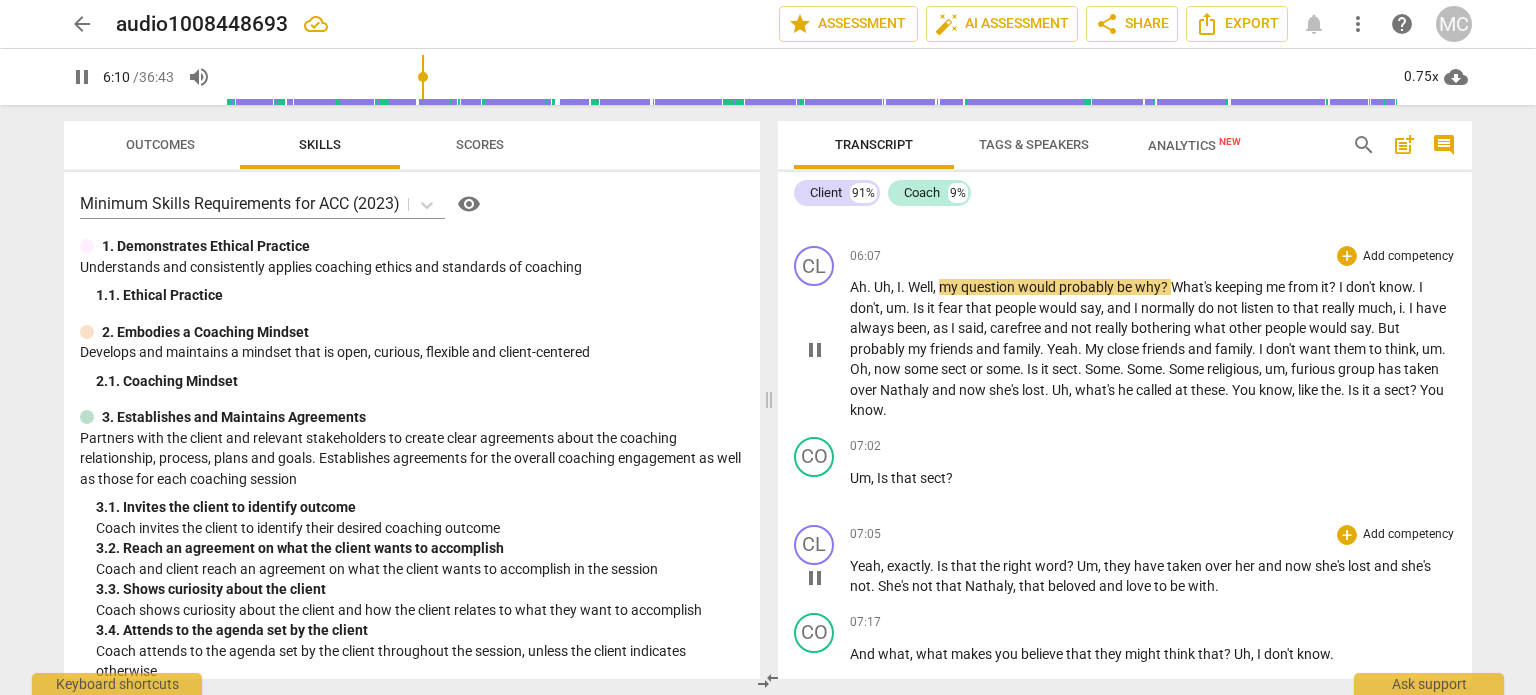 click on "Uh" at bounding box center [882, 287] 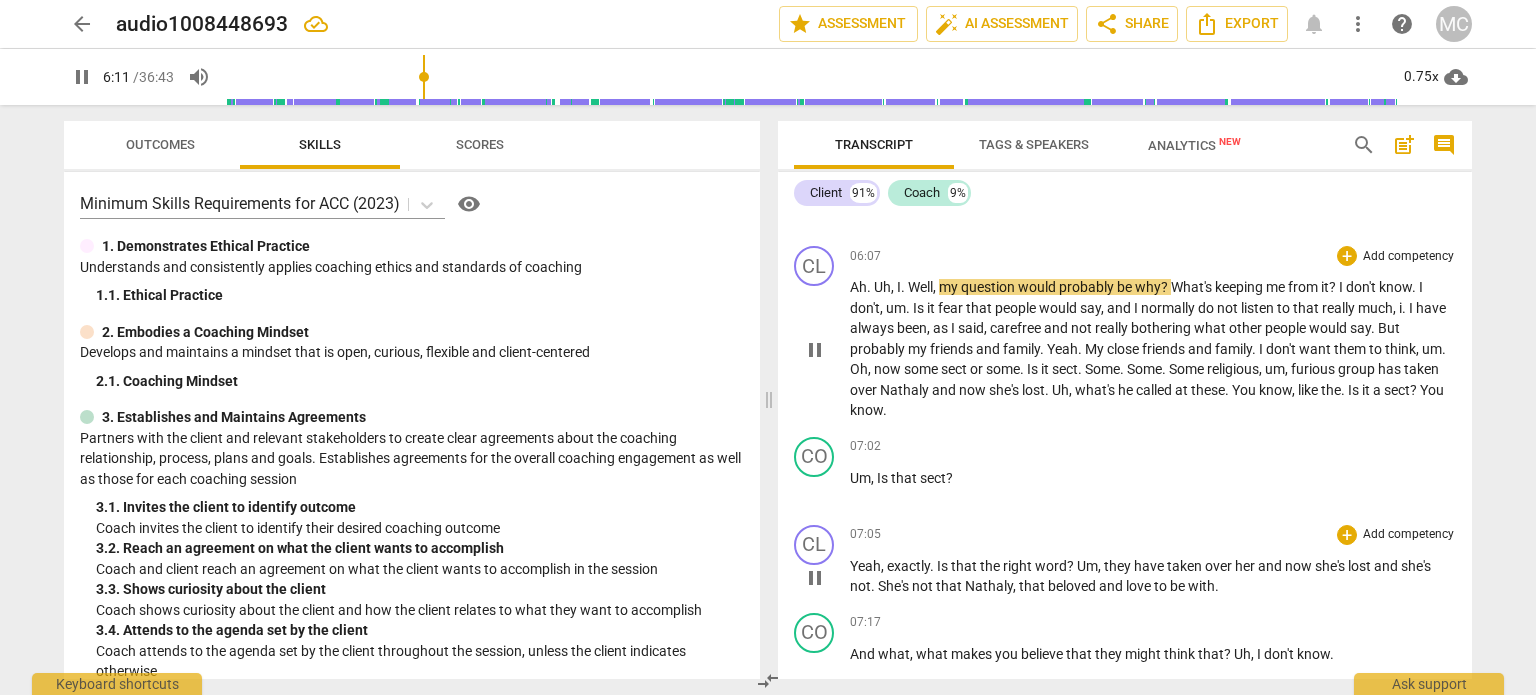 type on "372" 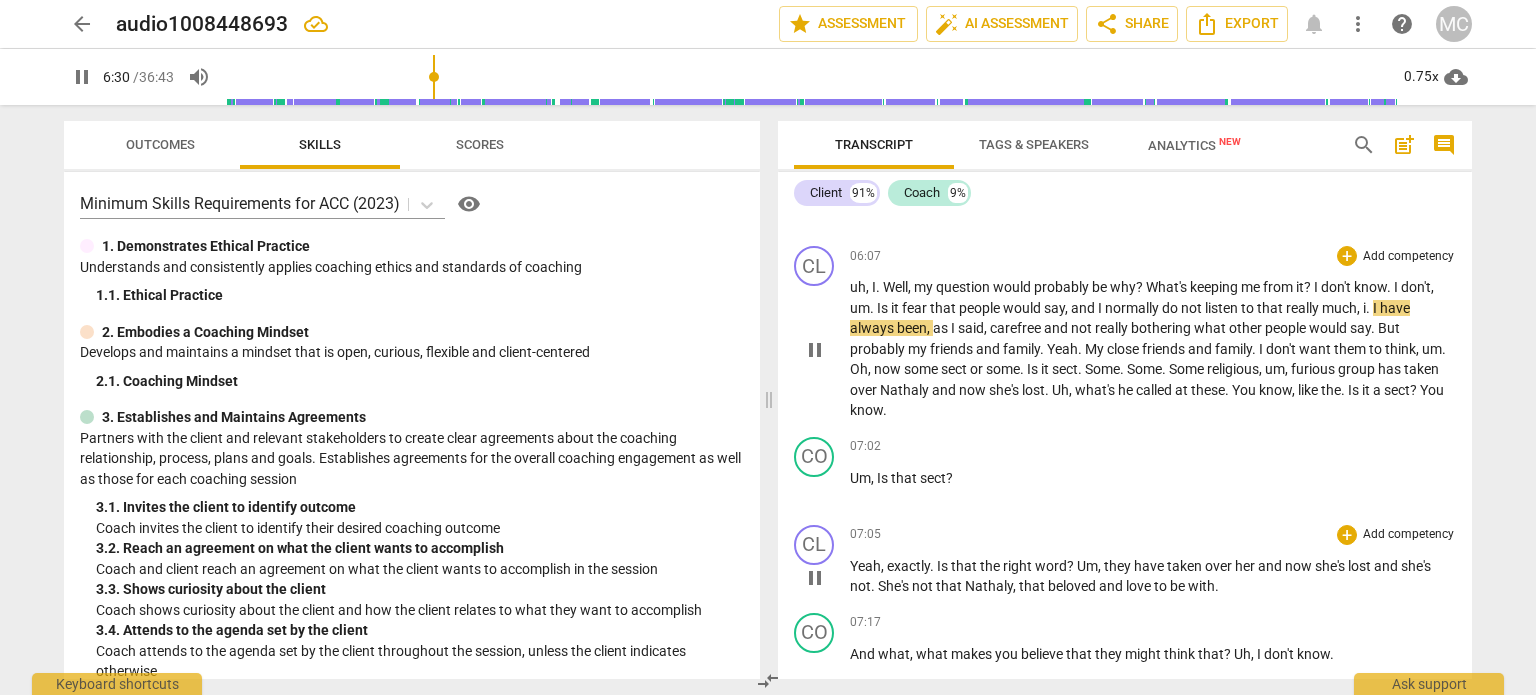 click on "." at bounding box center (1369, 308) 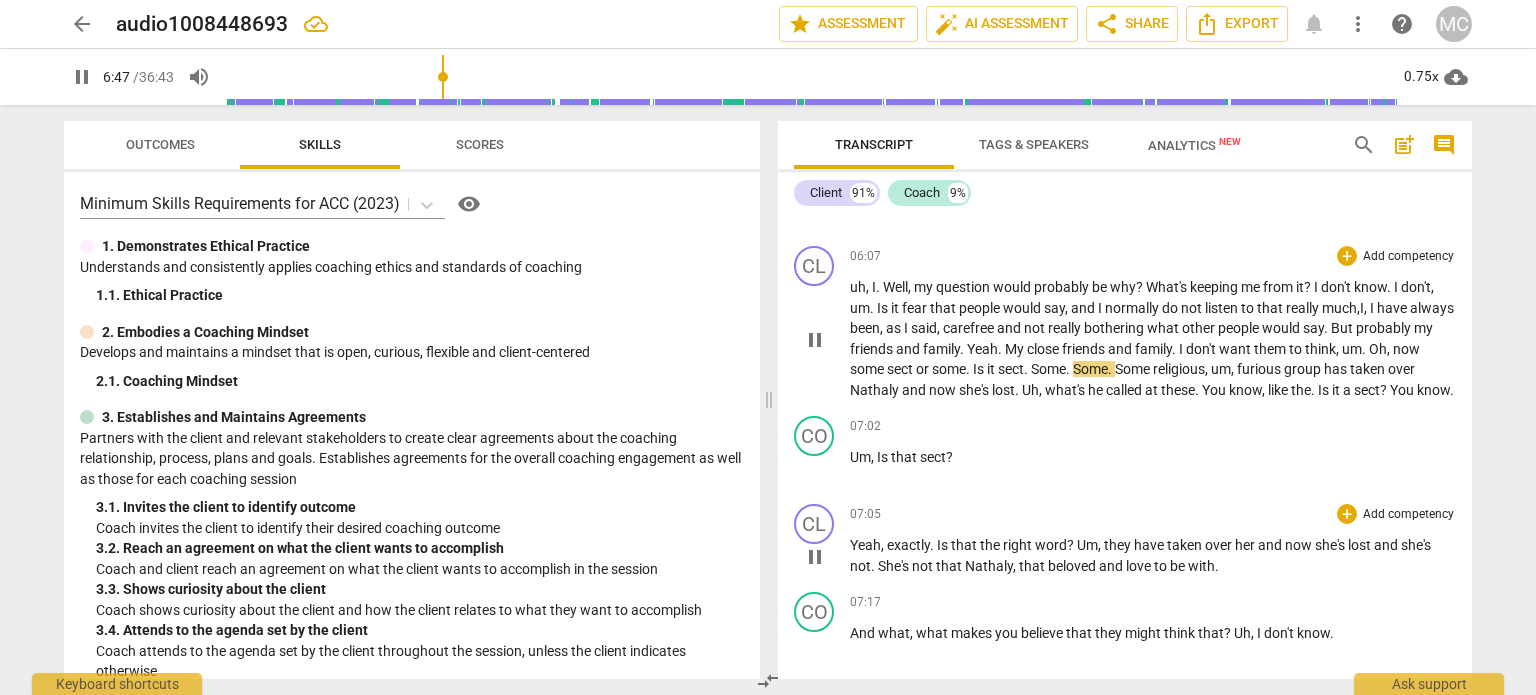 click on "." at bounding box center [1027, 369] 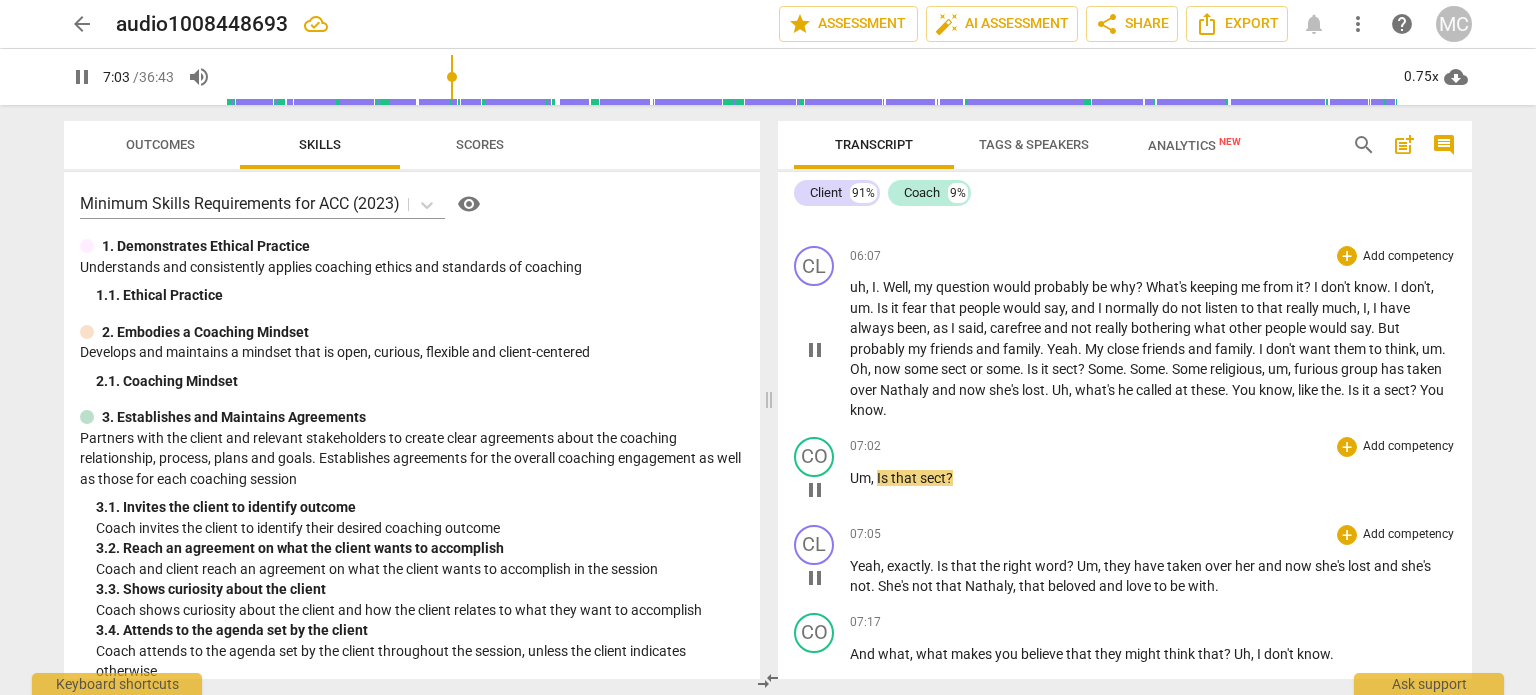 click on "Um" at bounding box center (860, 478) 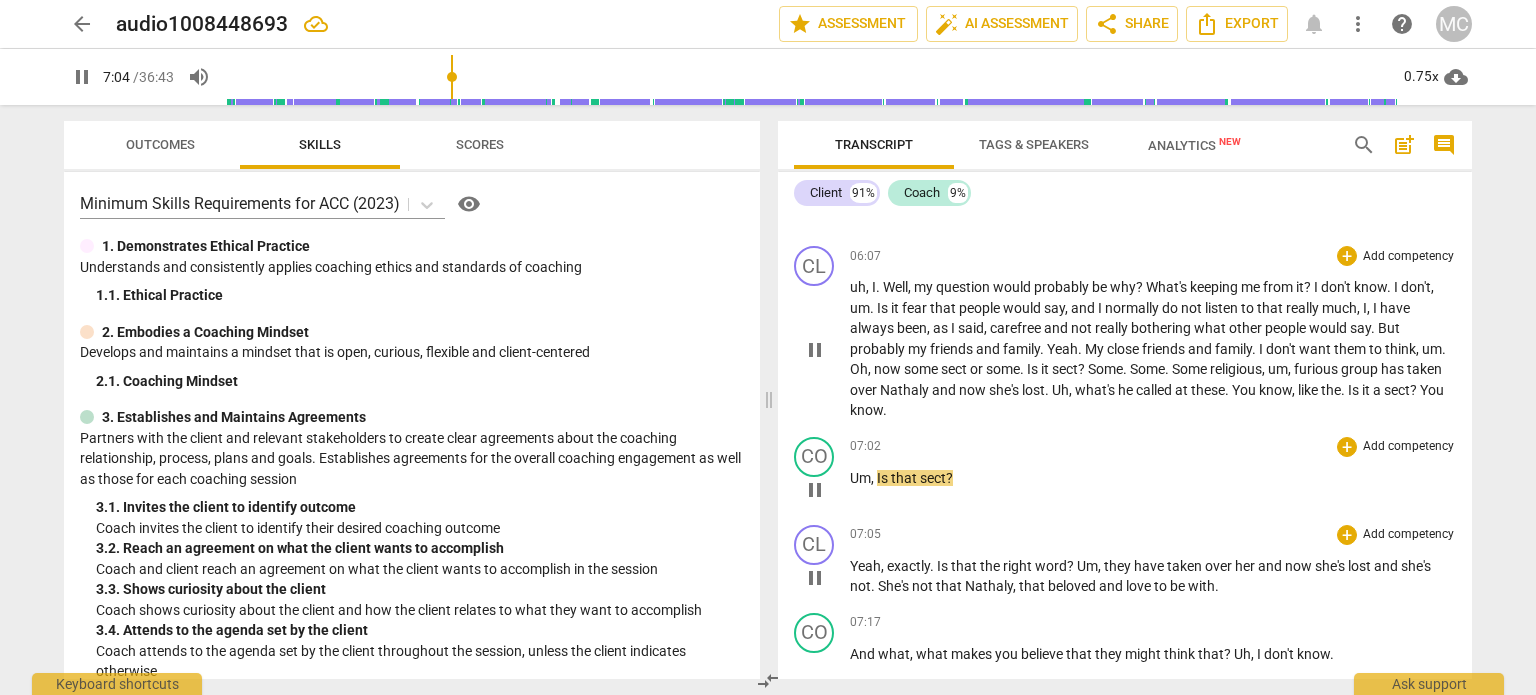 type on "424" 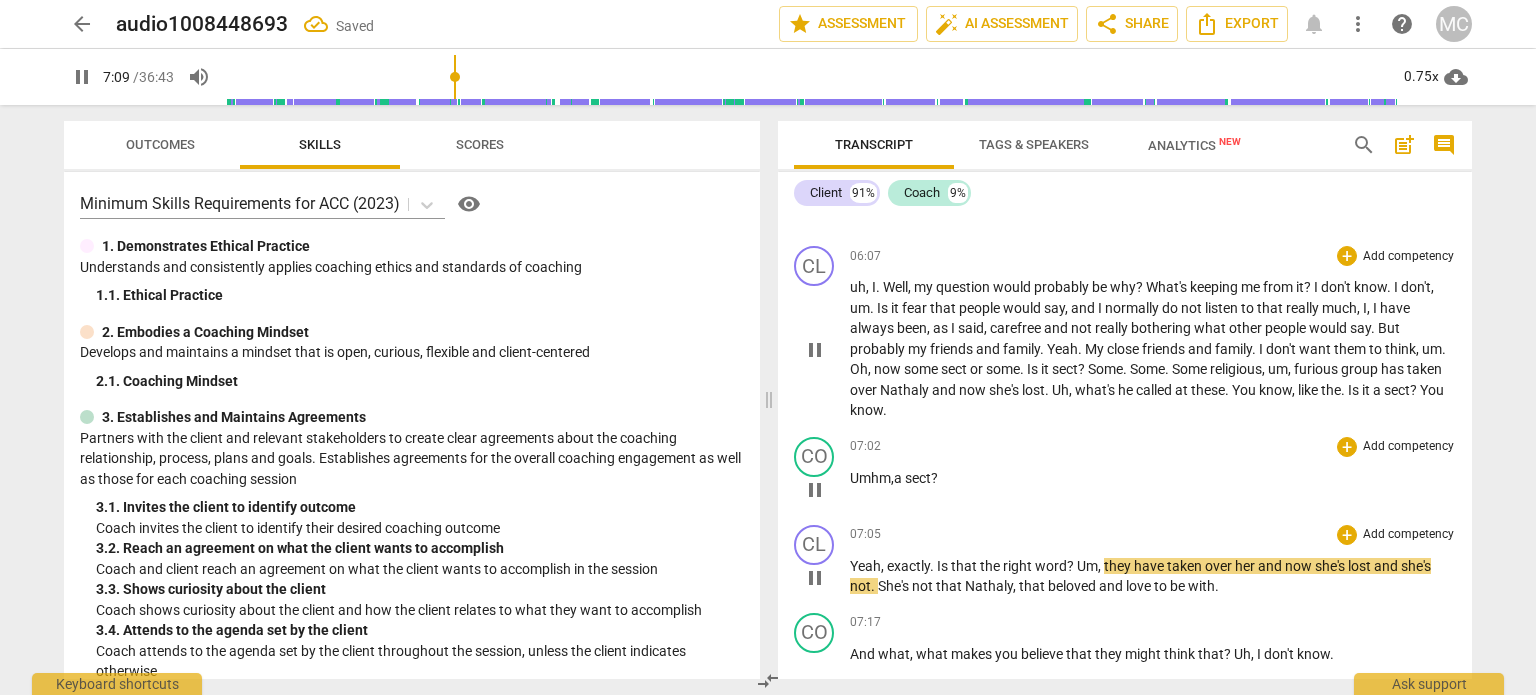 click on "Umhm ,  a   sect ?" at bounding box center [1153, 478] 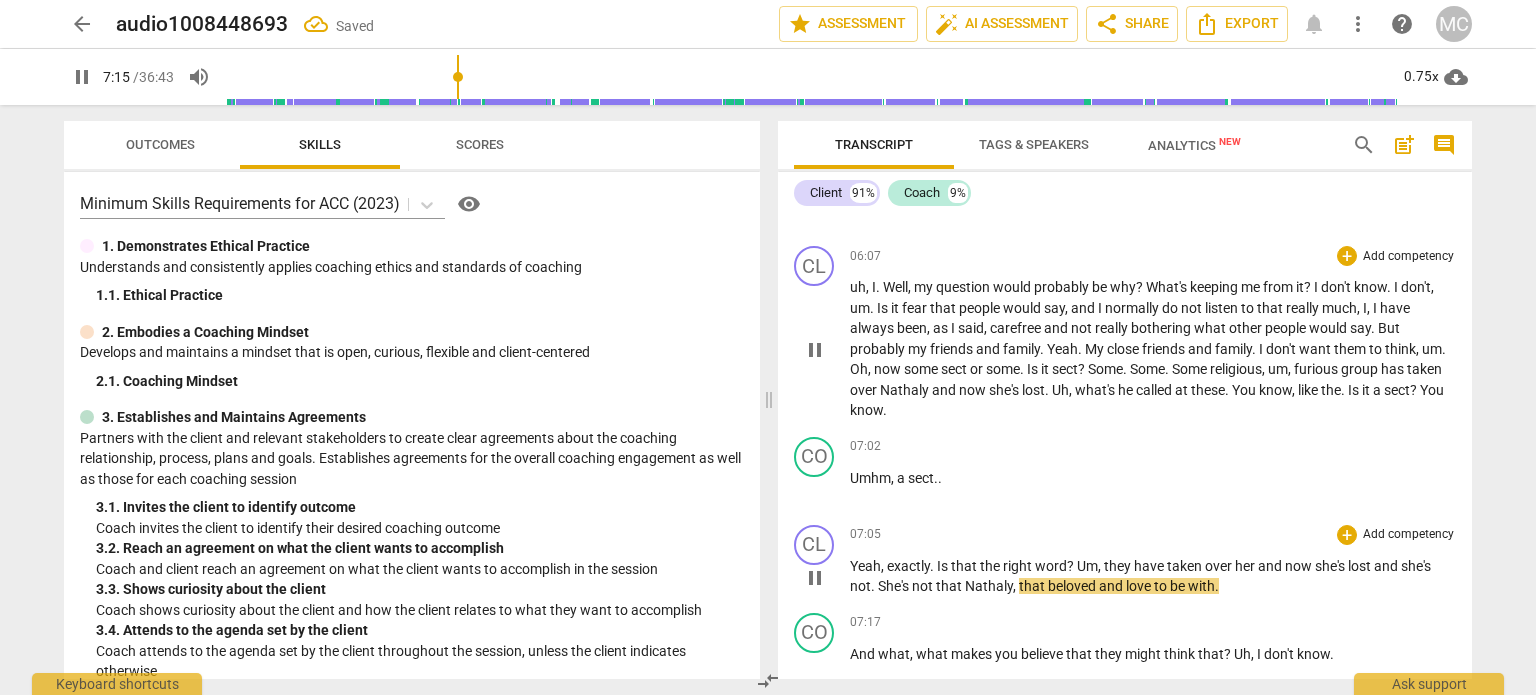 click on "beloved" at bounding box center (1073, 586) 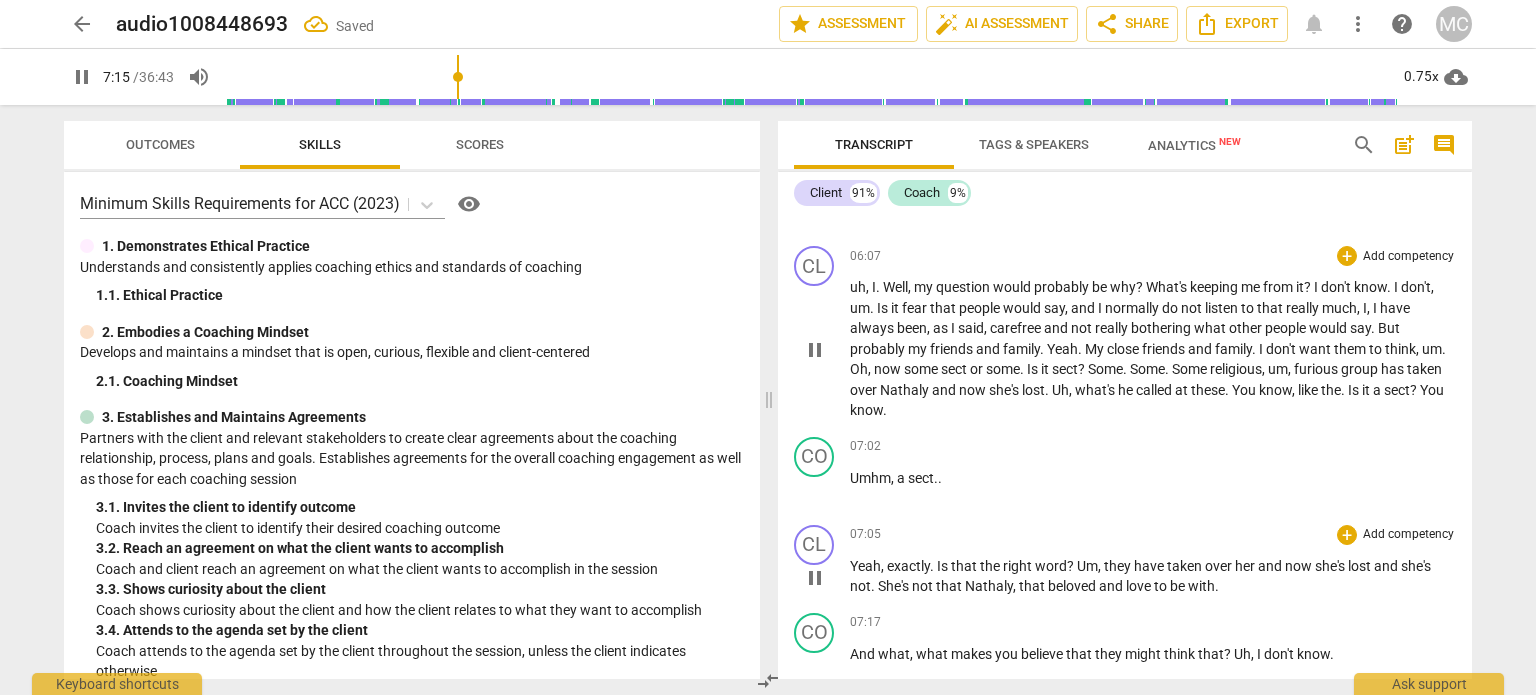click on "beloved" at bounding box center [1073, 586] 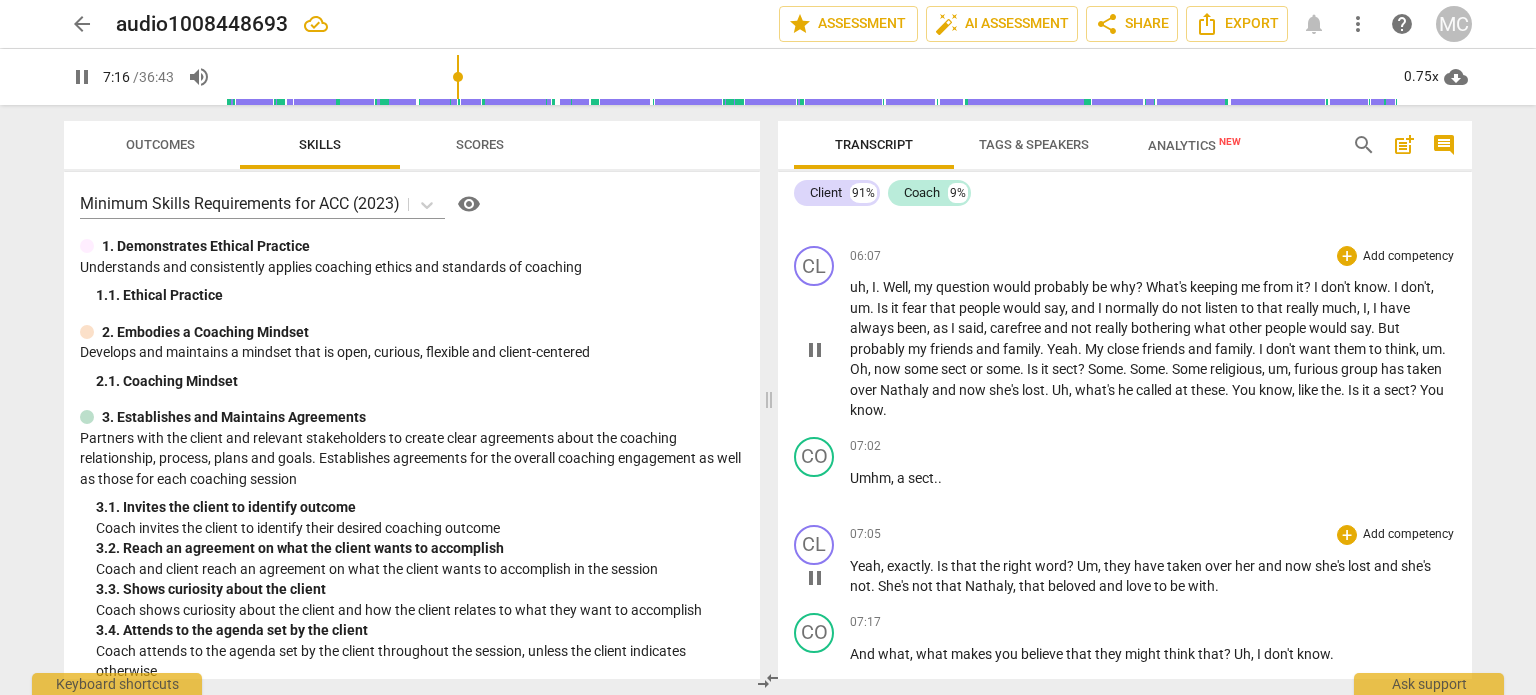 type on "436" 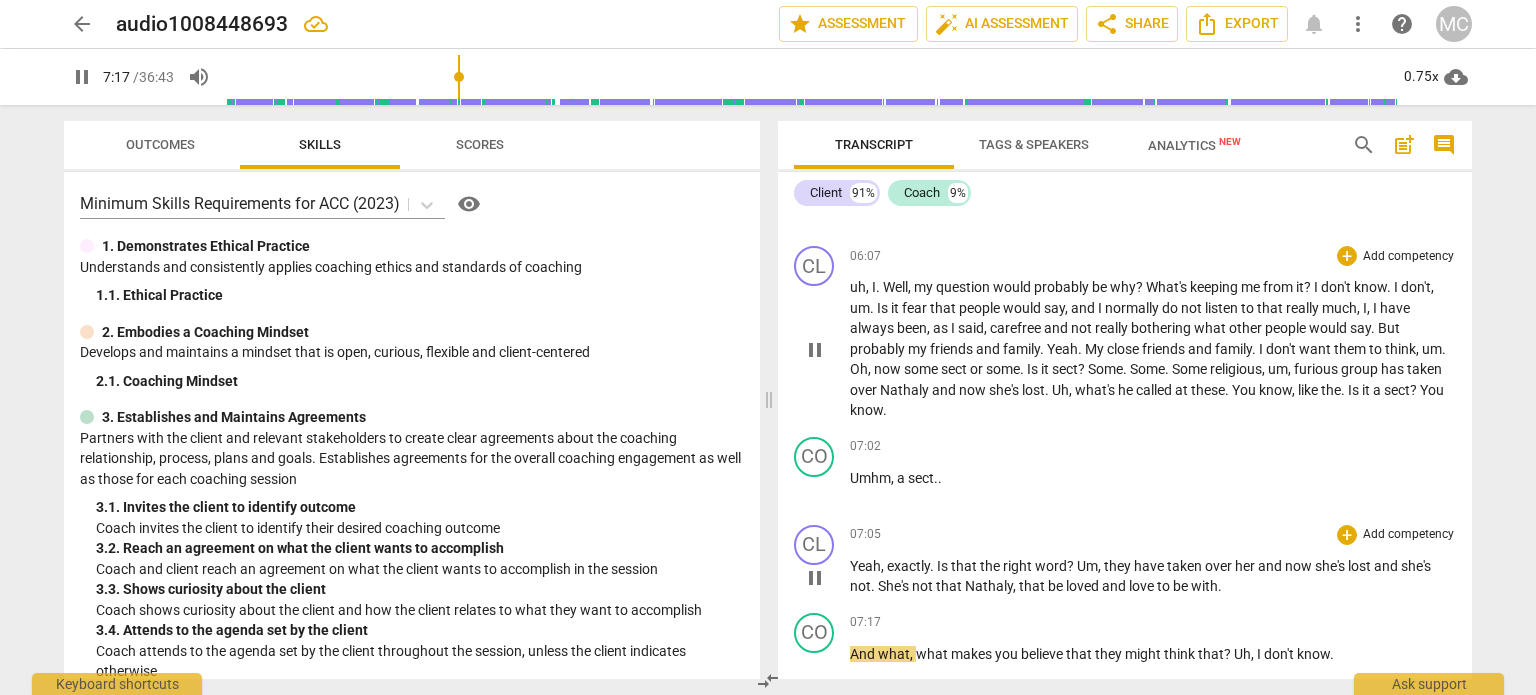 click on "be loved" at bounding box center [1075, 586] 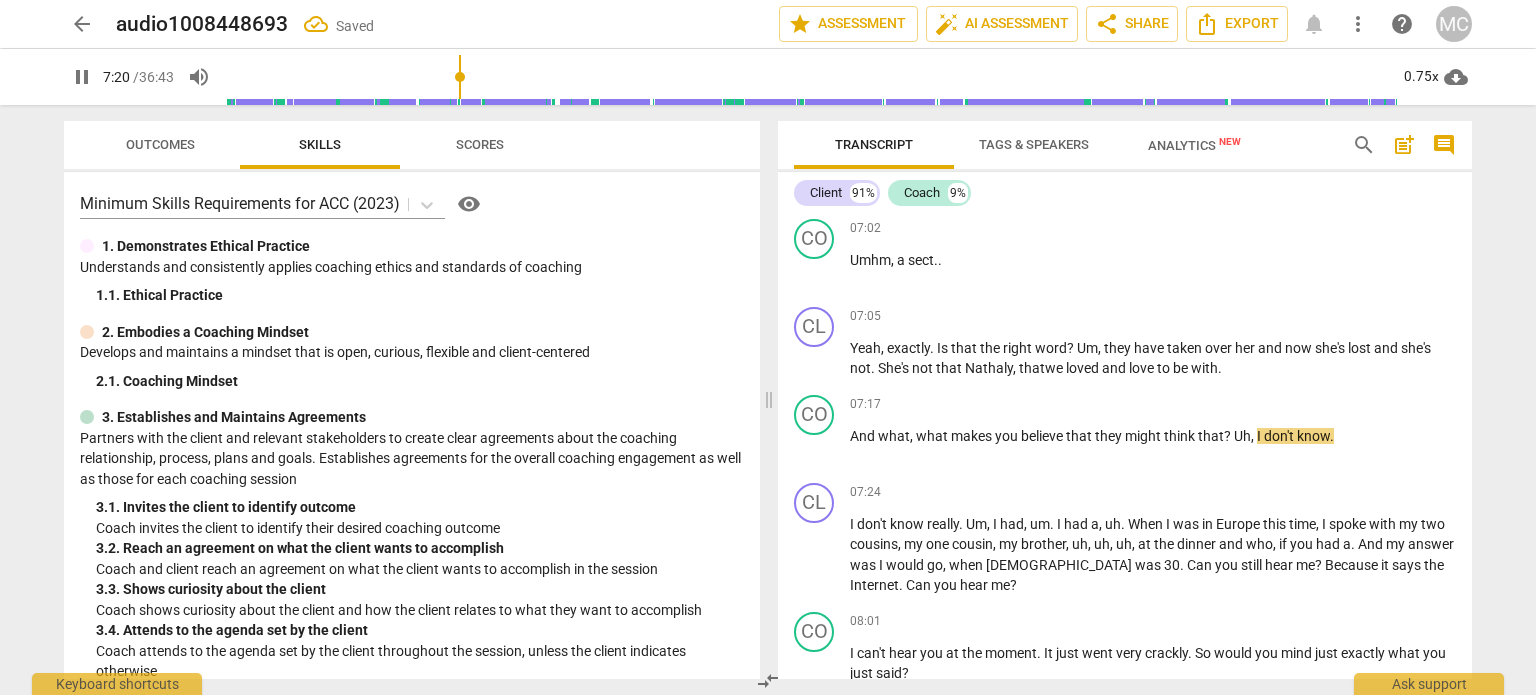 scroll, scrollTop: 2632, scrollLeft: 0, axis: vertical 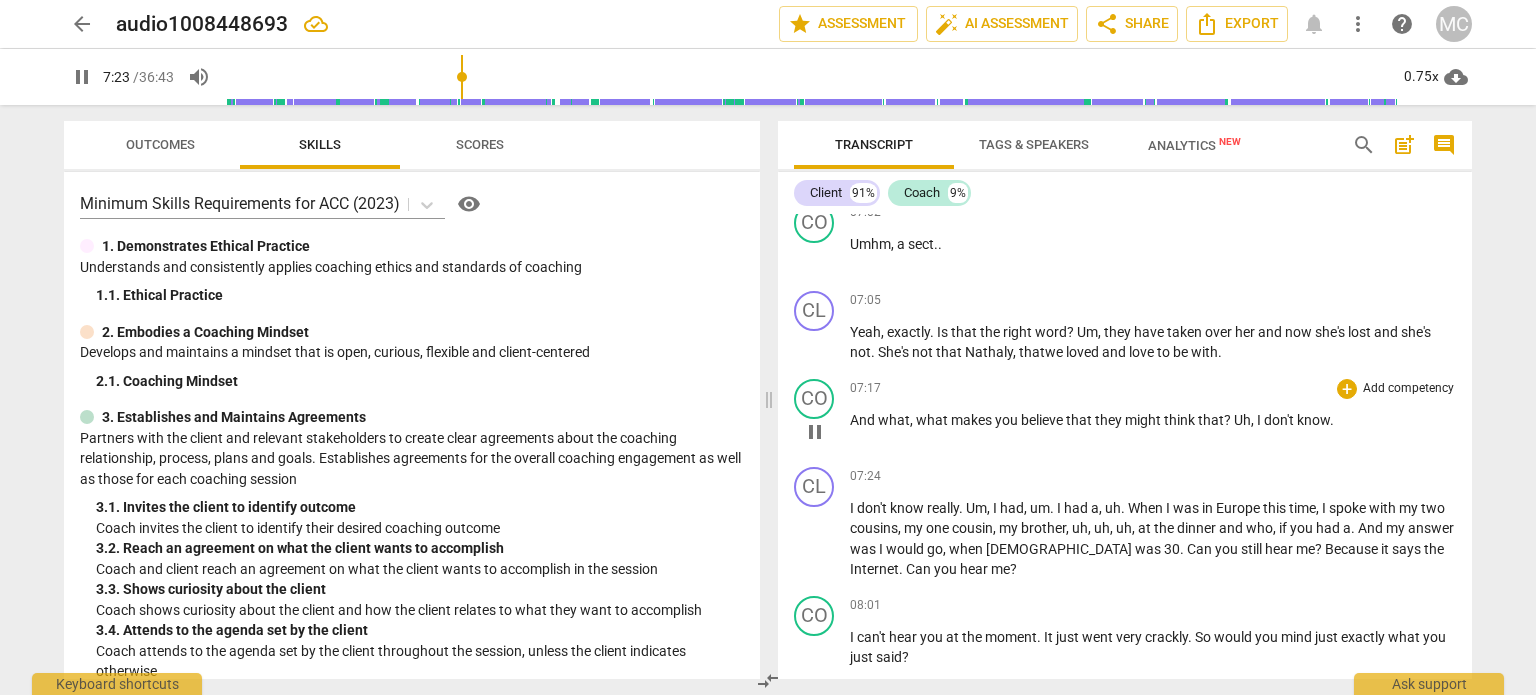 click on "Uh" at bounding box center [1242, 420] 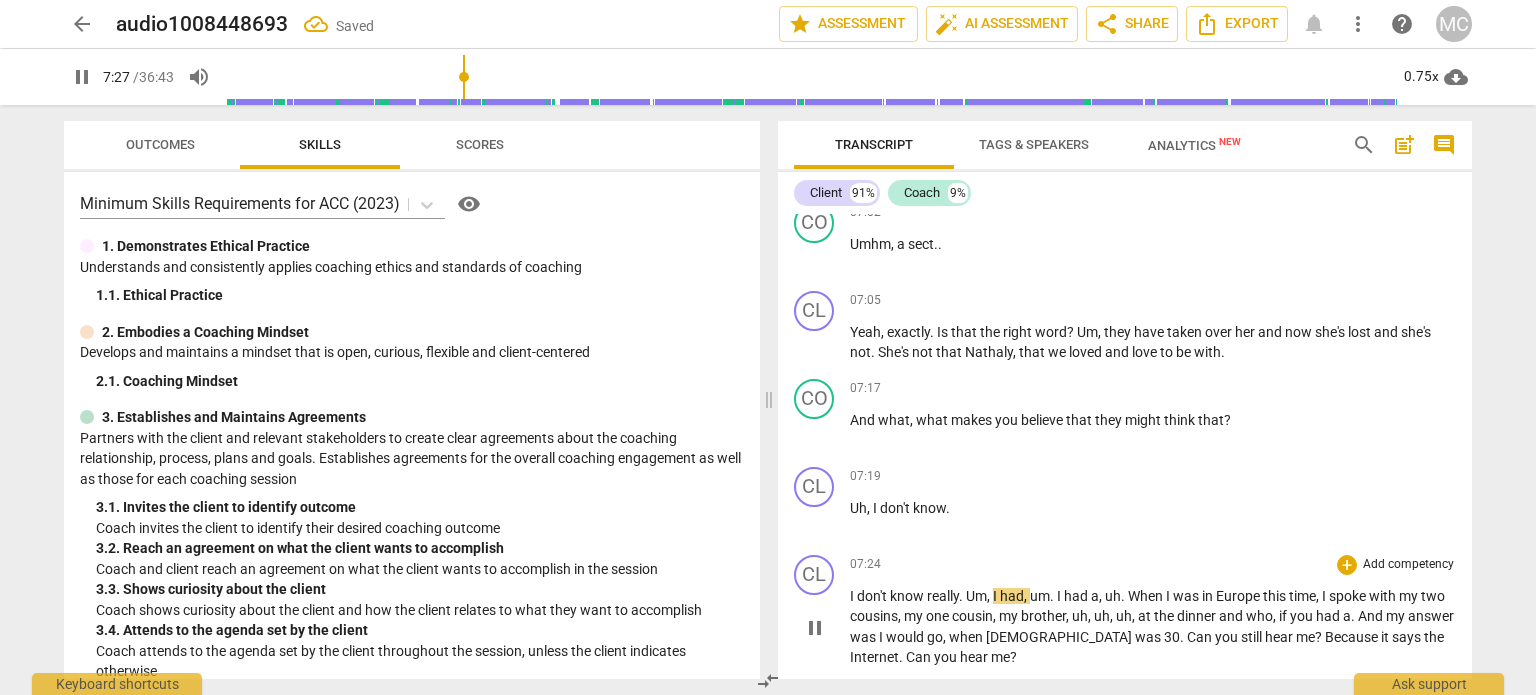 click on "CL play_arrow pause" at bounding box center (822, 611) 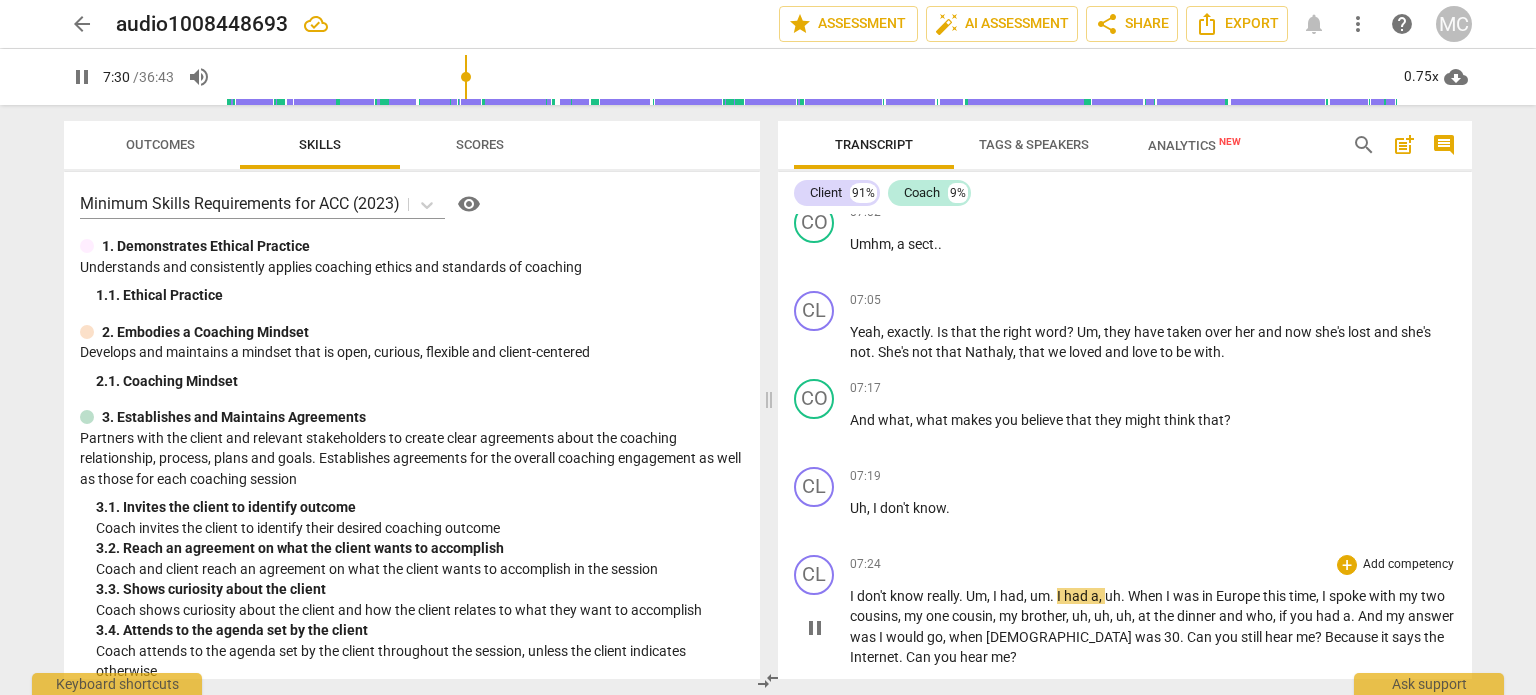 click on "I" at bounding box center [853, 596] 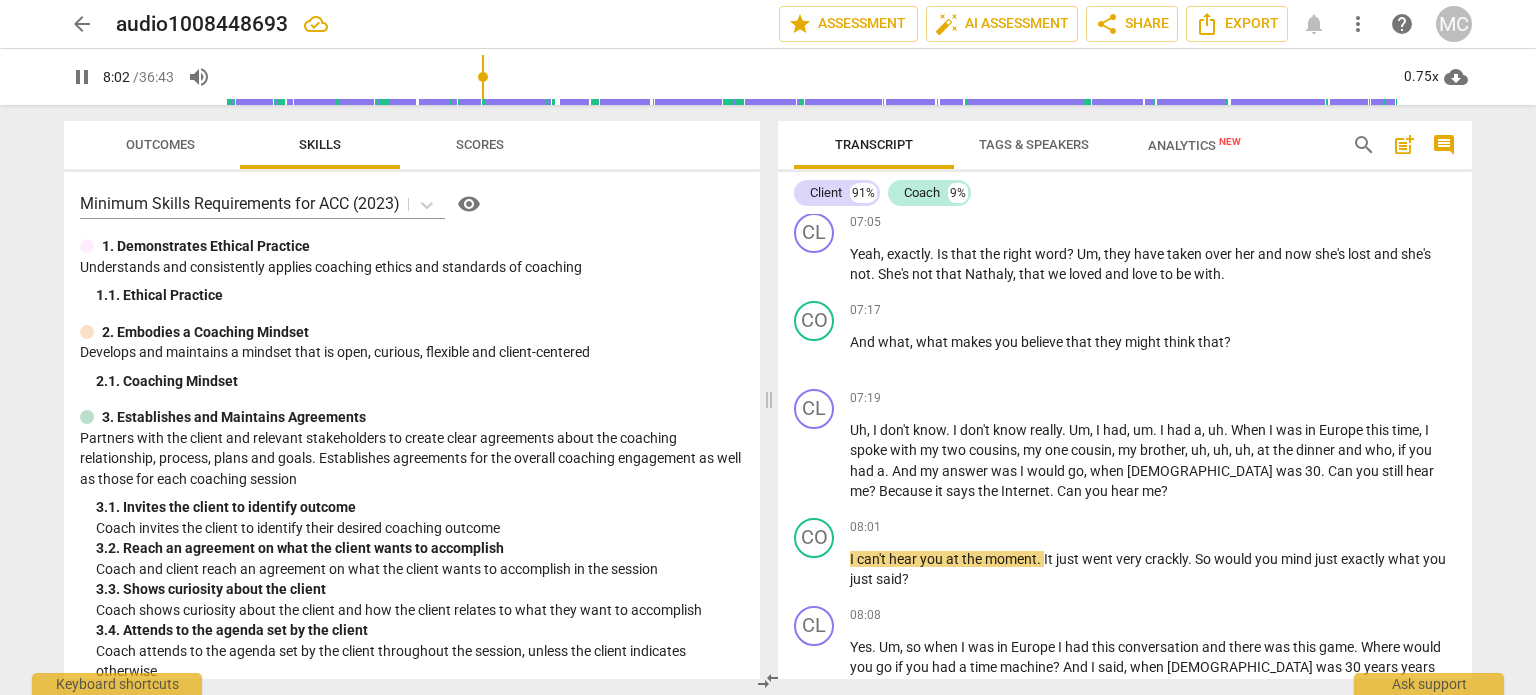 scroll, scrollTop: 2740, scrollLeft: 0, axis: vertical 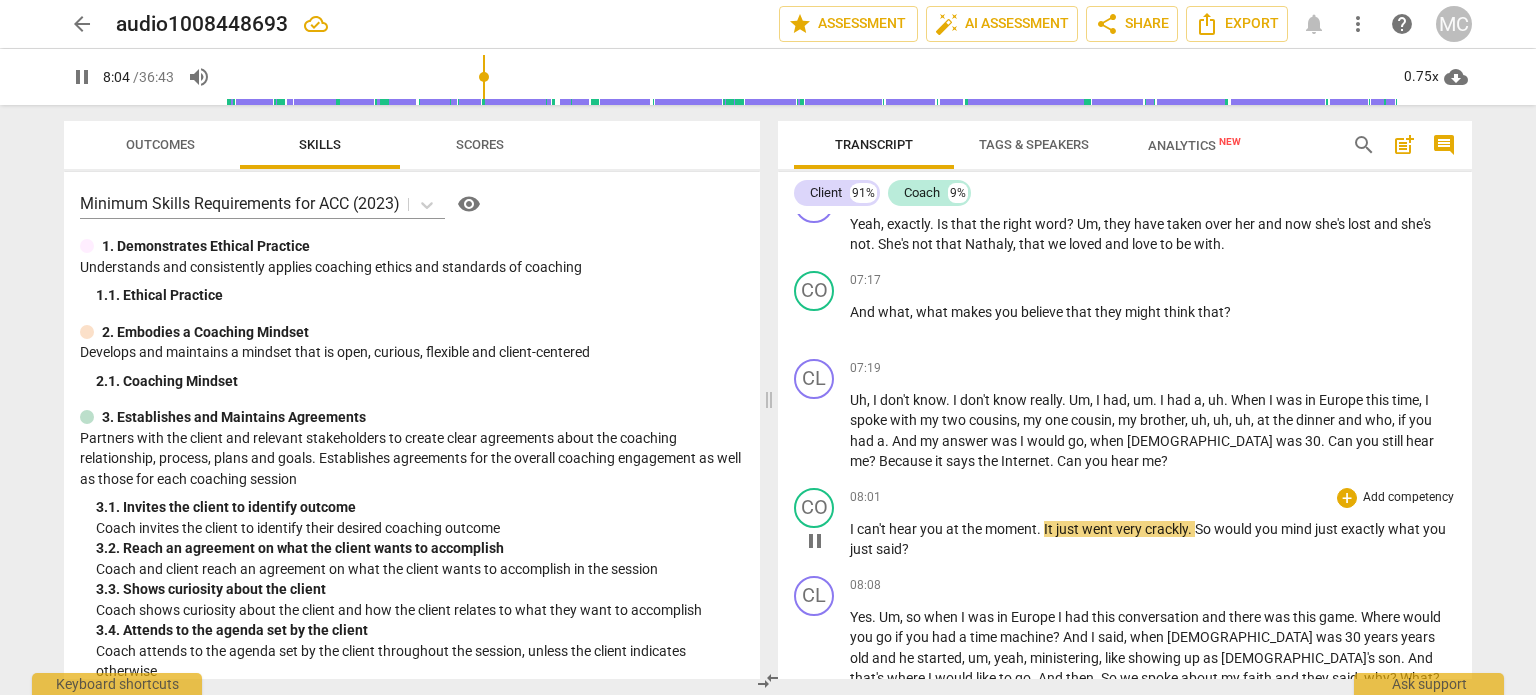 click on "can't" at bounding box center (873, 529) 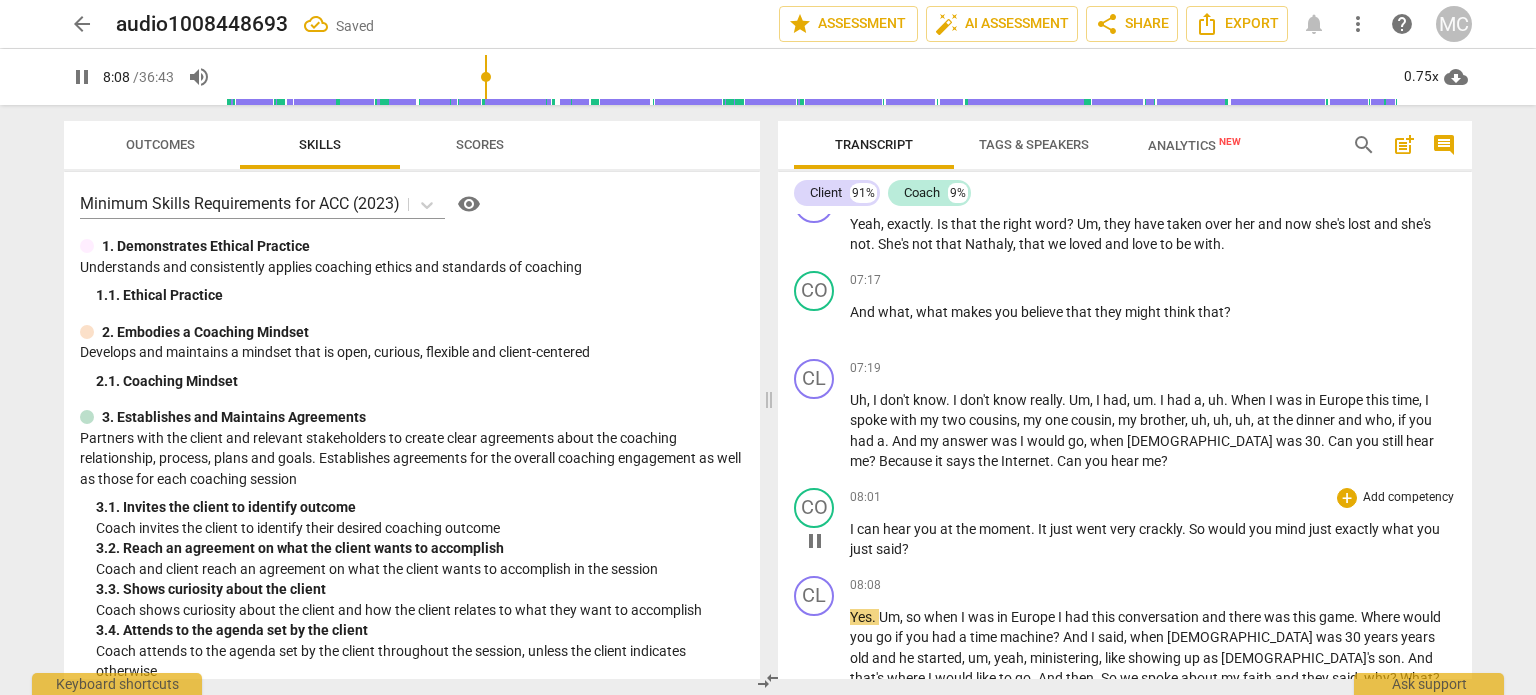 click on "what" at bounding box center [1399, 529] 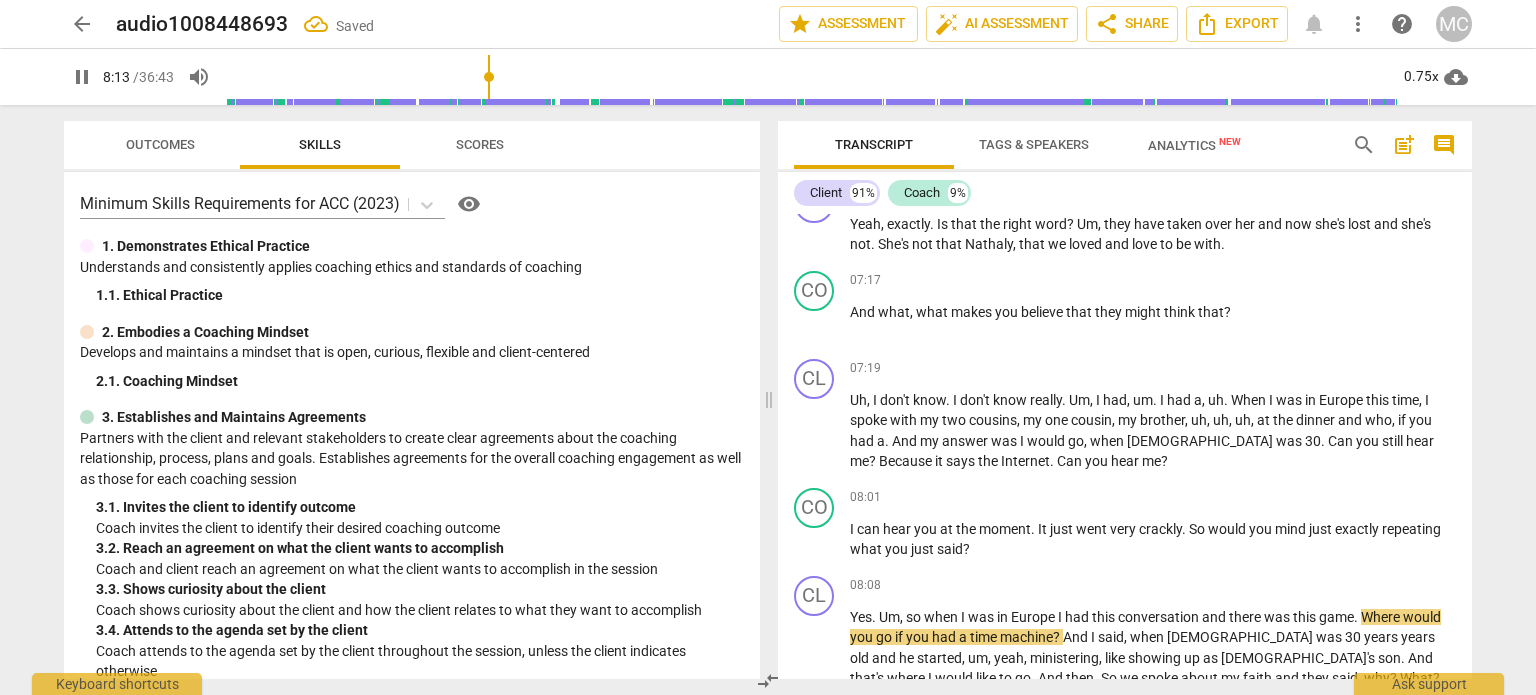 drag, startPoint x: 1471, startPoint y: 371, endPoint x: 1471, endPoint y: 386, distance: 15 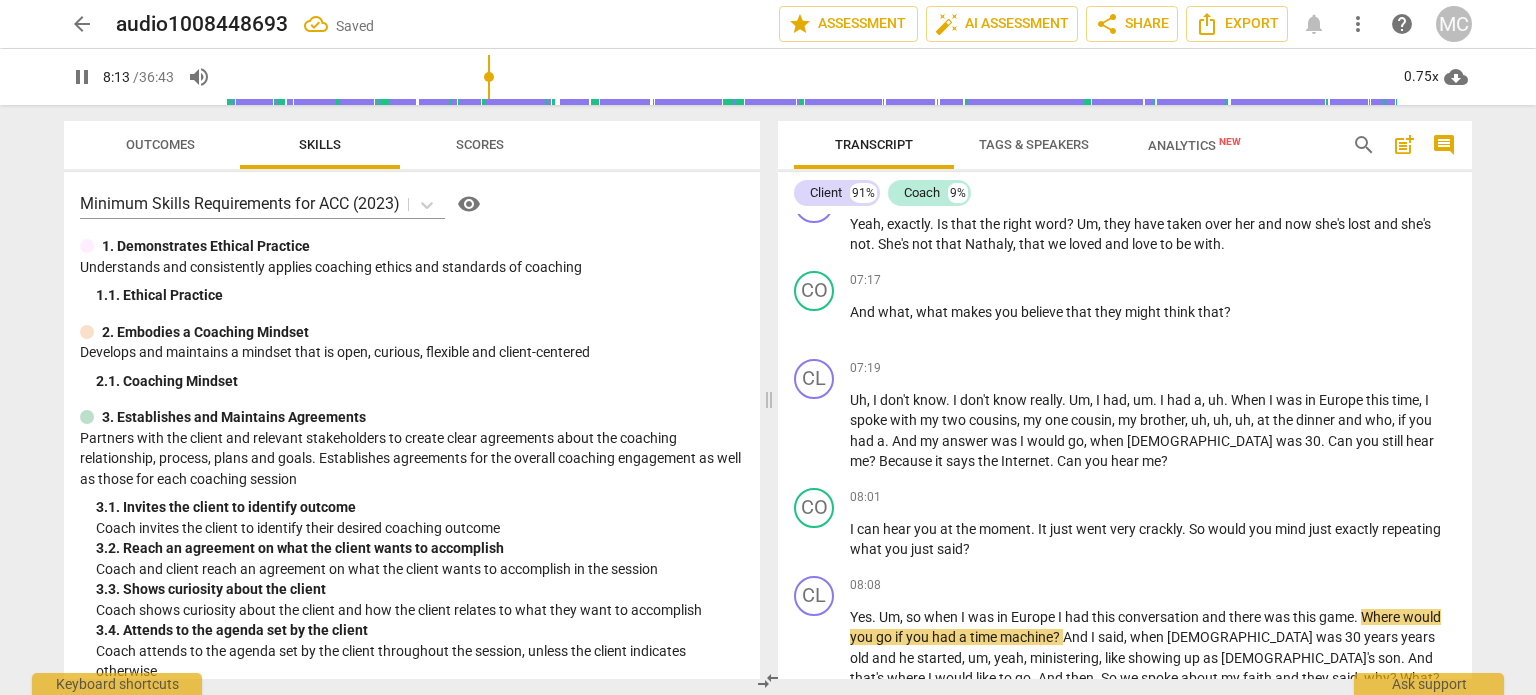 click on "CL play_arrow pause 00:04 + Add competency keyboard_arrow_right Okay . CO play_arrow pause 00:04 + Add competency keyboard_arrow_right OK ,   brilliant ,   [PERSON_NAME] ,   thank   you   so   much   for   agreeing   to   have   your   session   recorded   [DATE] .   I'm   really   grateful . CL play_arrow pause 00:12 + Add competency keyboard_arrow_right Yes ,   absolutely .   My   pleasure .   Thank   you . CO play_arrow pause 00:15 + Add competency keyboard_arrow_right Um ,   so   can   I   just   ask   what   you'd   like   to   think   about   [DATE] ? CL play_arrow pause 00:20 + Add competency keyboard_arrow_right Yeah .   So   I   have   two   topics   and   um ,   as   maybe   they're   interlinked .   But   the   one   thing   is   for   um ,   my ,   you   know ,   I   have   this   Phoenix   project   and   what   I   realised   is   that   my   faith   is   an   absolutely   integrated   part   or   actually   it's   the   foundation .   And   um ,   I   have   been   struggling   or   I   have   been" at bounding box center [1125, 446] 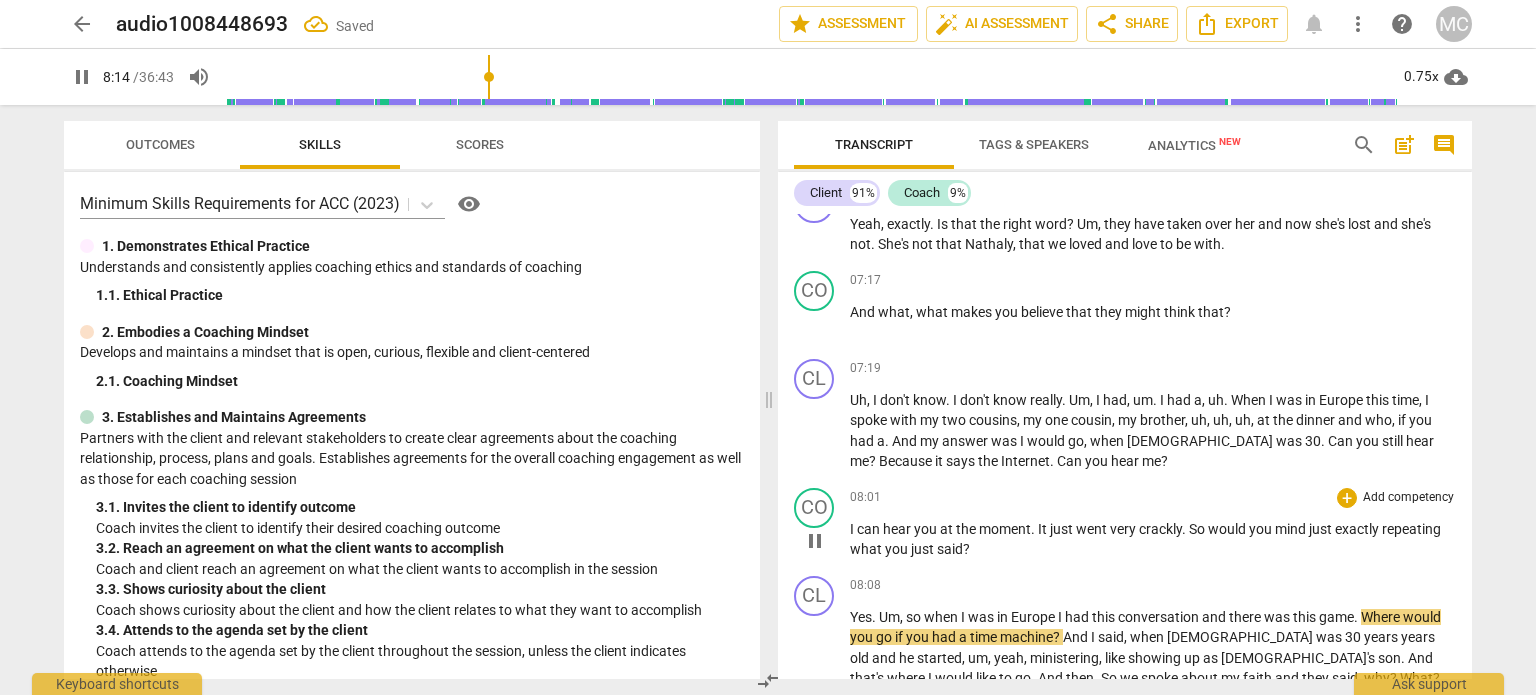 click on "exactly" at bounding box center [1358, 529] 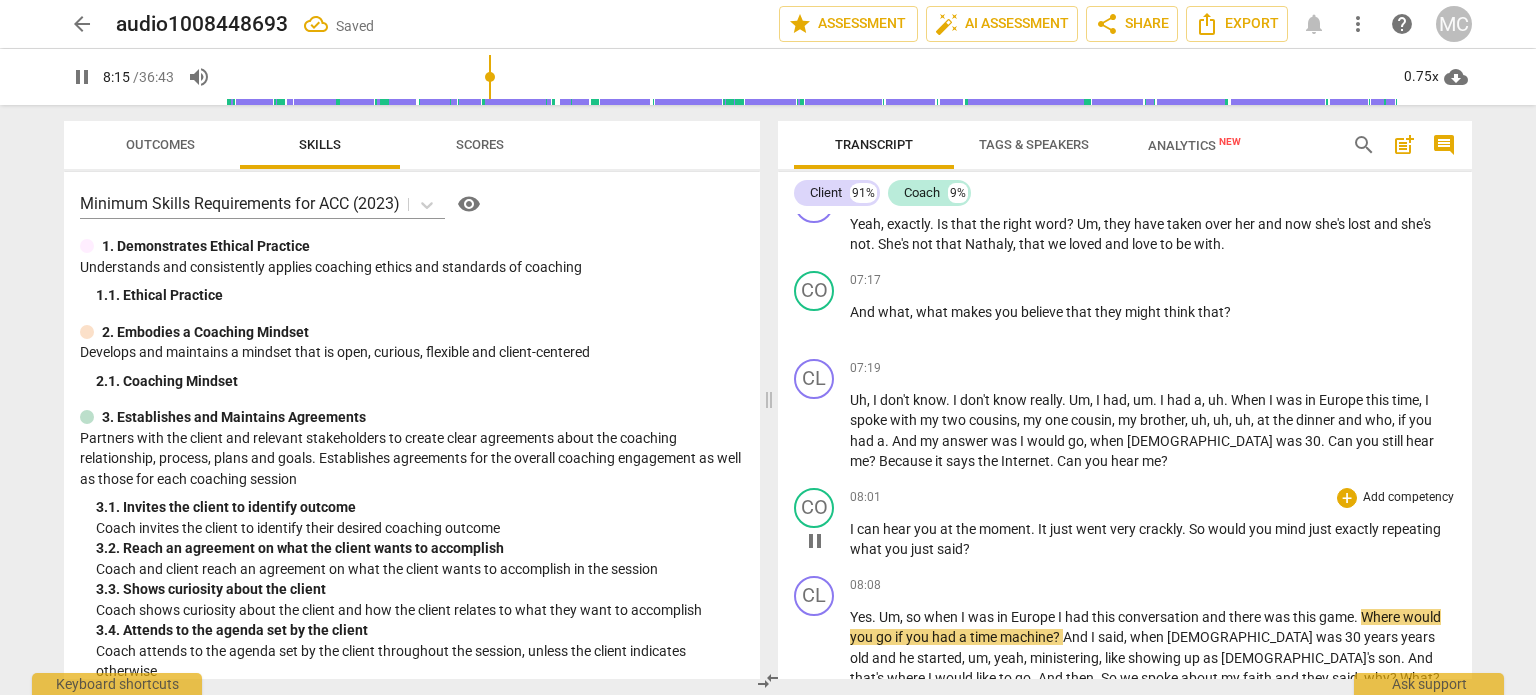 type 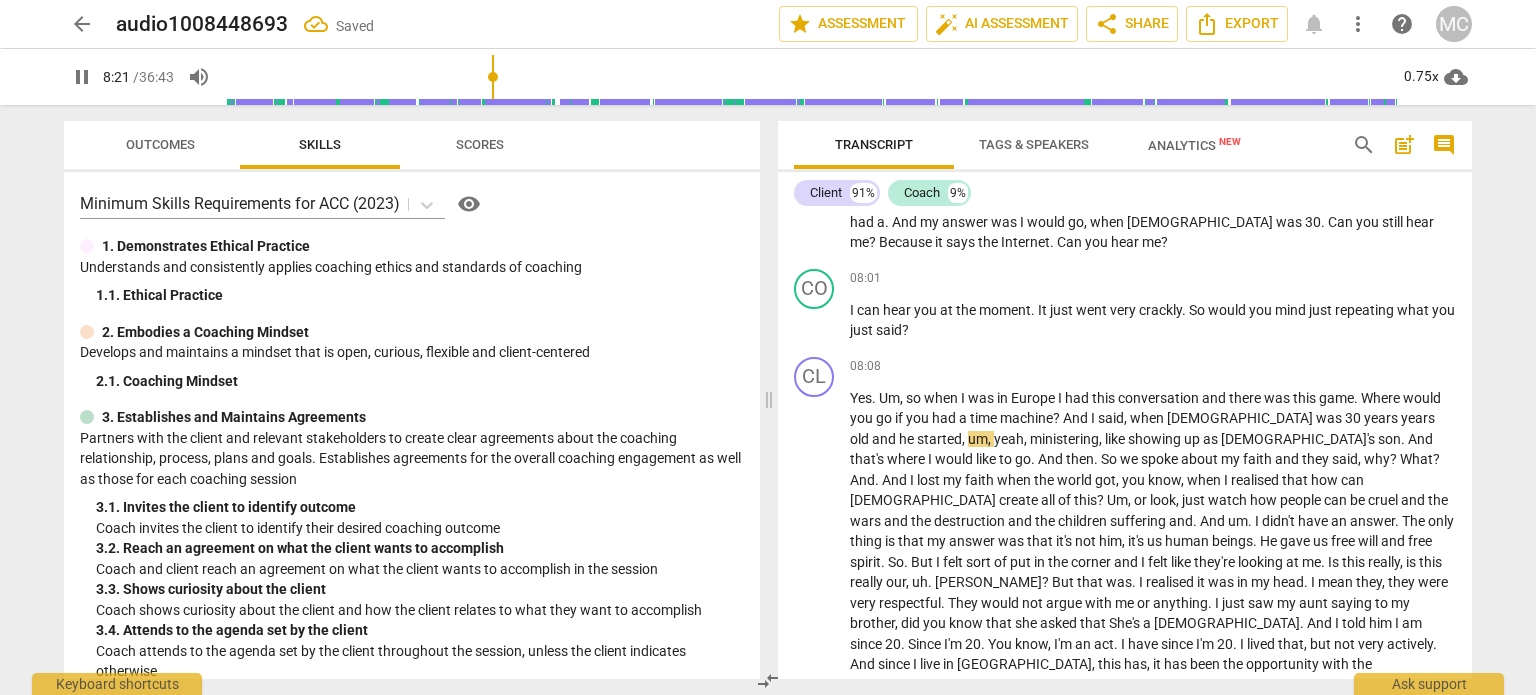 scroll, scrollTop: 3006, scrollLeft: 0, axis: vertical 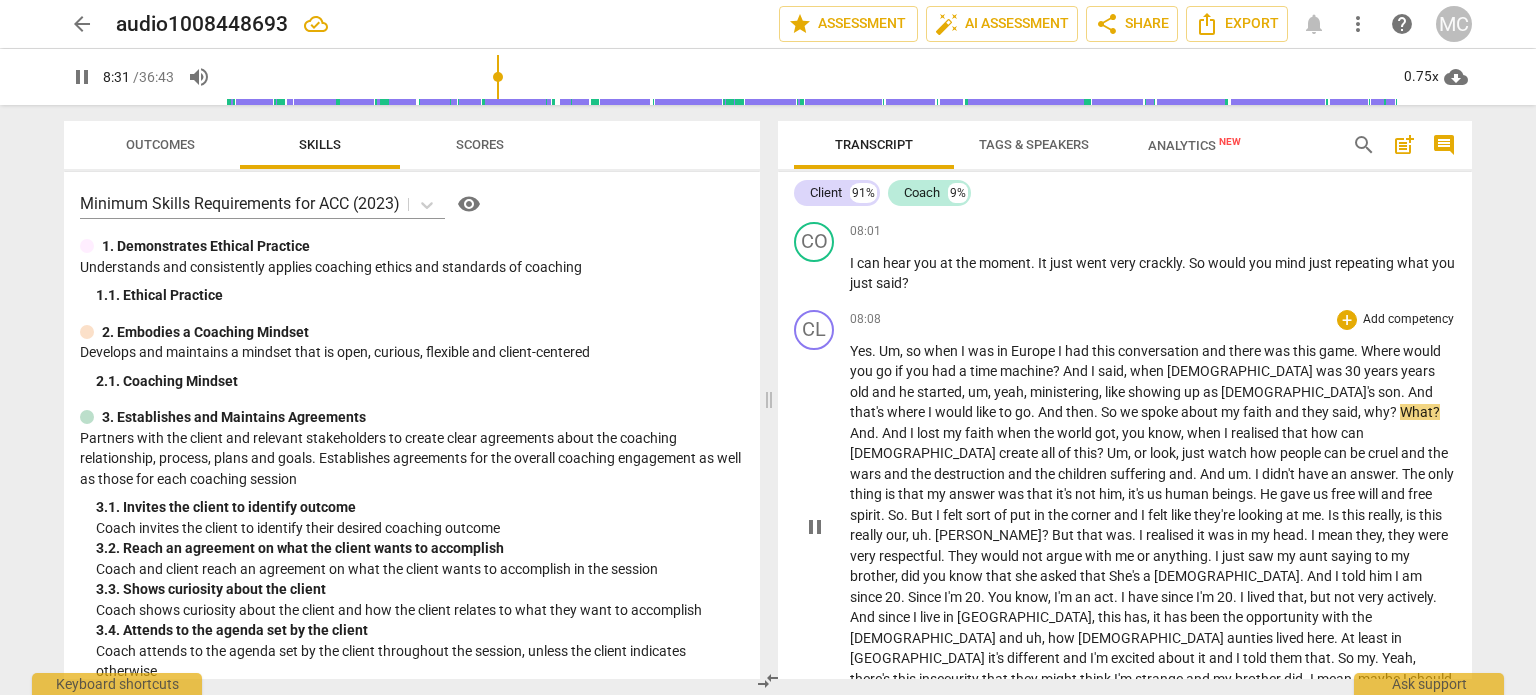 click on "So" at bounding box center [1110, 412] 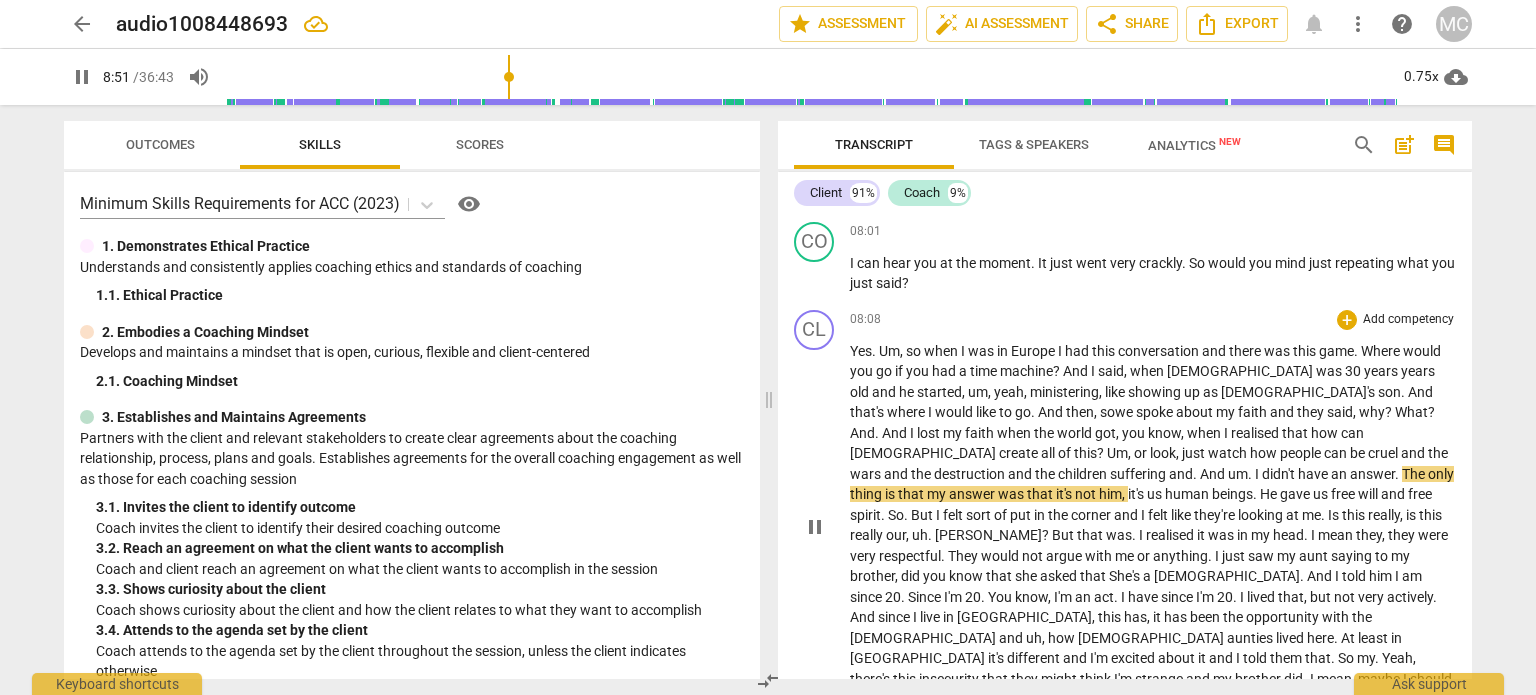 click on "pause" at bounding box center [815, 527] 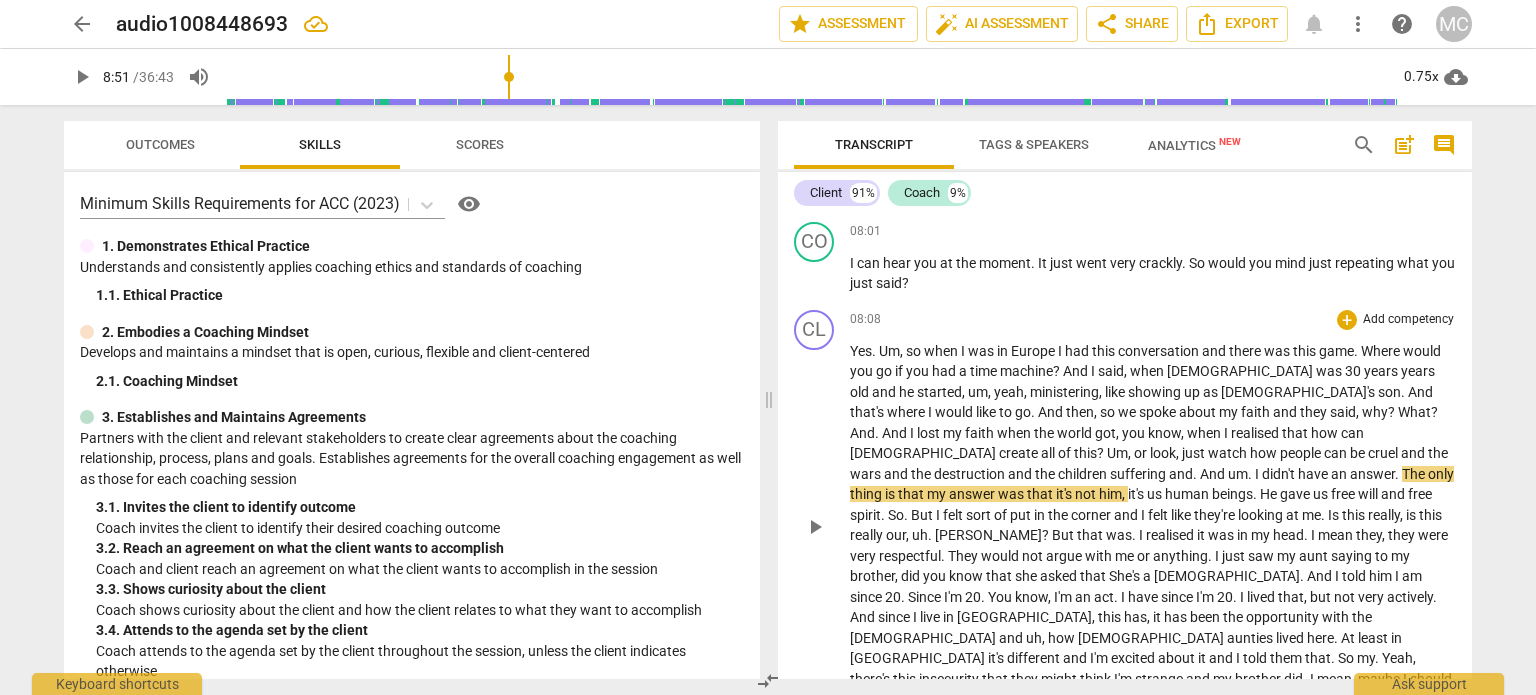click on "play_arrow" at bounding box center (815, 527) 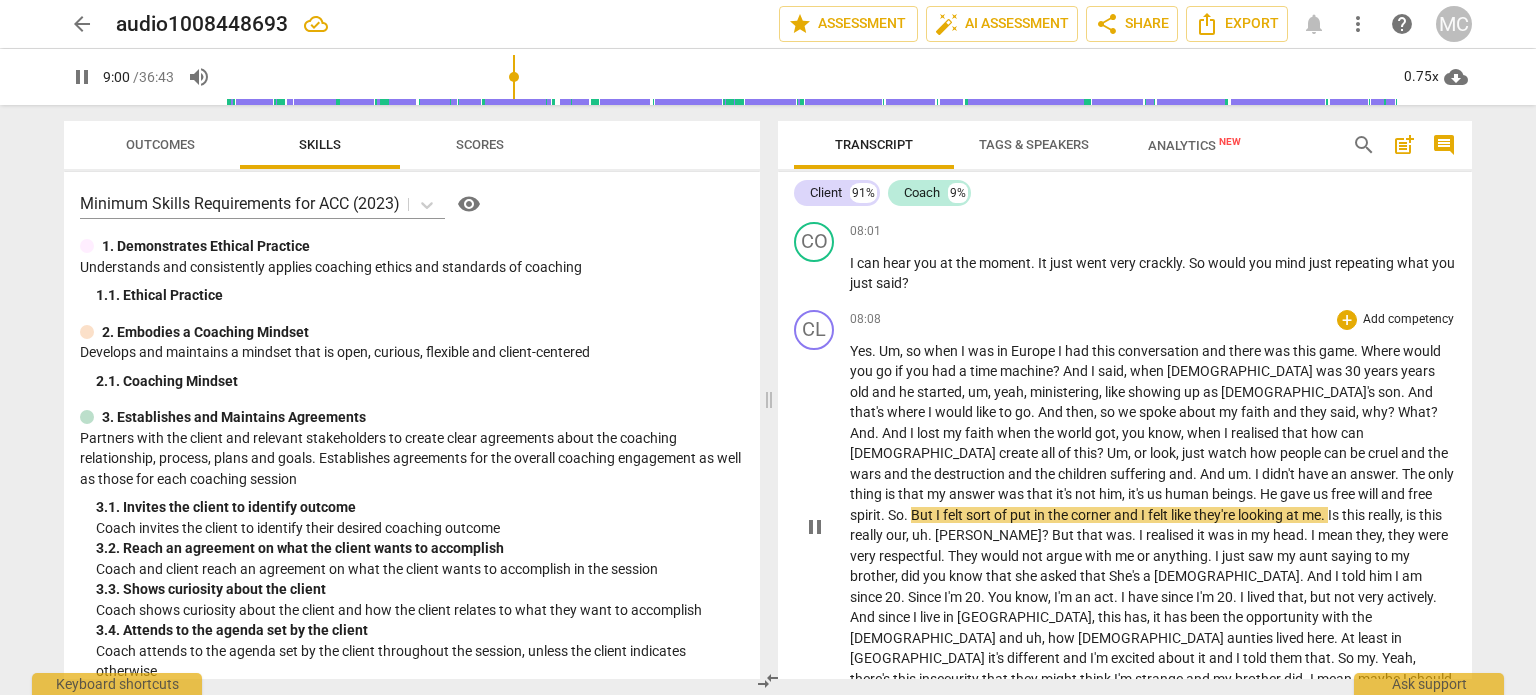 click on "But" at bounding box center (923, 515) 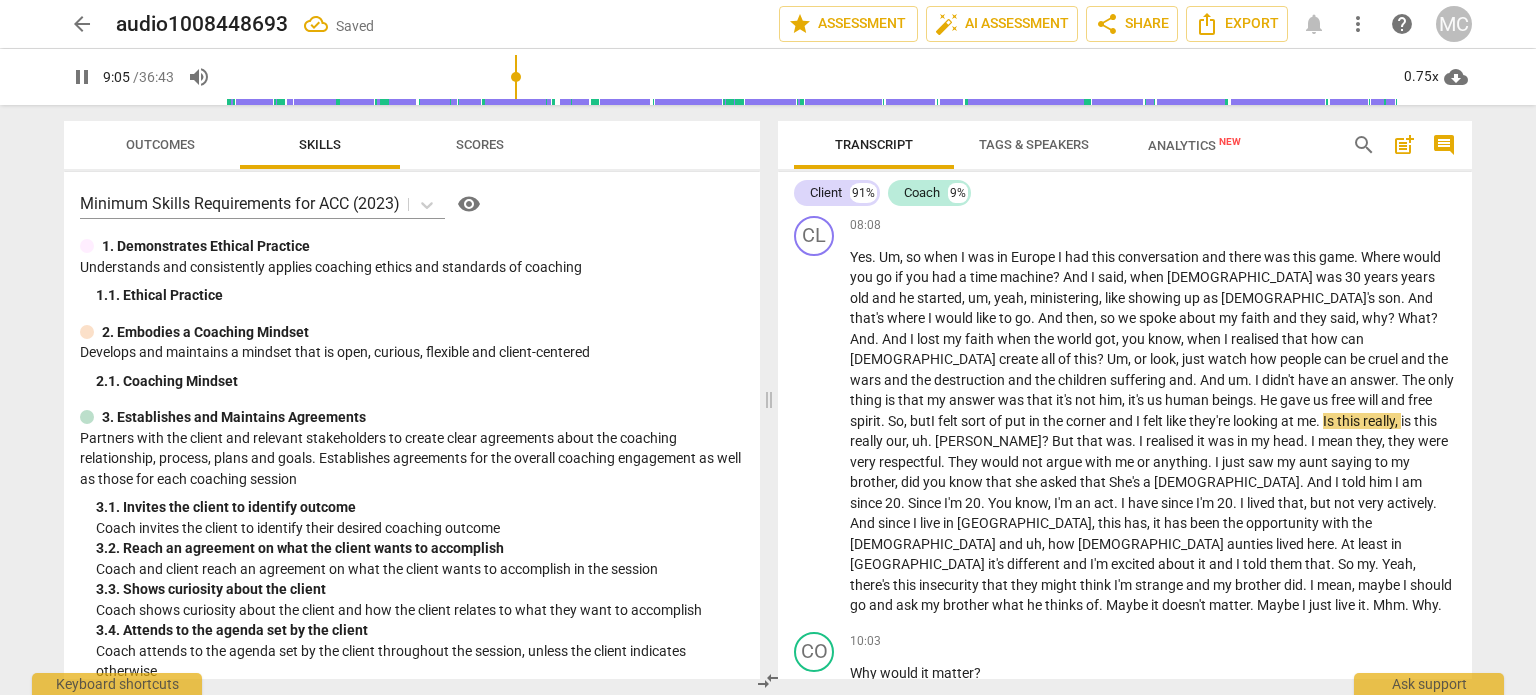 scroll, scrollTop: 3114, scrollLeft: 0, axis: vertical 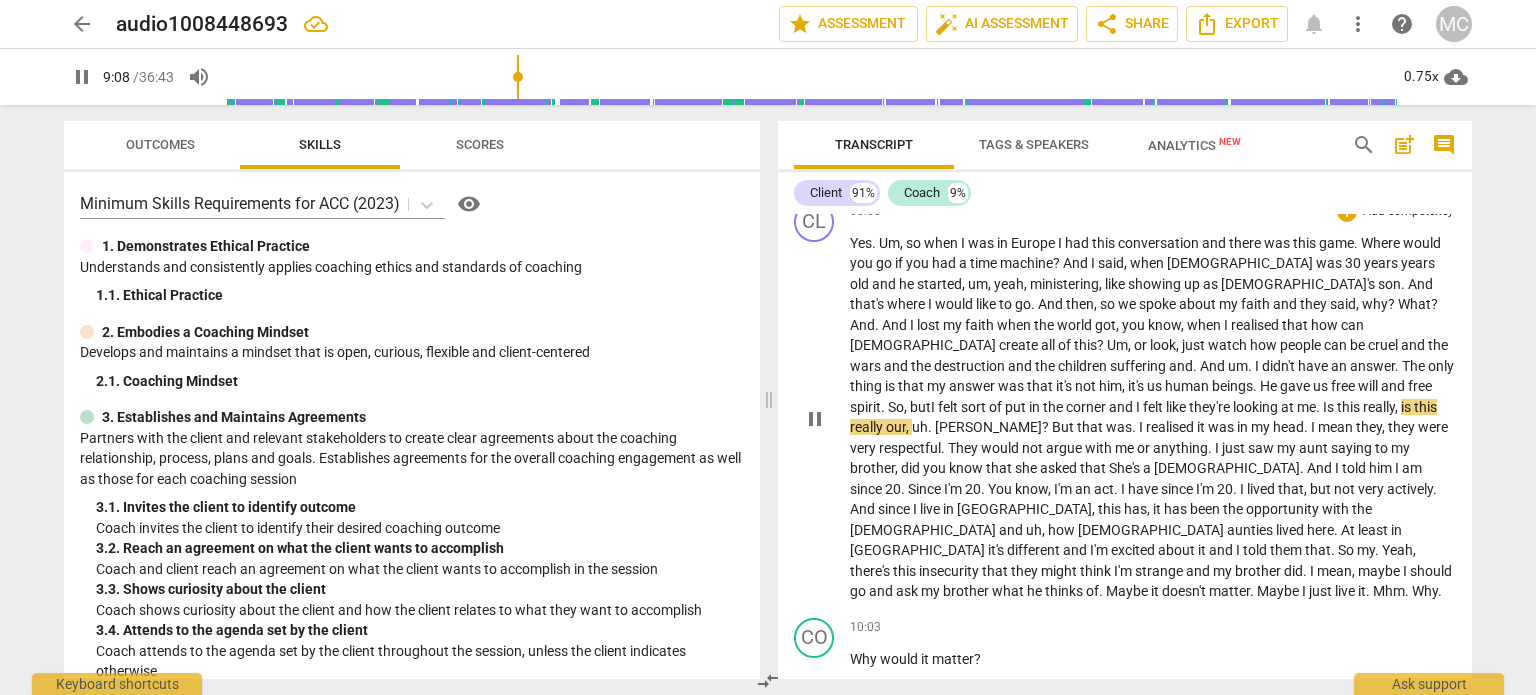 click on "[PERSON_NAME]" at bounding box center (988, 427) 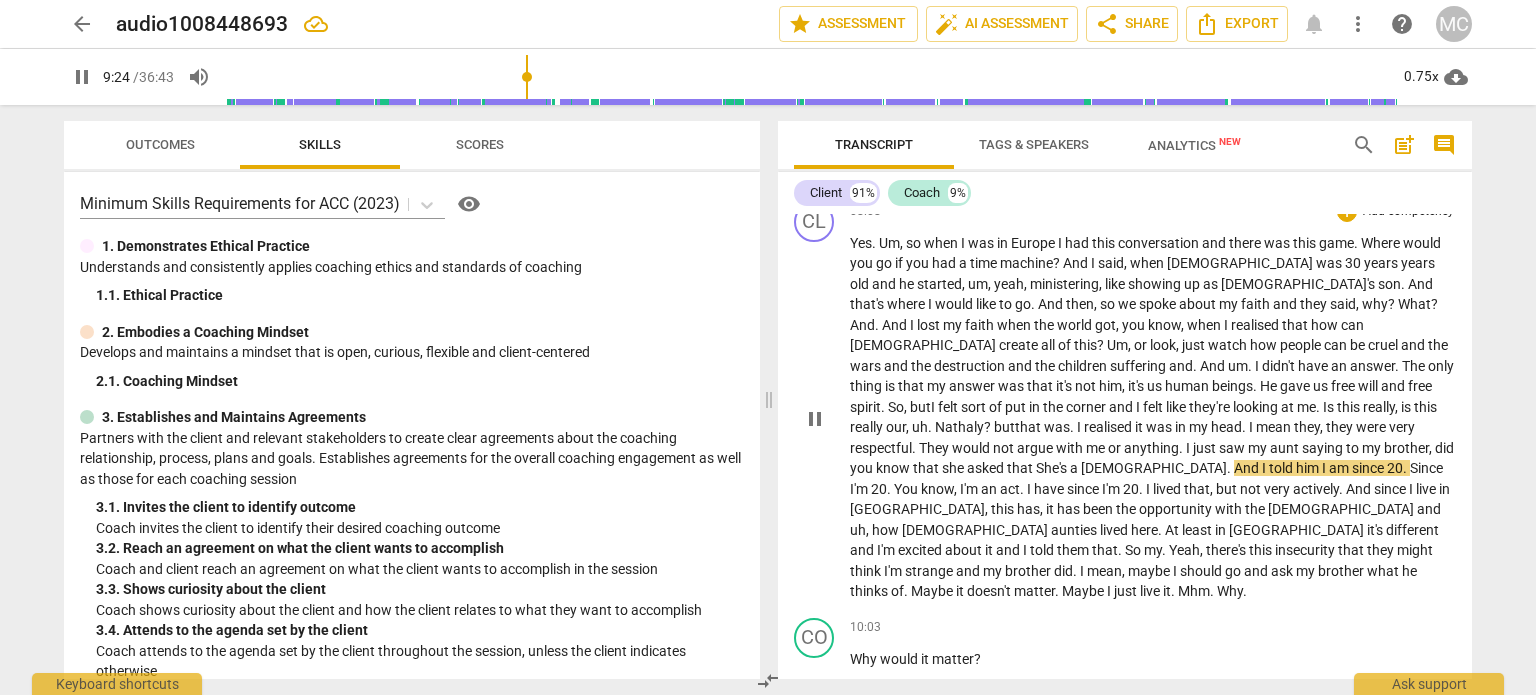 click on "asked" at bounding box center (987, 468) 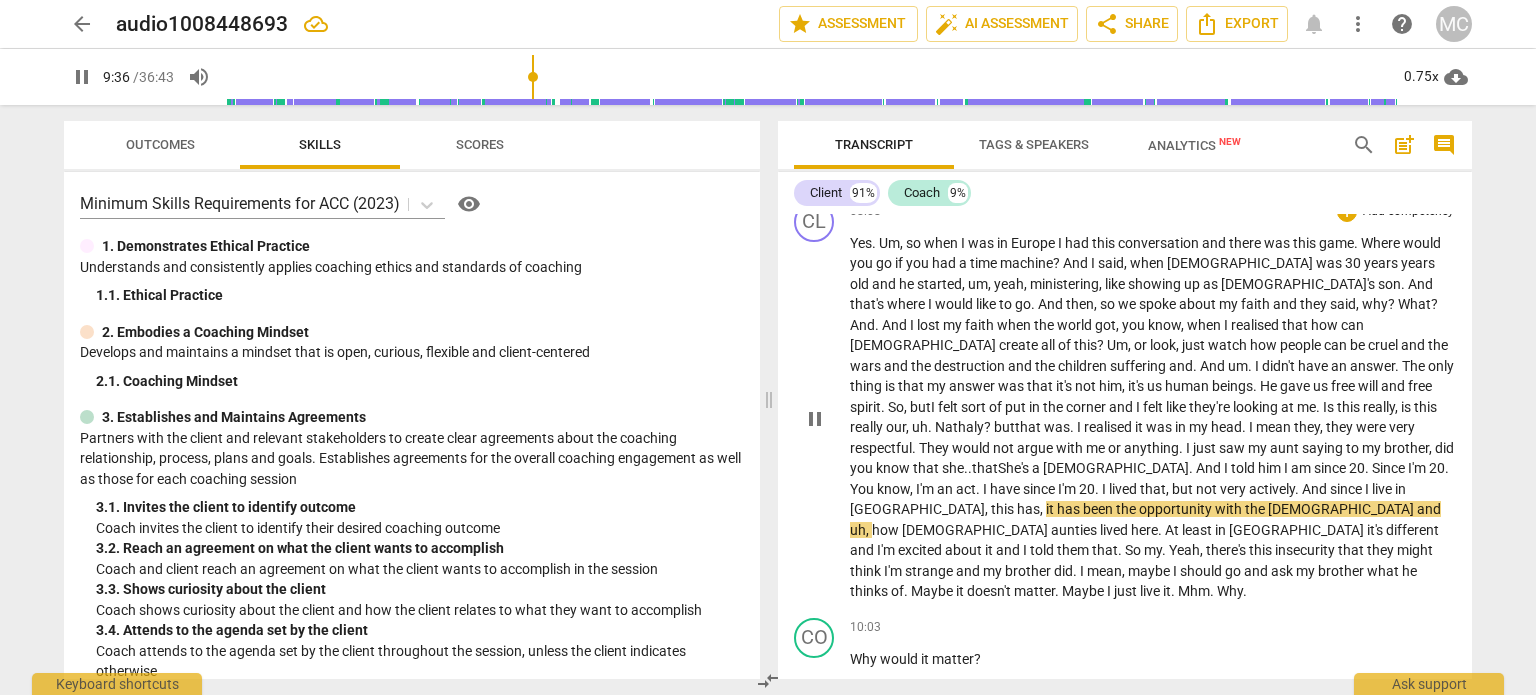 click on "pause" at bounding box center [815, 419] 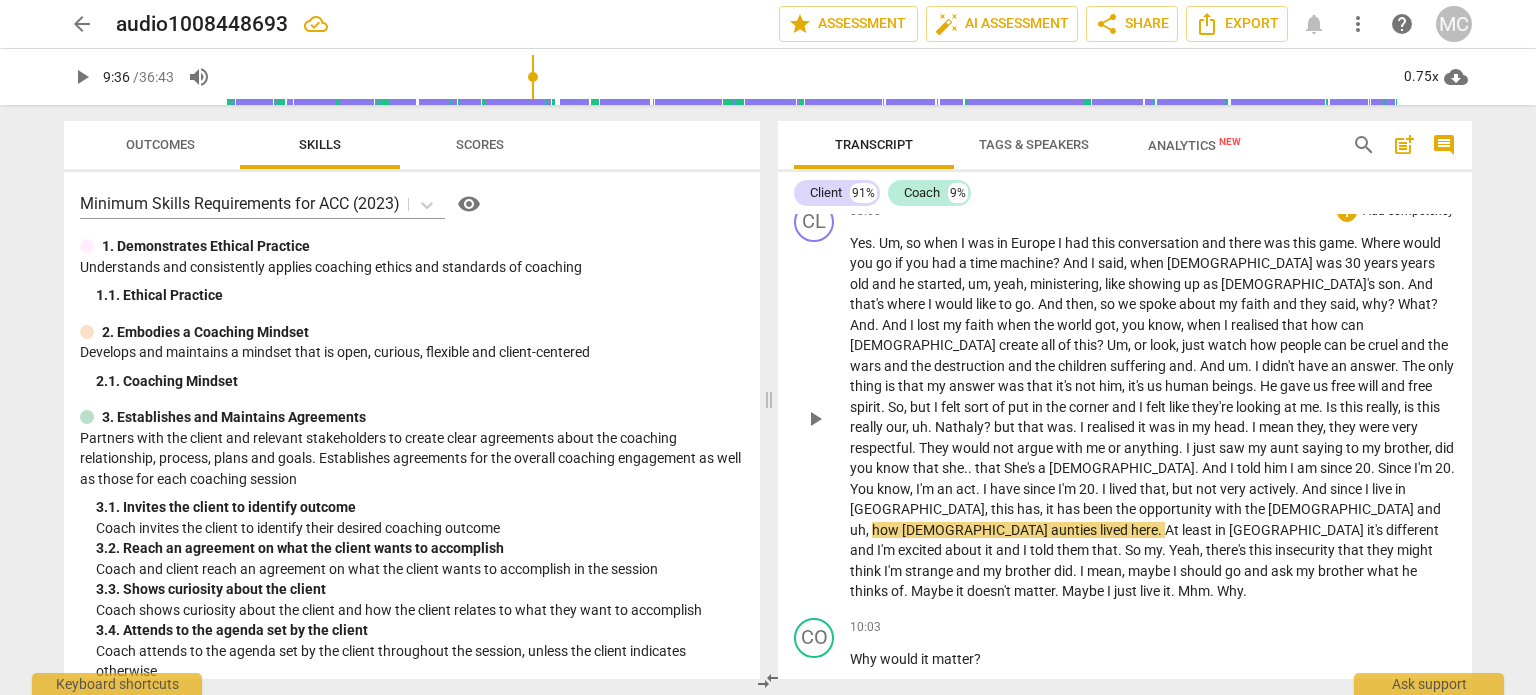click on "." at bounding box center [1076, 427] 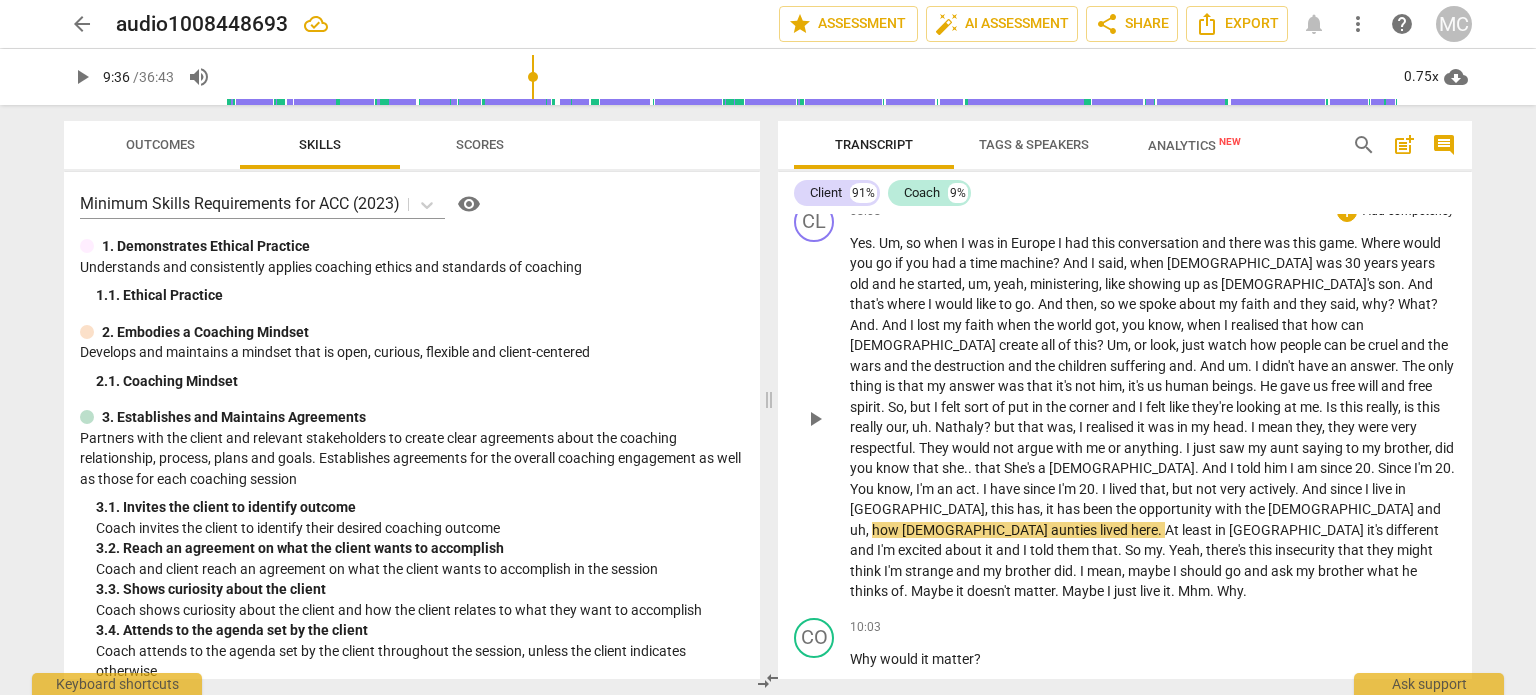 click on "you" at bounding box center [863, 468] 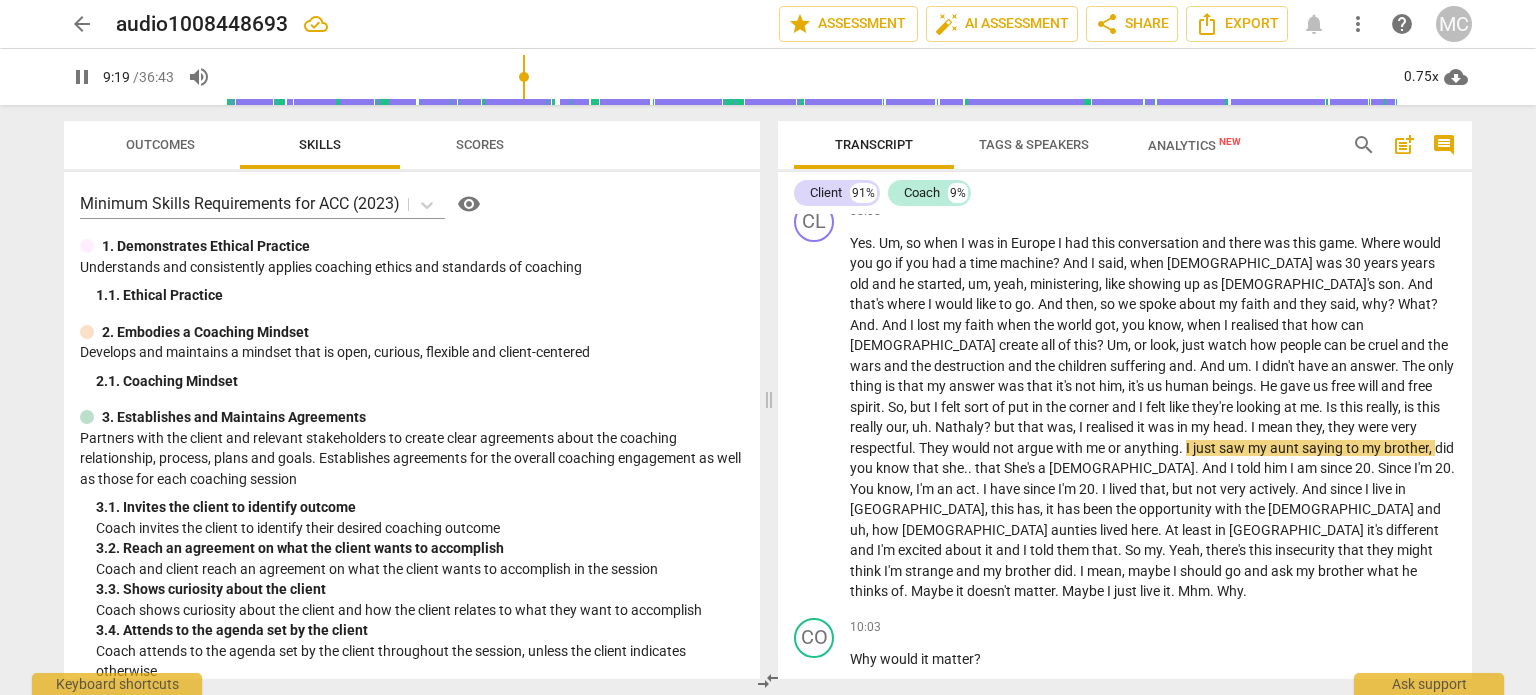 drag, startPoint x: 536, startPoint y: 73, endPoint x: 525, endPoint y: 74, distance: 11.045361 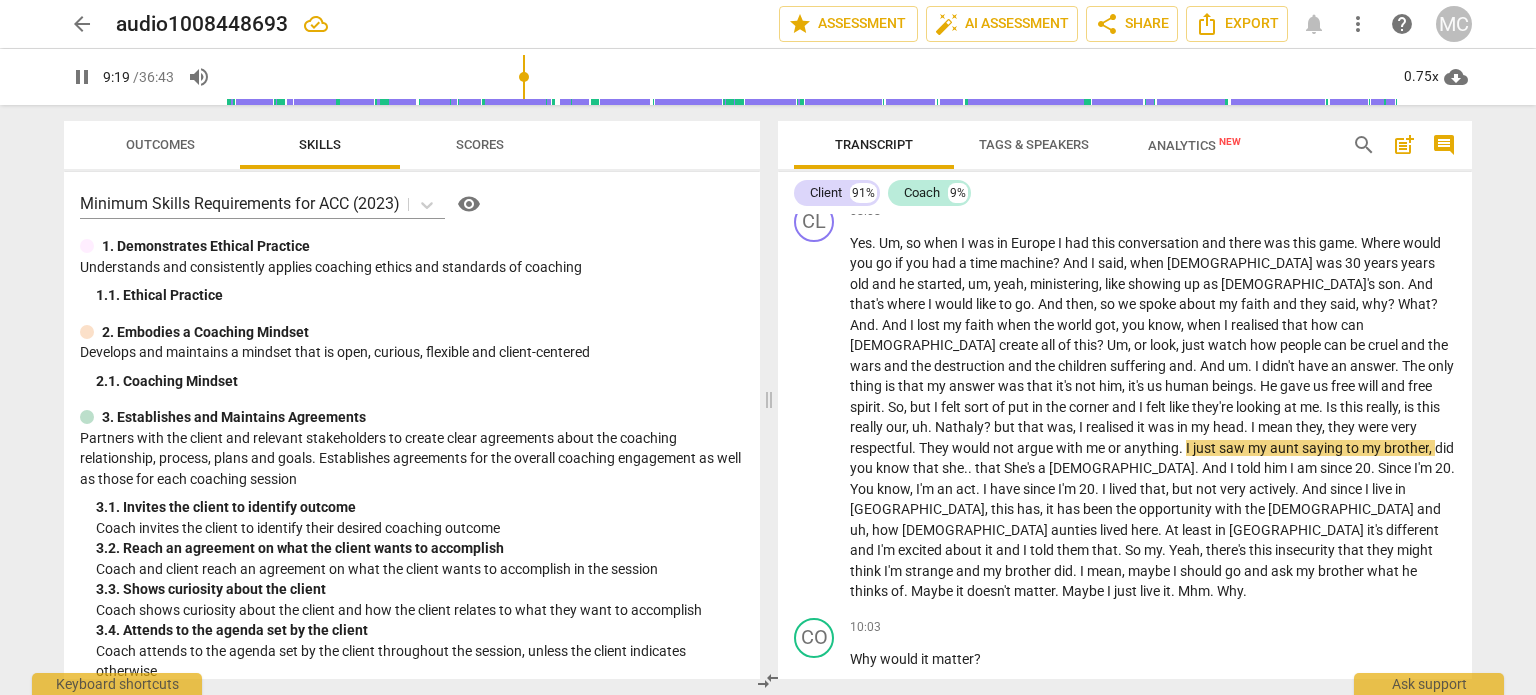 click at bounding box center [811, 77] 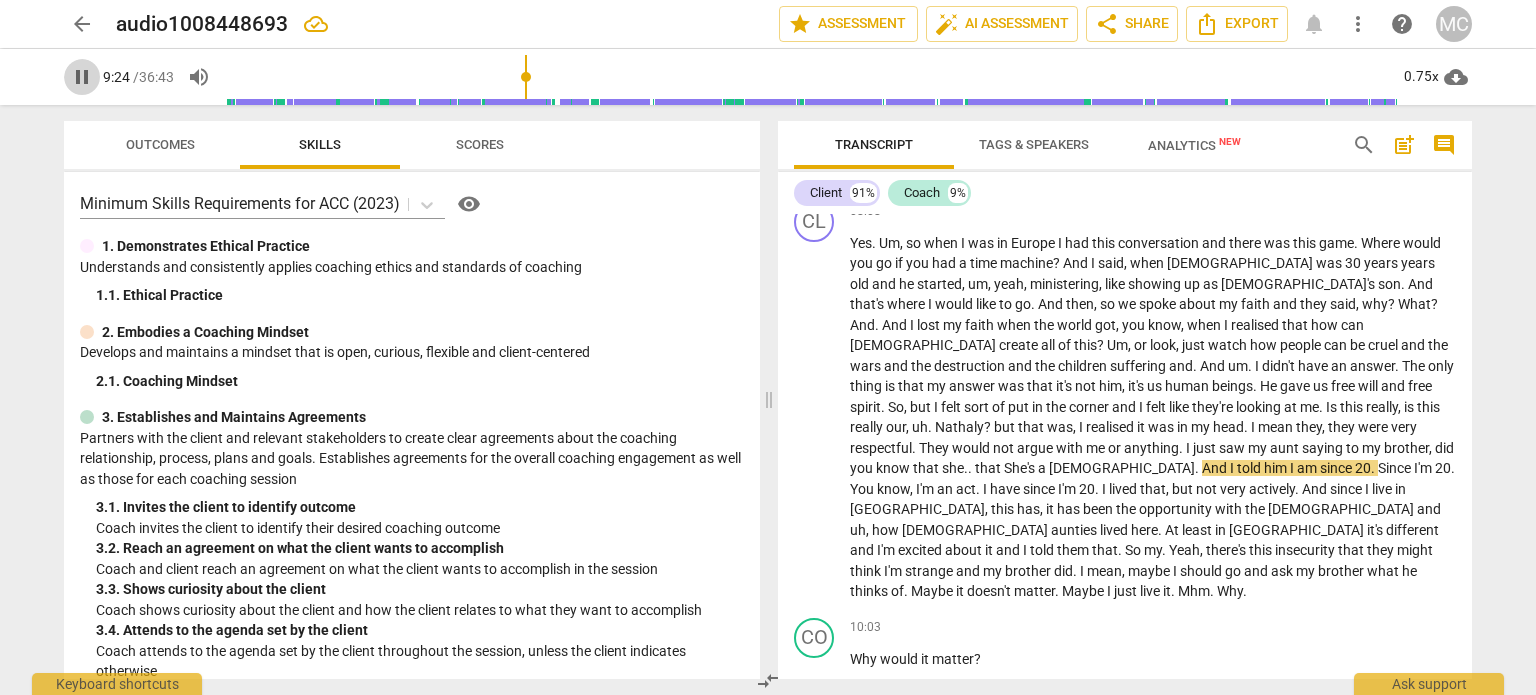 click on "pause" at bounding box center (82, 77) 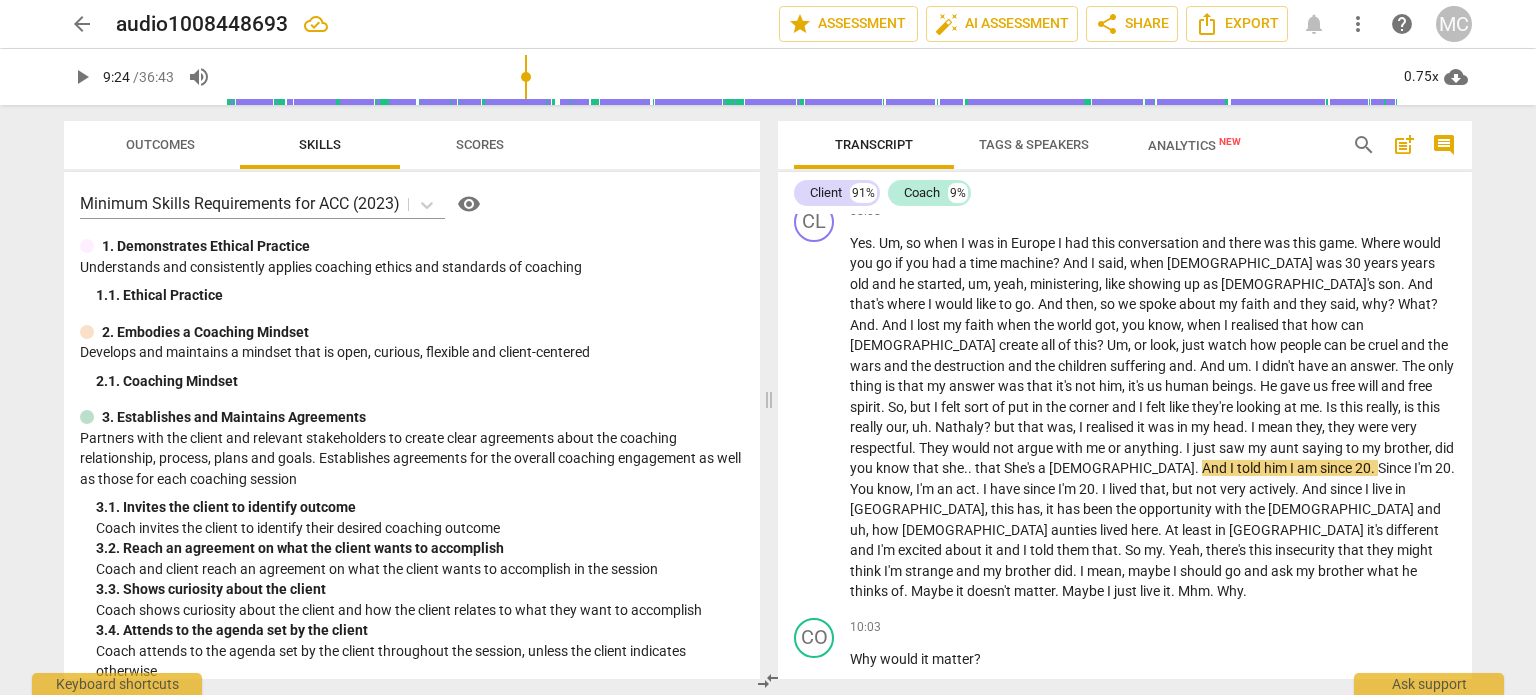 type on "565" 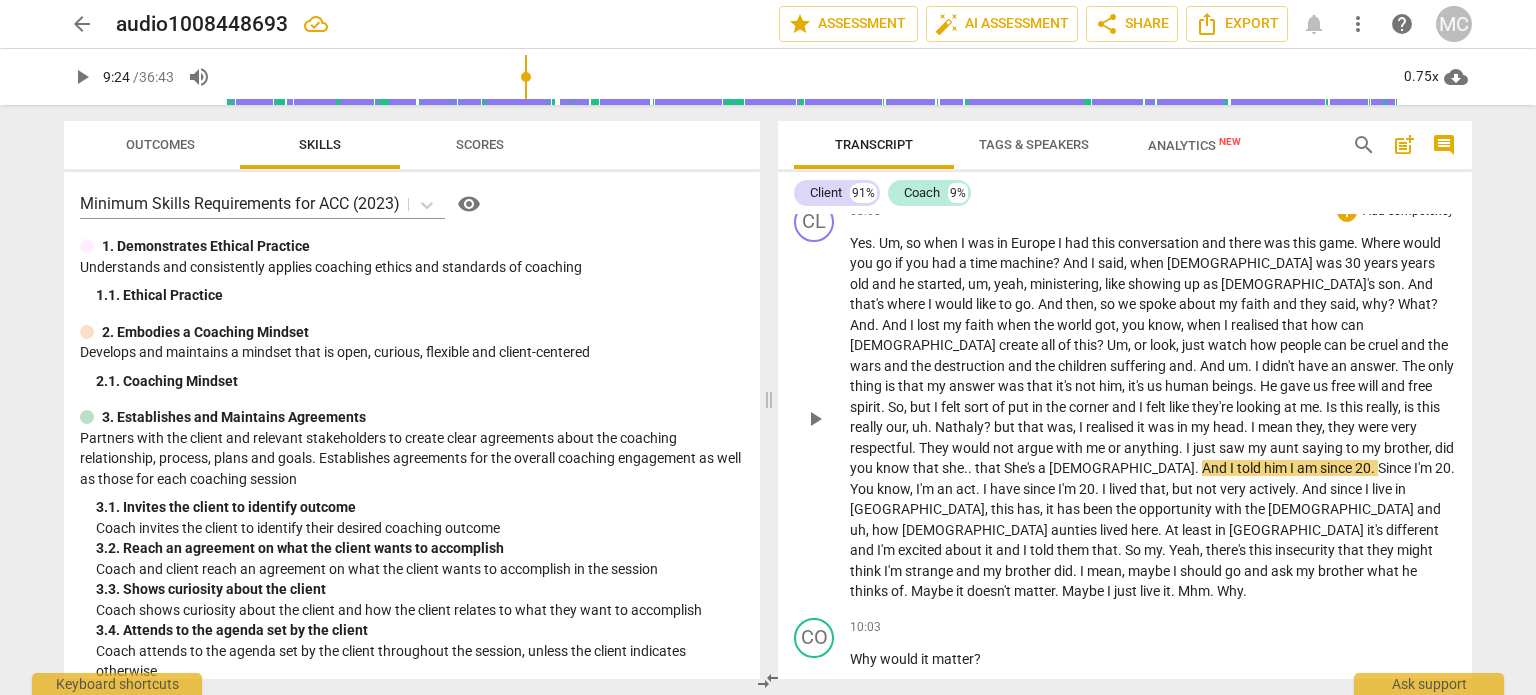 click on "." at bounding box center (1198, 468) 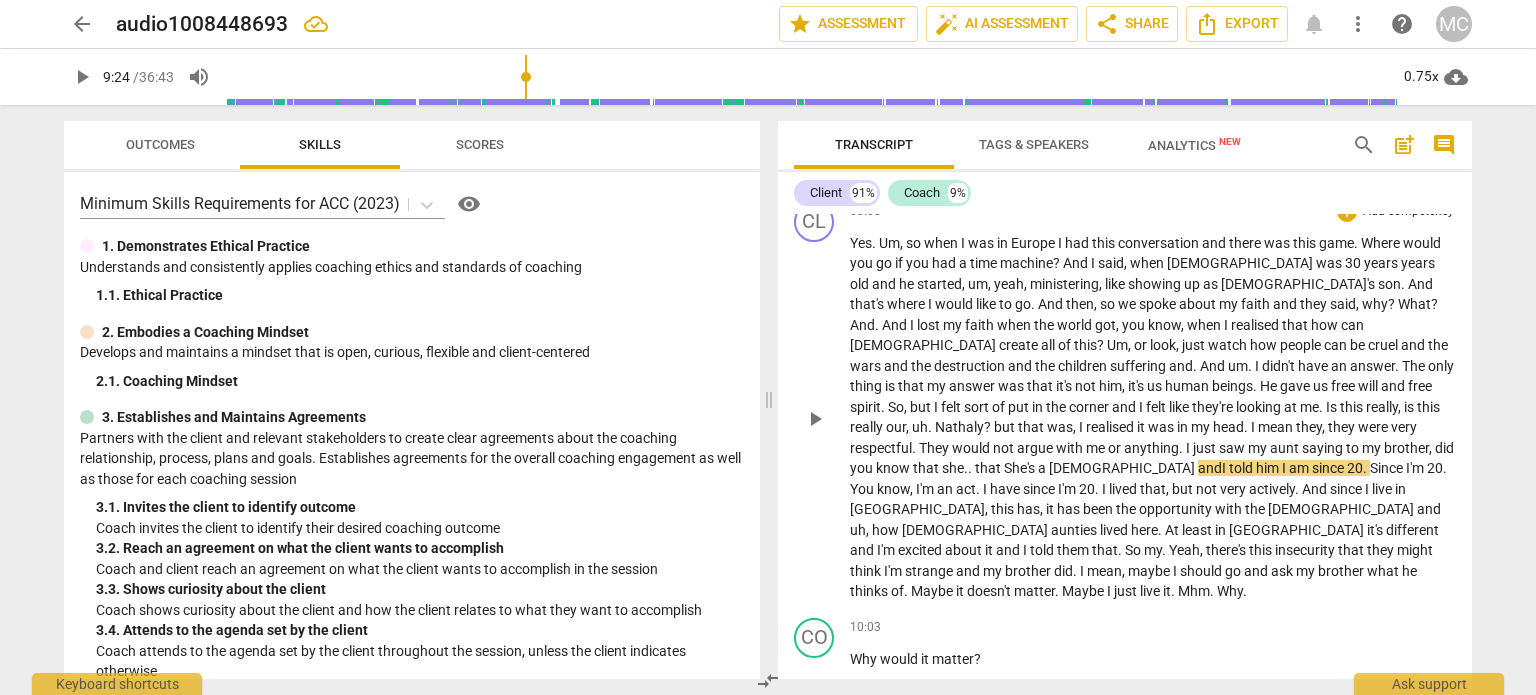 type 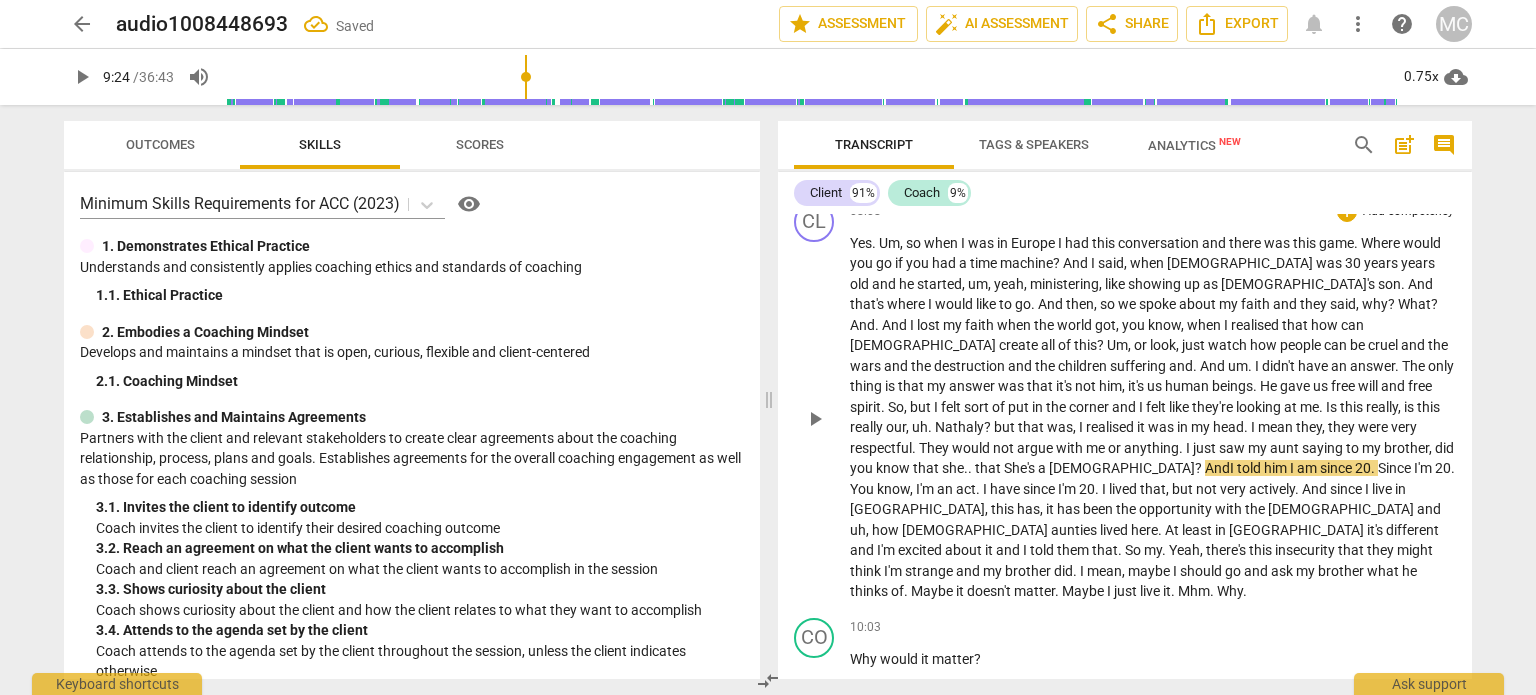 click on "I" at bounding box center [1293, 468] 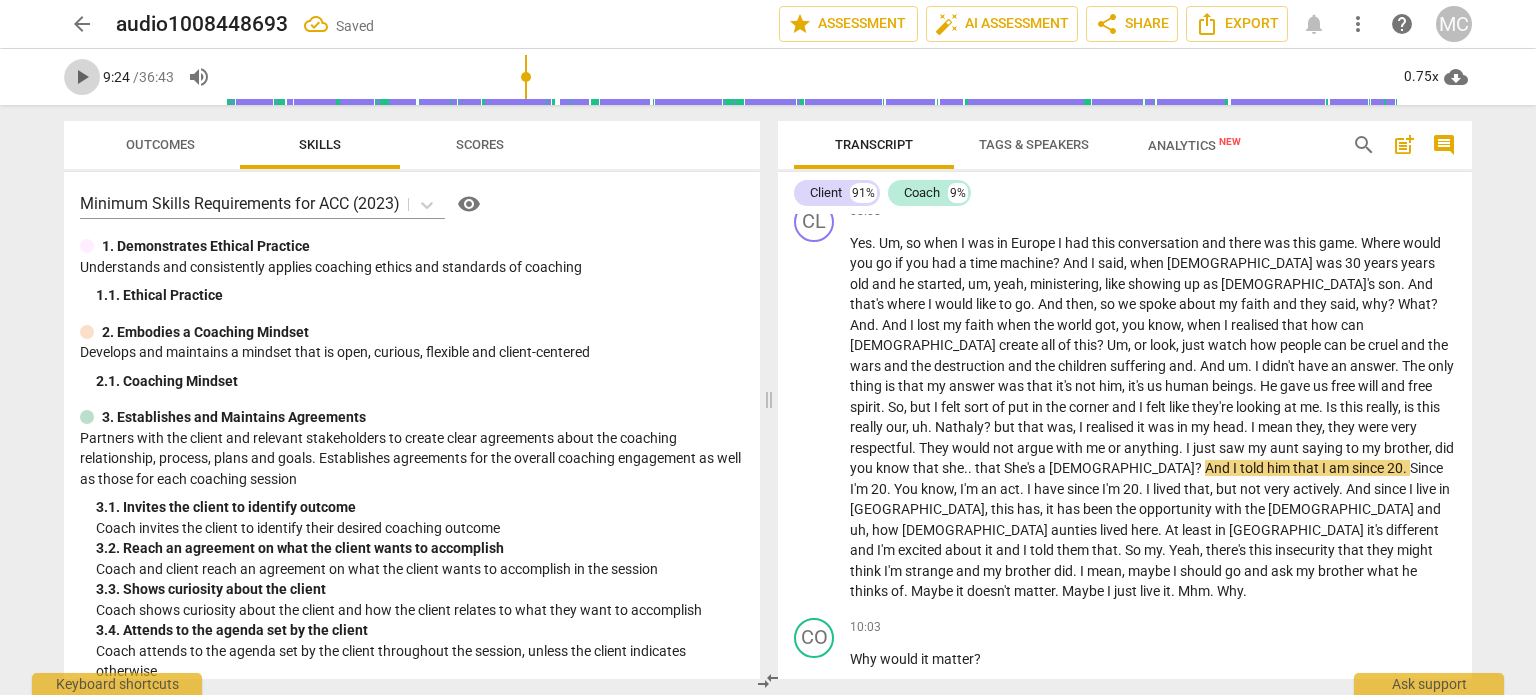 click on "play_arrow" at bounding box center (82, 77) 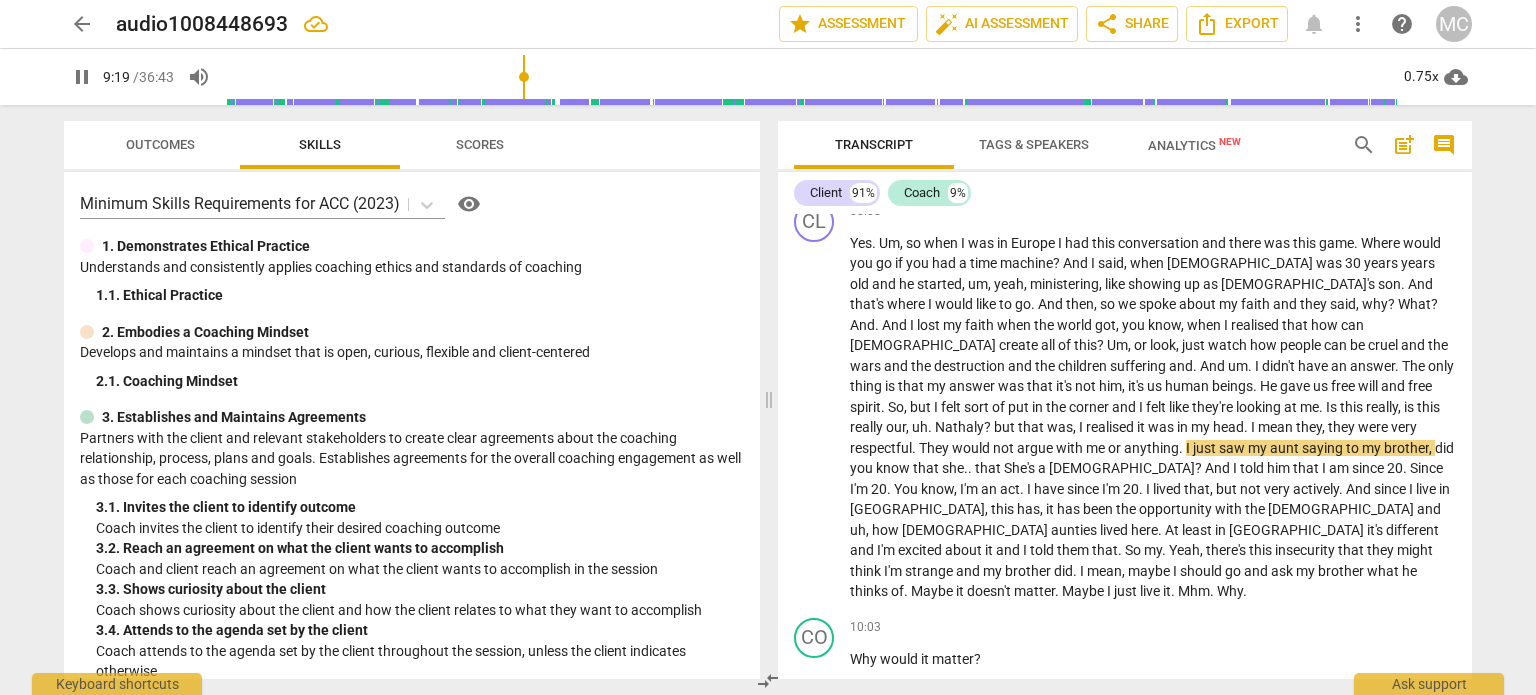 click at bounding box center (811, 77) 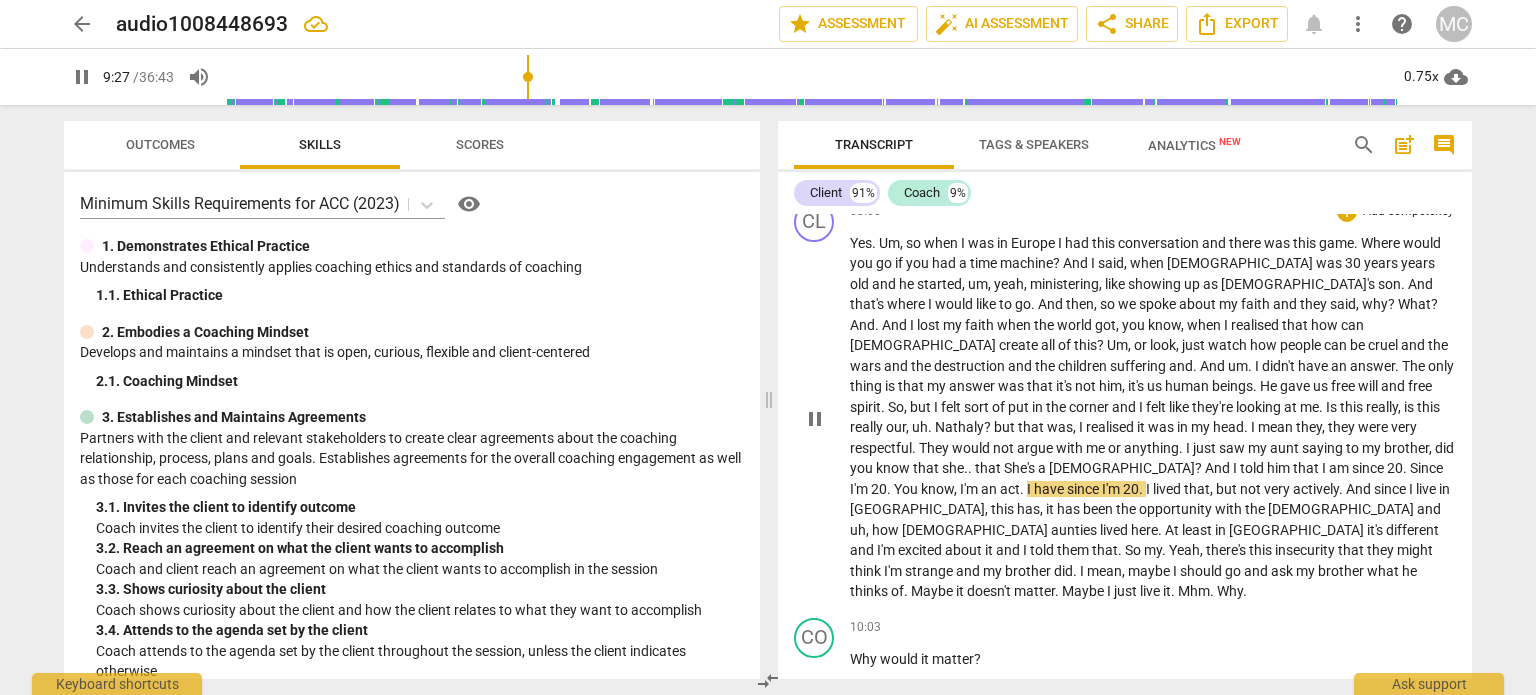 click on "Since" at bounding box center (1426, 468) 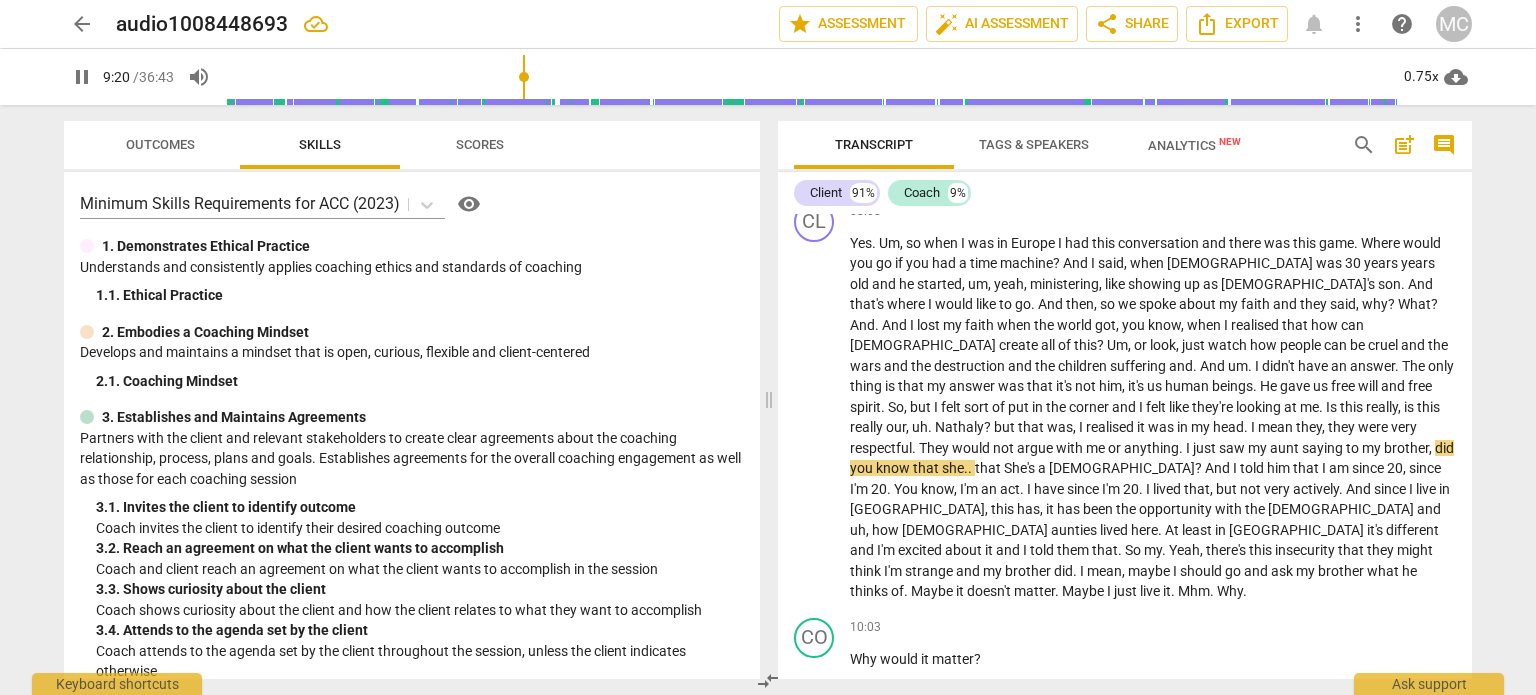 click at bounding box center [811, 77] 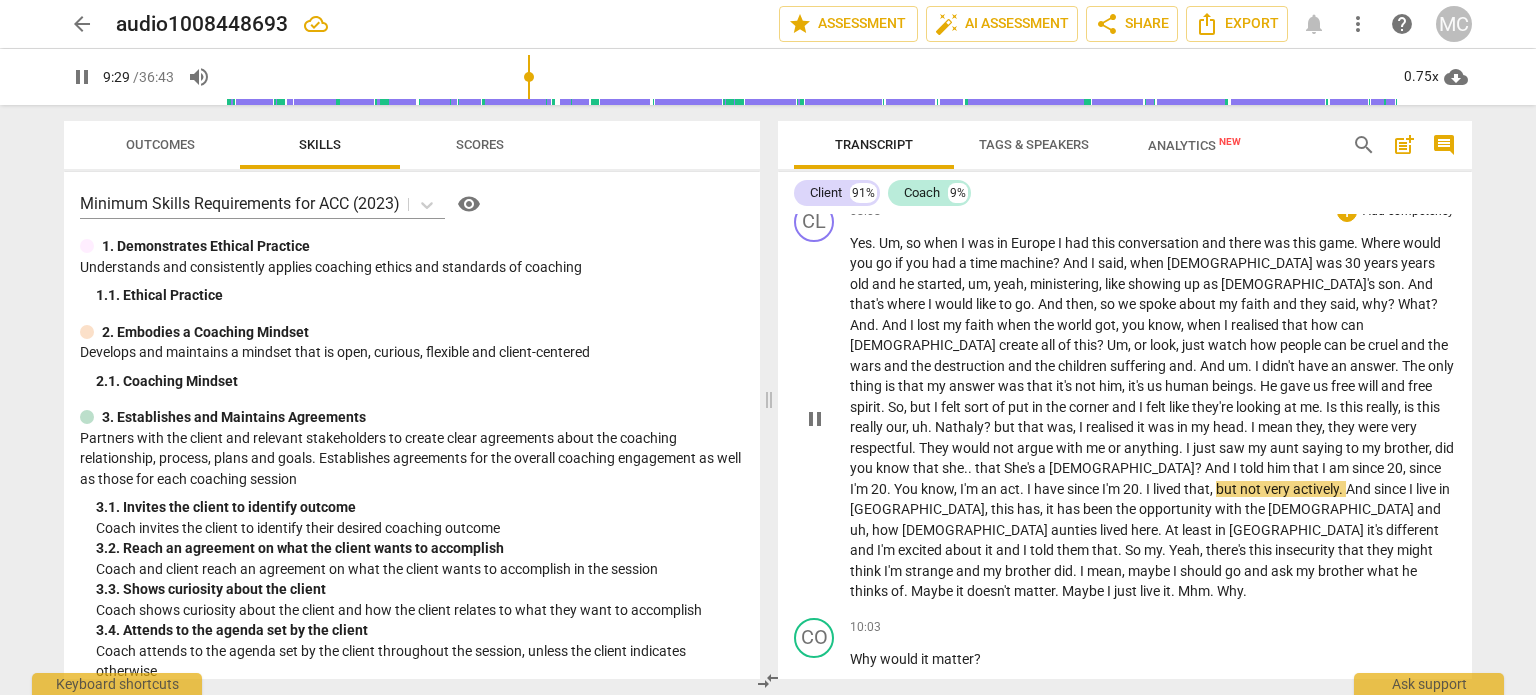click on "." at bounding box center [1023, 489] 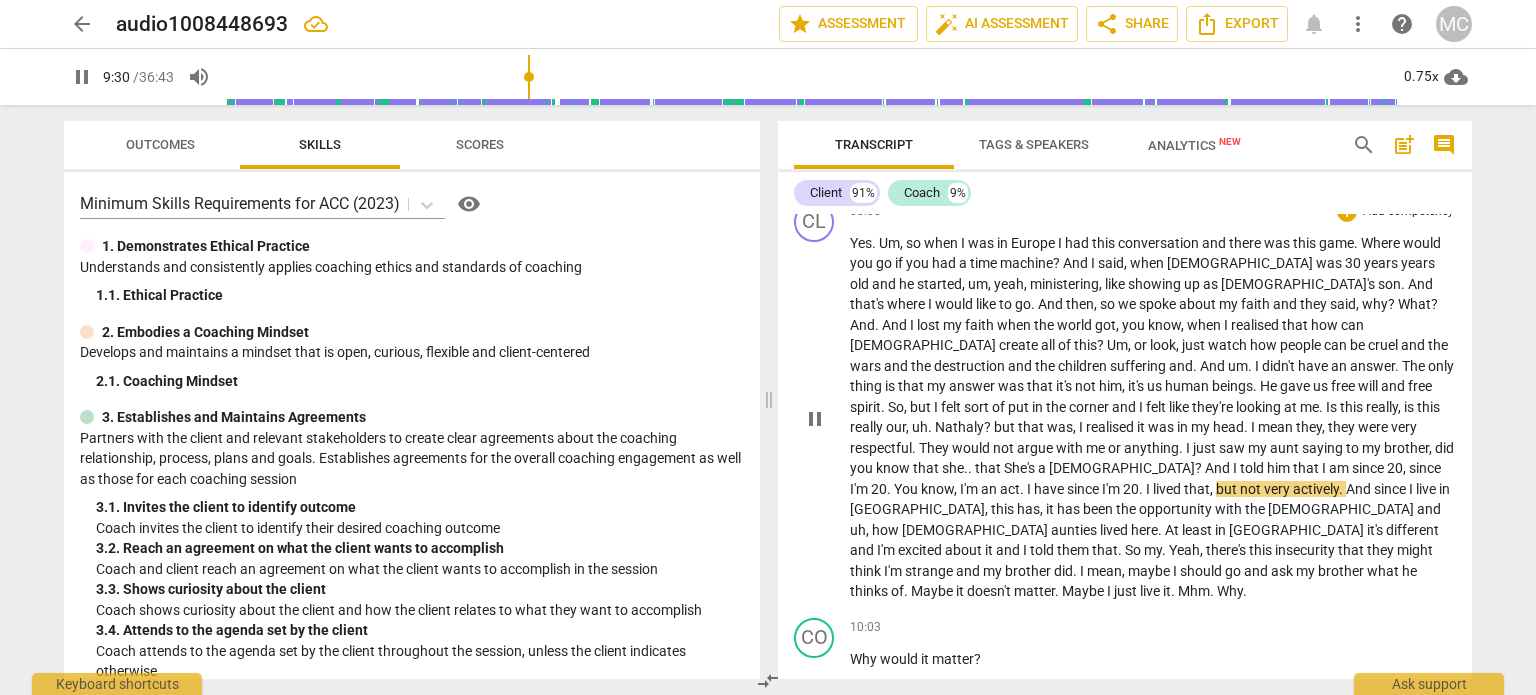 type on "570" 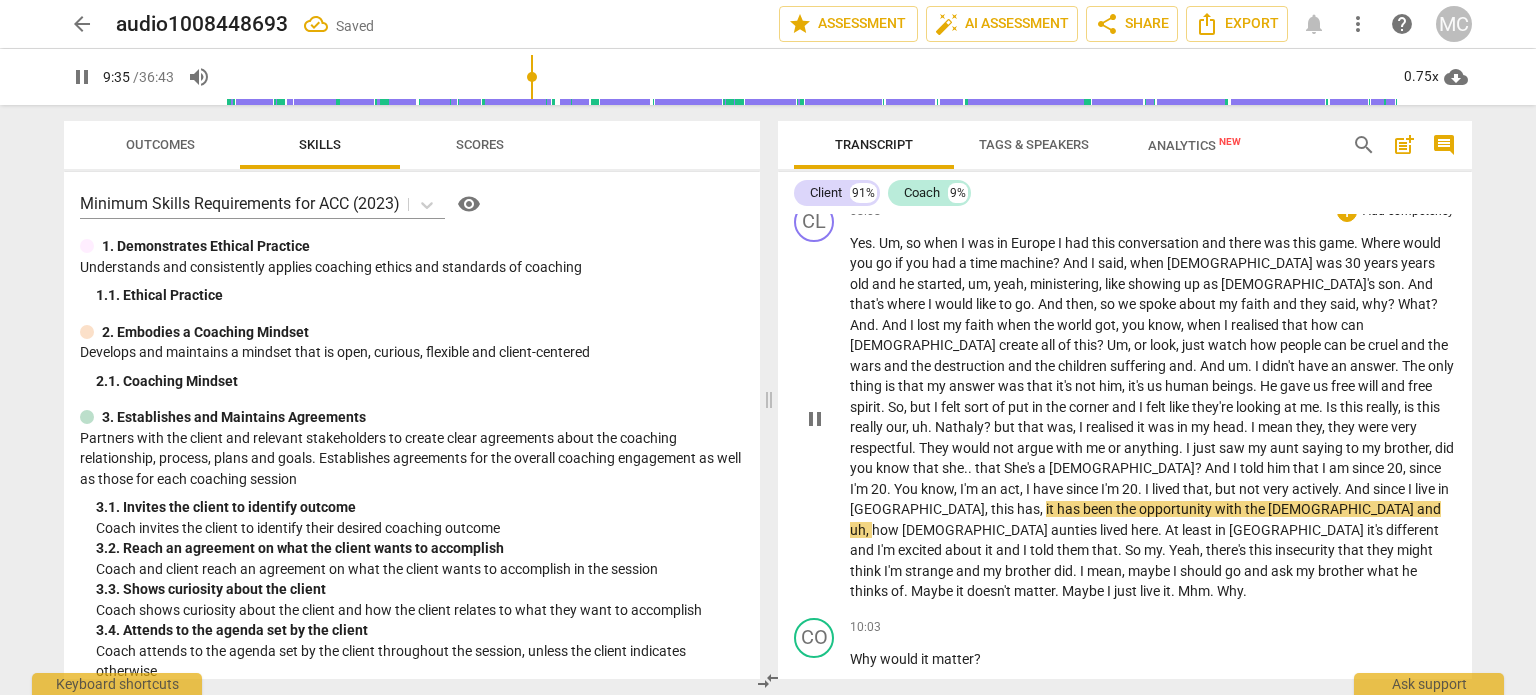 click on "And" at bounding box center [1359, 489] 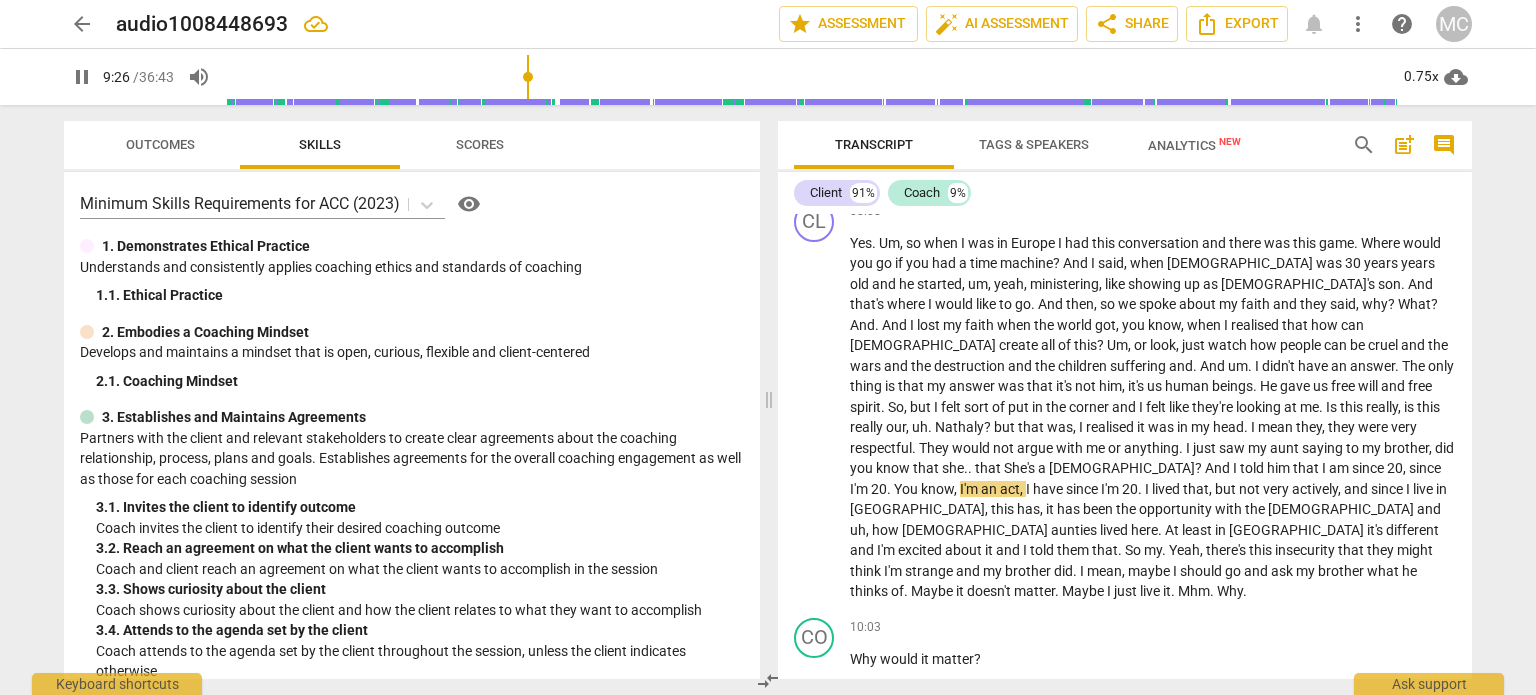 click at bounding box center (811, 77) 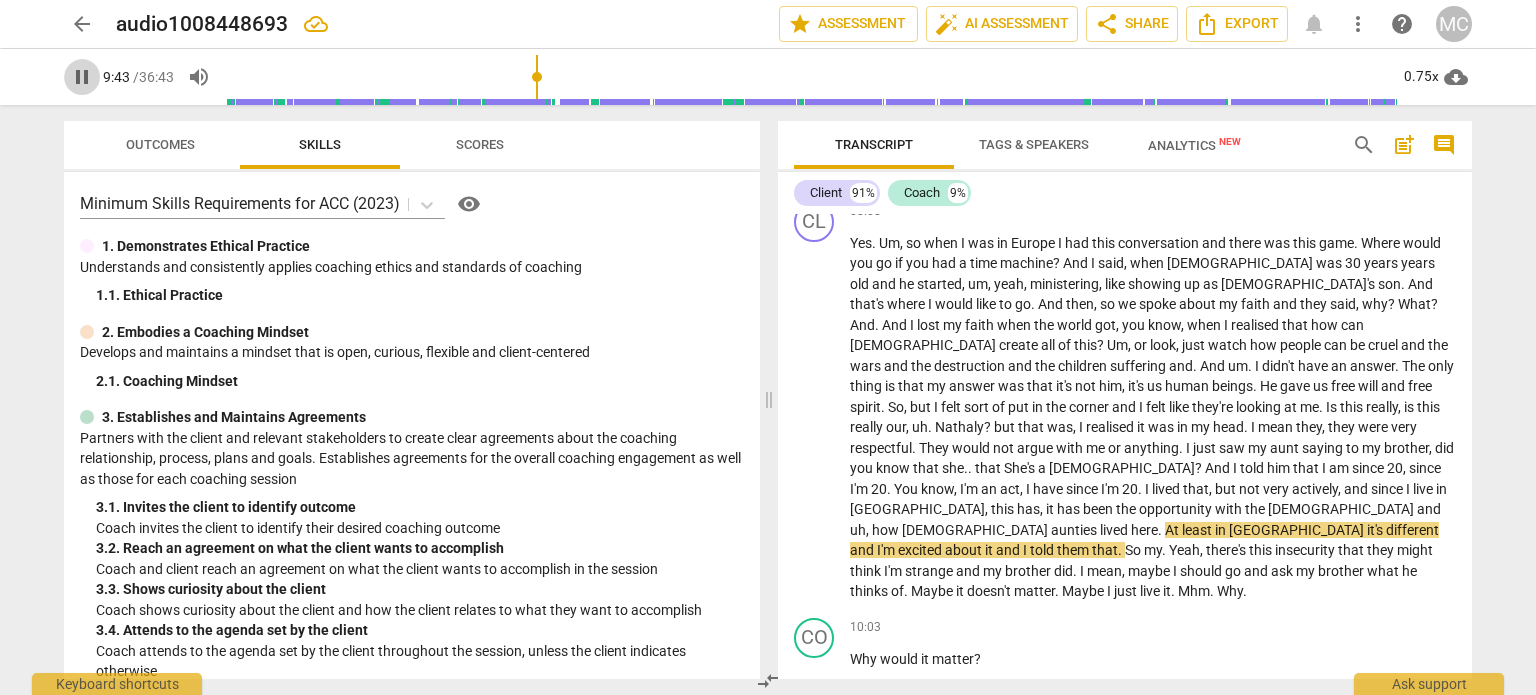 click on "pause" at bounding box center (82, 77) 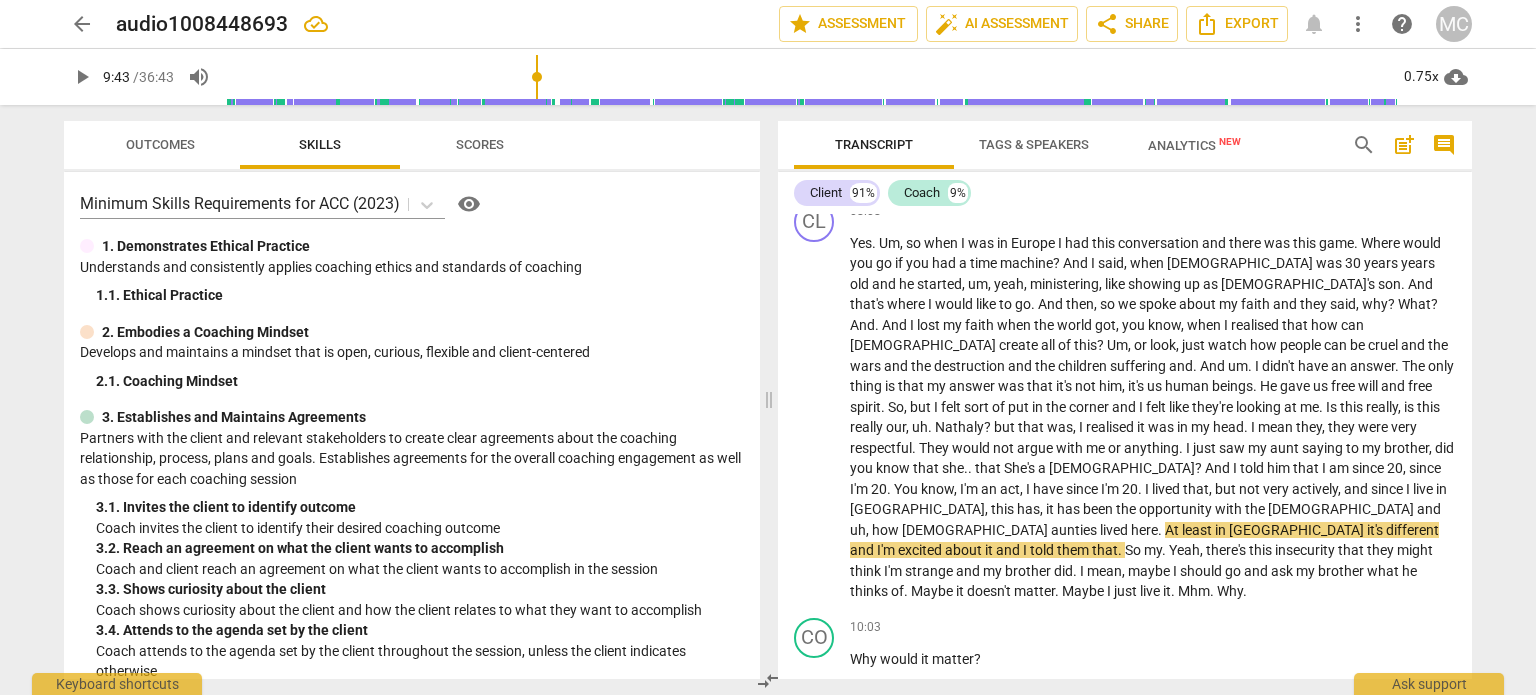 type on "584" 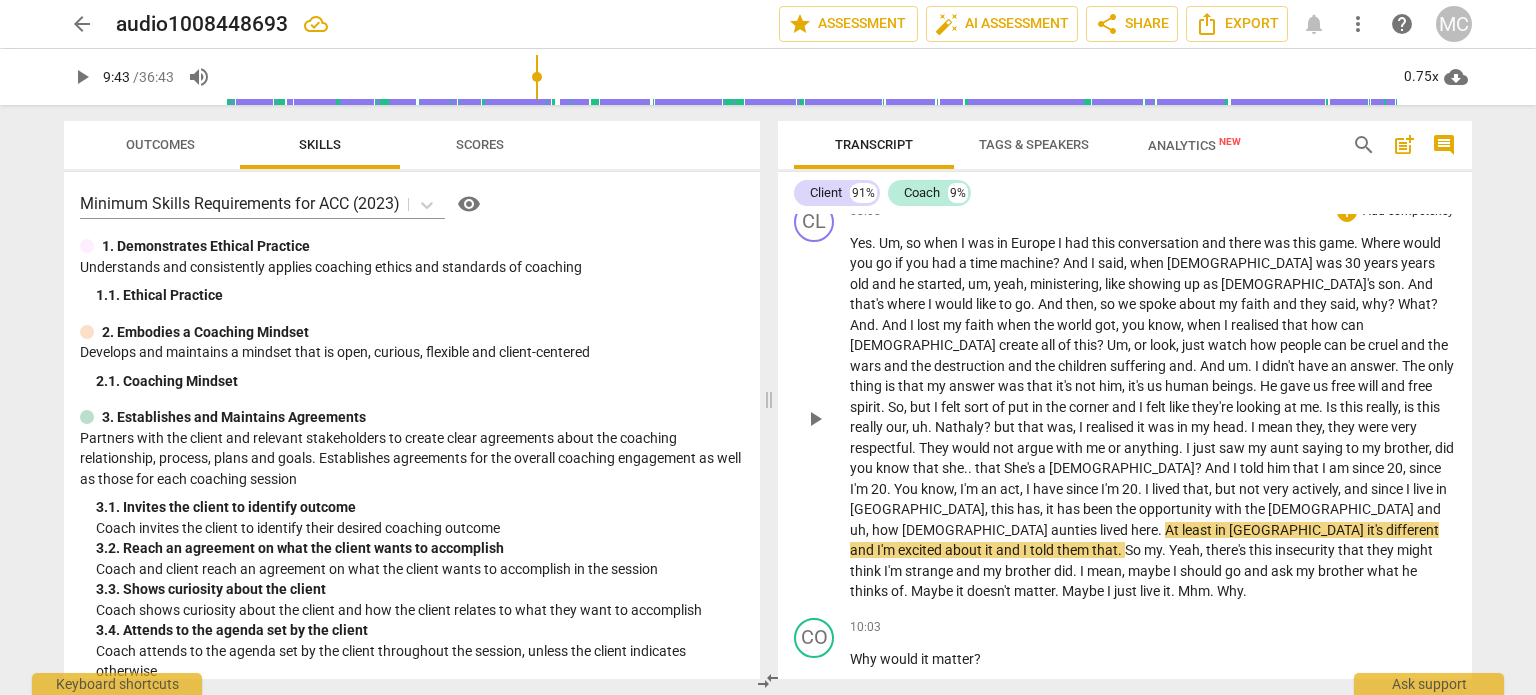 click on "it's" at bounding box center (1376, 530) 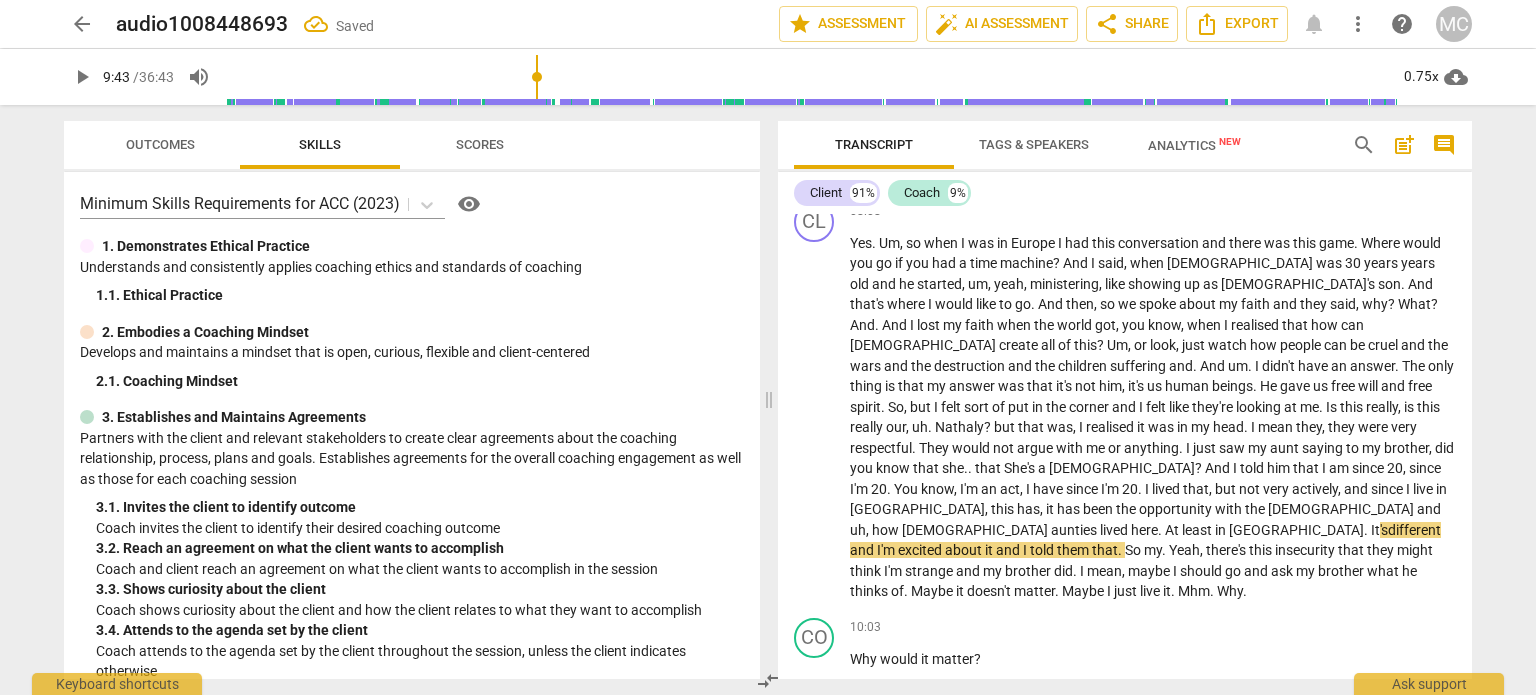 click on "play_arrow" at bounding box center (82, 77) 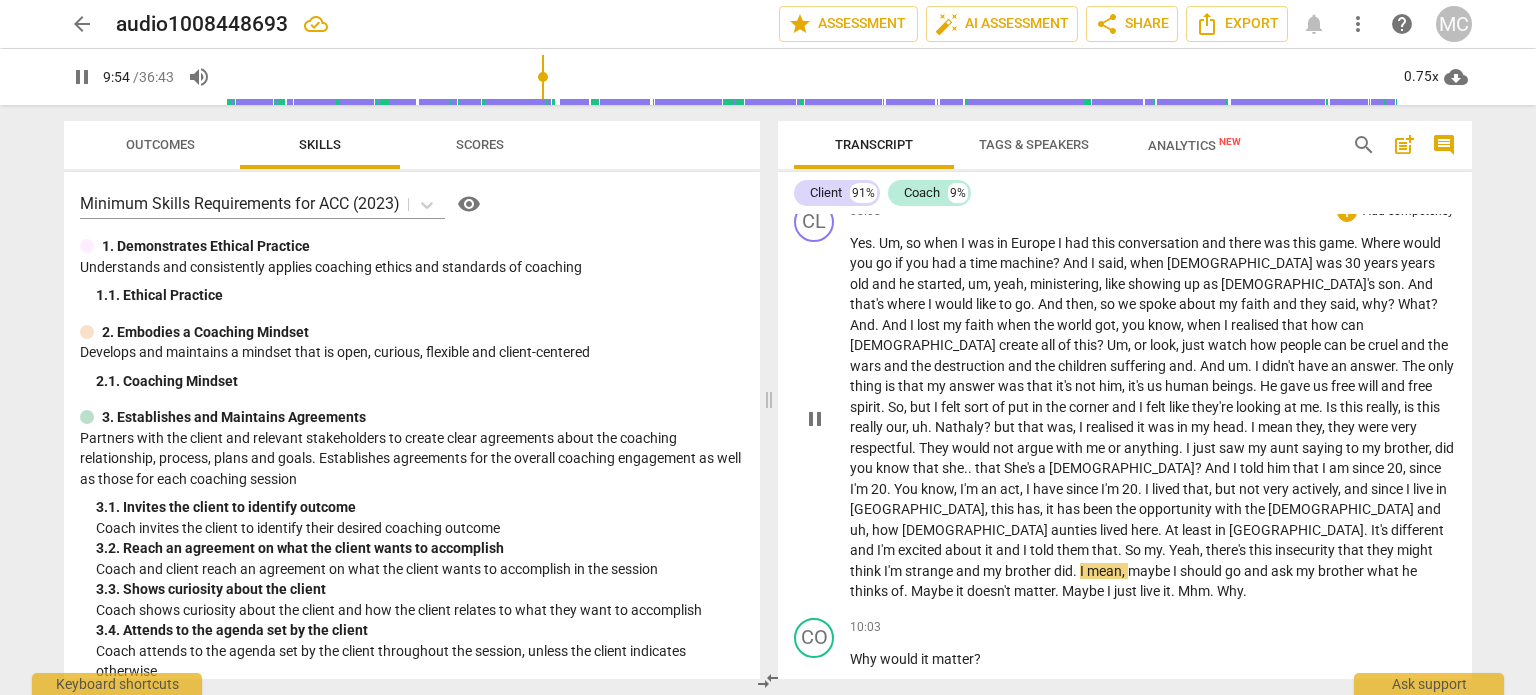 click on "strange" at bounding box center (930, 571) 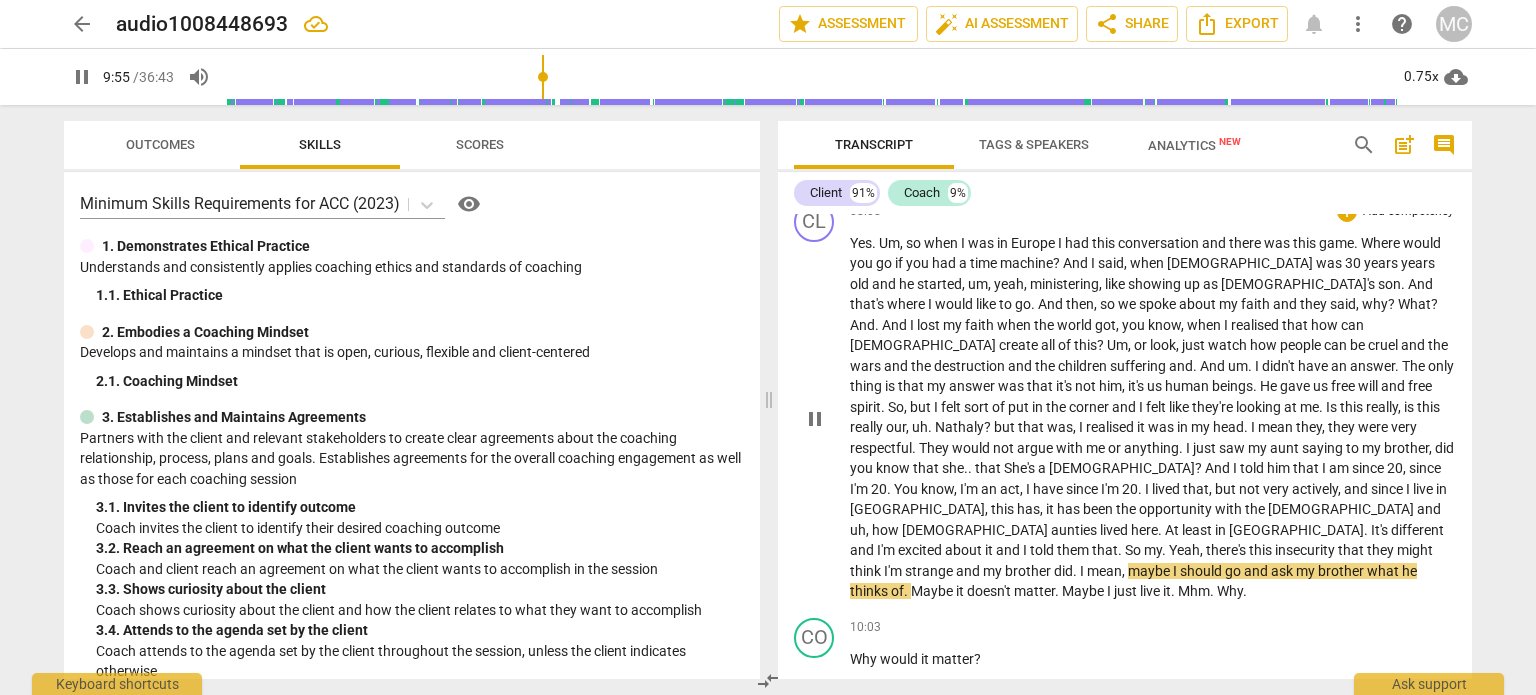 type on "596" 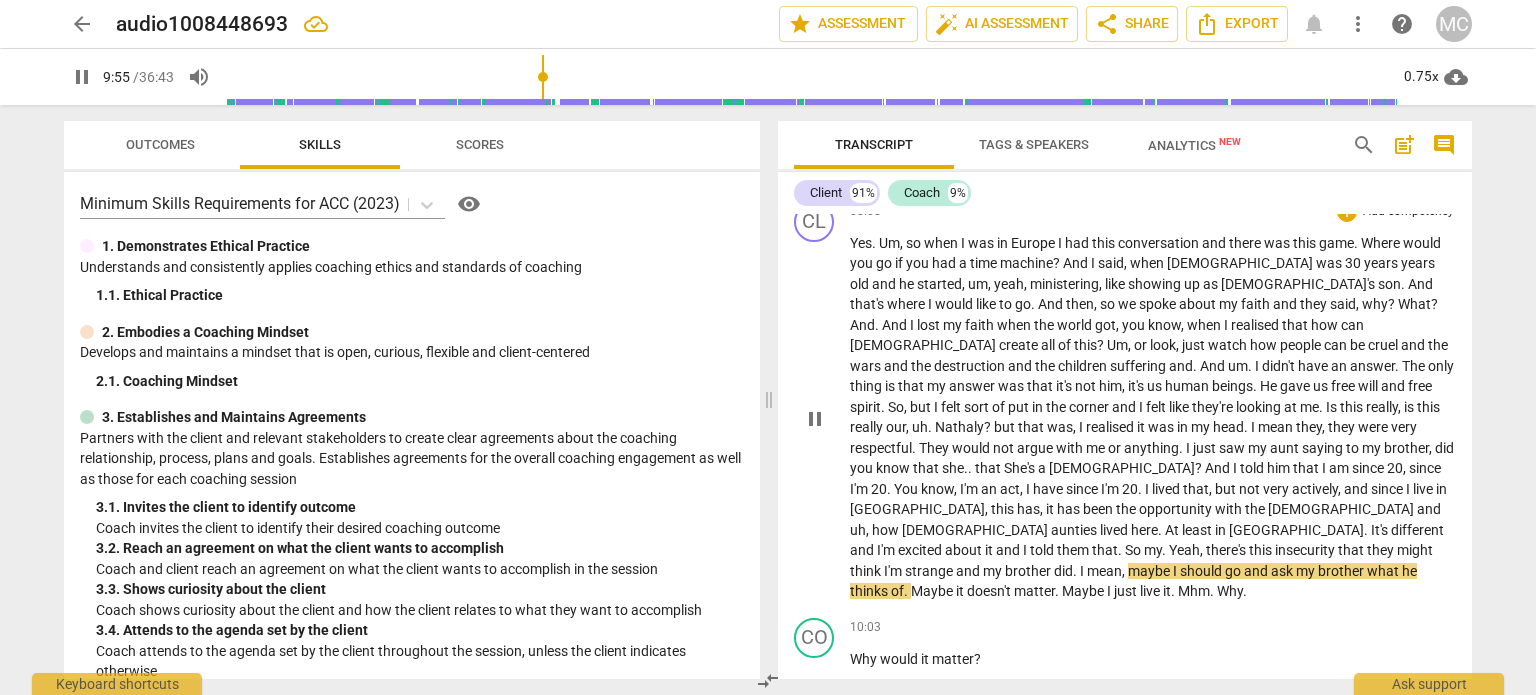 type 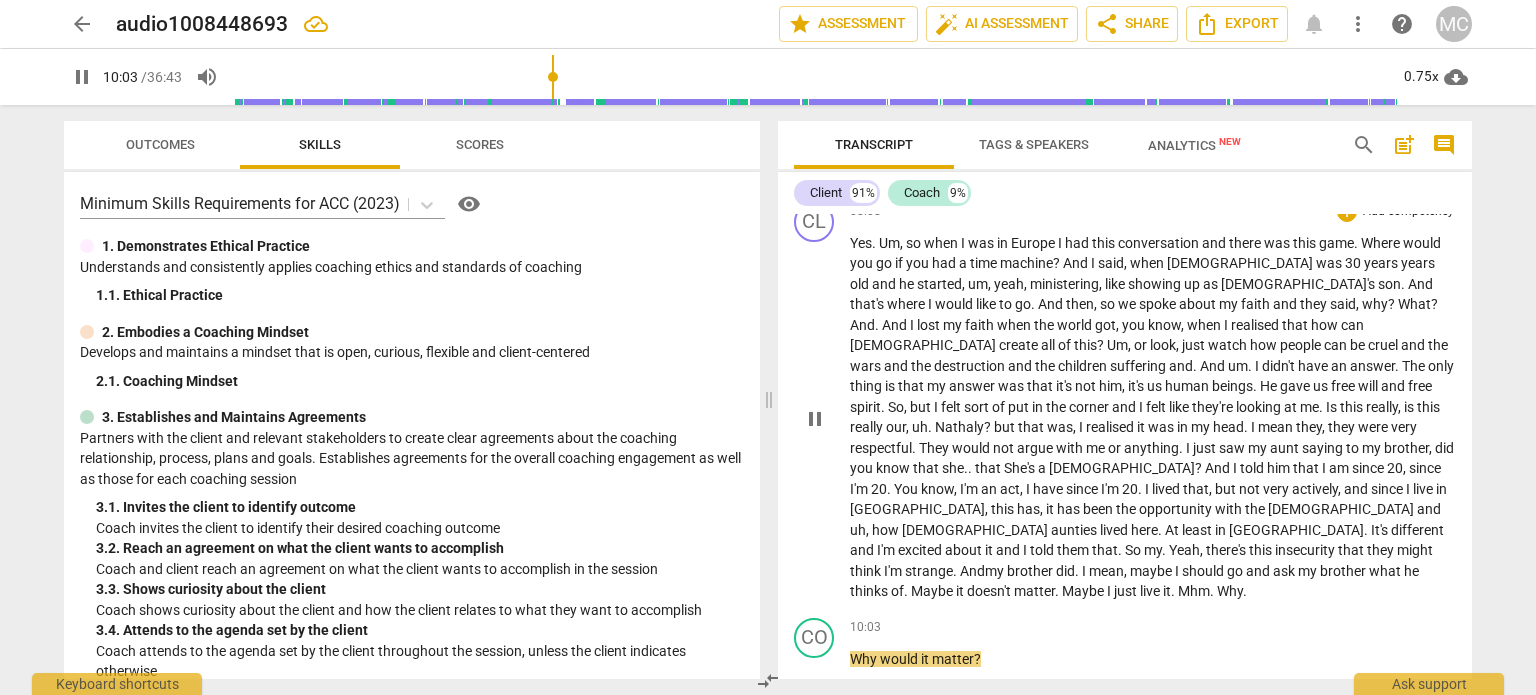 click on "Yes .   Um ,   so   when   I   was   in   [GEOGRAPHIC_DATA]   I   had   this   conversation   and   there   was   this   game .   Where   would   you   go   if   you   had   a   time   machine ?   And   I   said ,   when   [PERSON_NAME]   was   30   years   years   old   and   he   started ,   um ,   yeah ,   ministering ,   like   showing   up   as   [DEMOGRAPHIC_DATA]'s   son .   And   that's   where   I   would   like   to   go .   And   then ,   so   we   spoke   about   my   faith   and   they   said ,   why ?   What ?   And .   And   I   lost   my   faith   when   the   world   got ,   you   know ,   when   I   realised   that   how   can   [DEMOGRAPHIC_DATA]   create   all   of   this ?   Um ,   or   look ,   just   watch   how   people   can   be   cruel   and   the   wars   and   the   destruction   and   the   children   suffering   and .   And   um .   I   didn't   have   an   answer .   The   only   thing   is   that   my   answer   was   that   it's   not   him ,   it's   us   human   beings .   He   gave   us   free   will   and   free   .   ," at bounding box center (1153, 417) 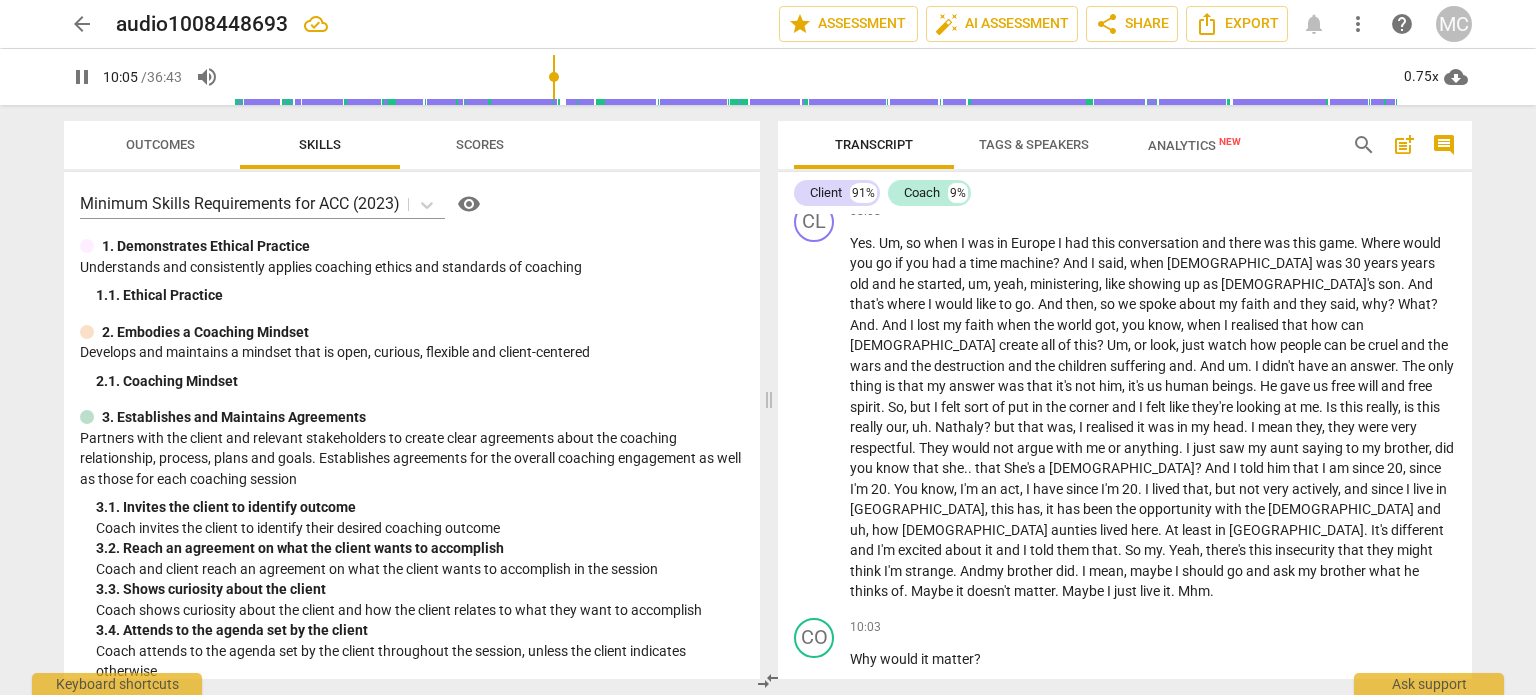 scroll, scrollTop: 3583, scrollLeft: 0, axis: vertical 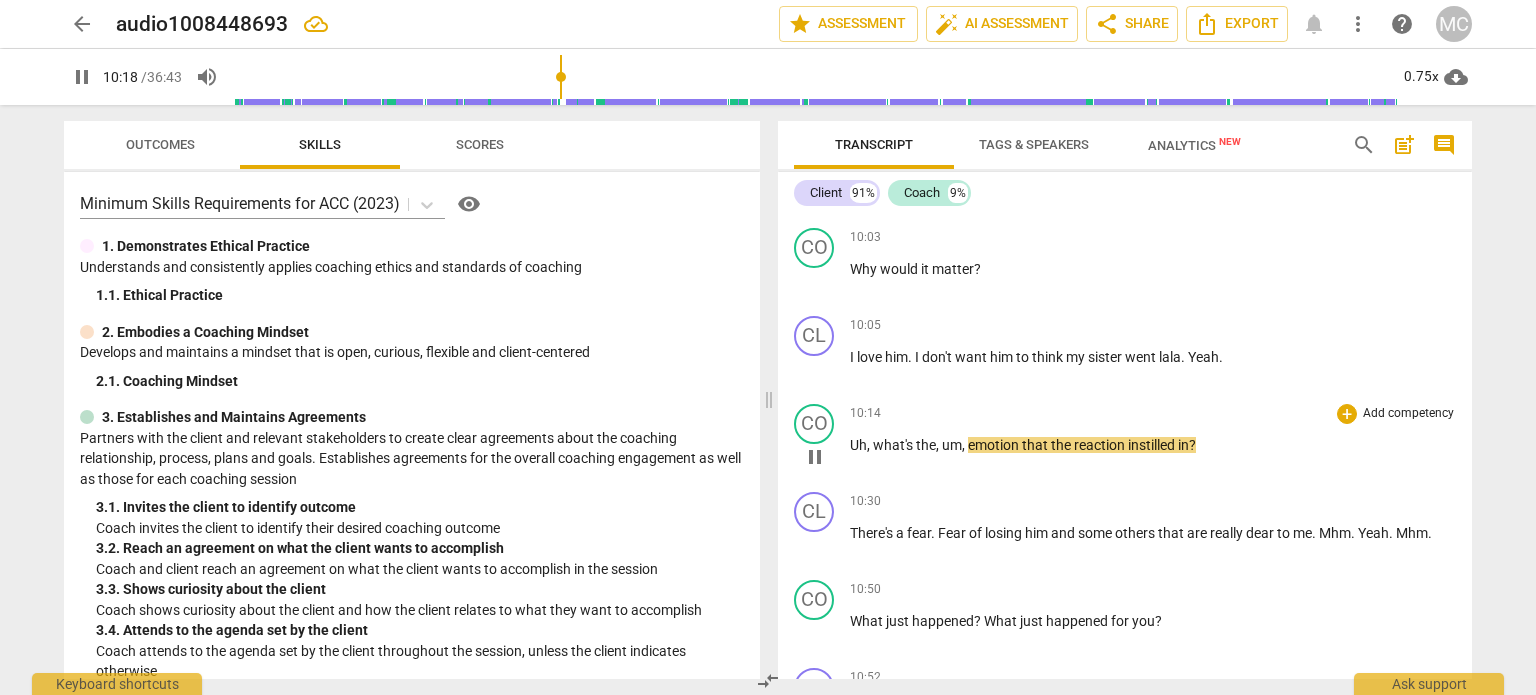click on "the" at bounding box center (1062, 445) 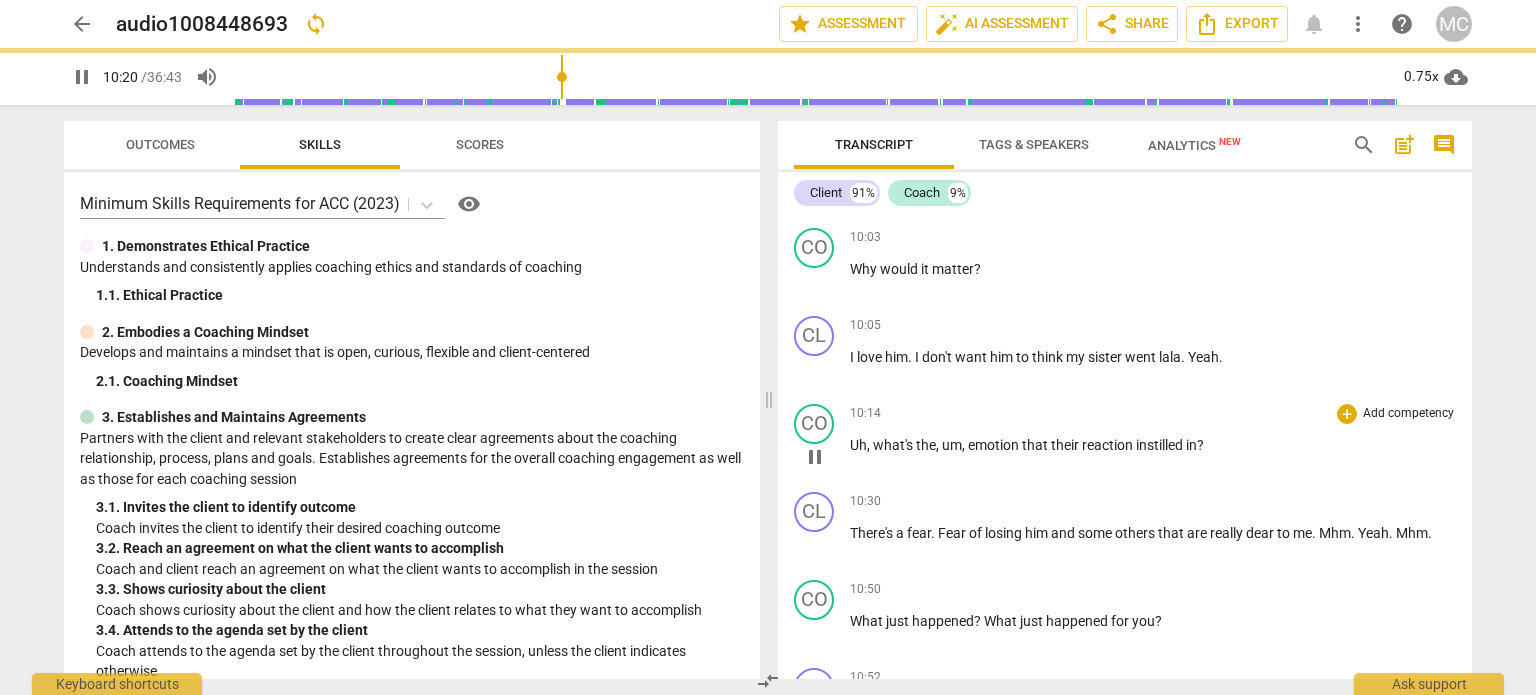 click on "in" at bounding box center (1191, 445) 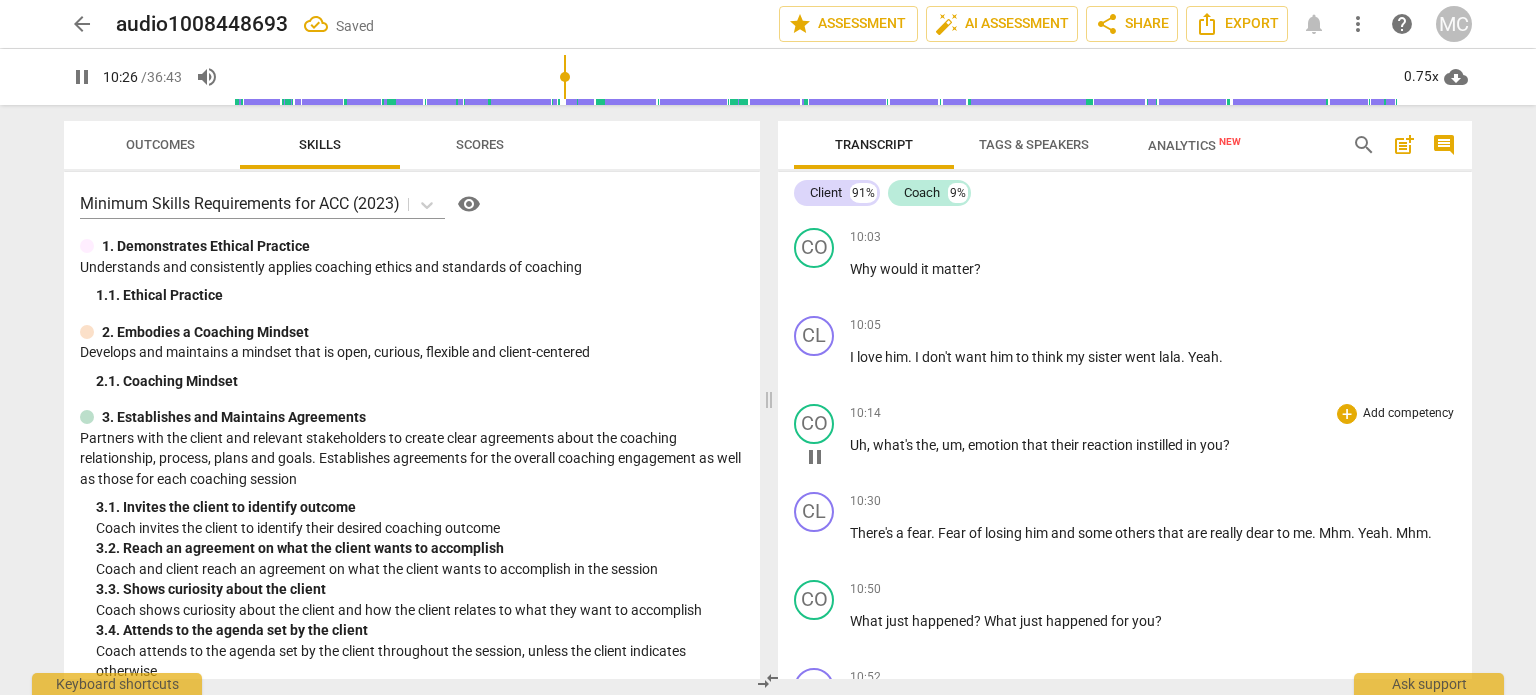 click on "what's" at bounding box center [894, 445] 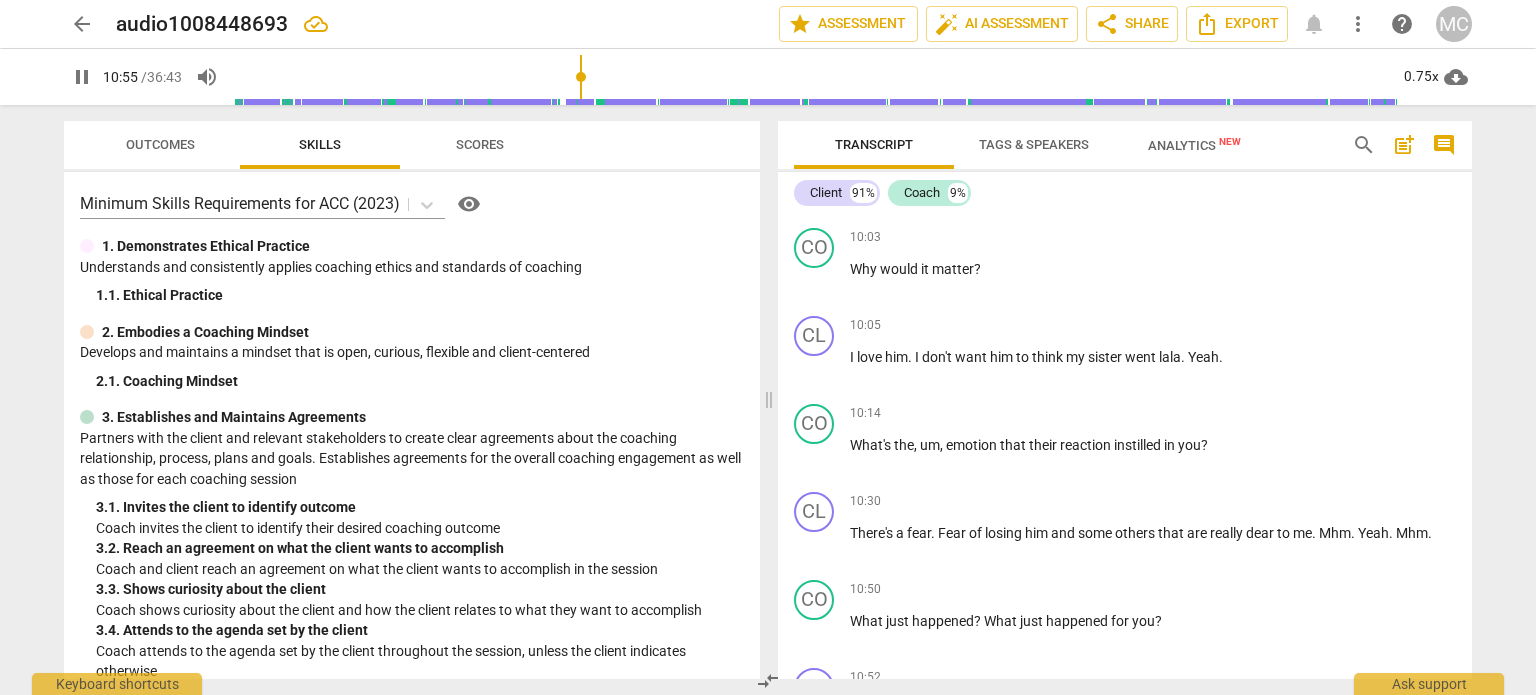 drag, startPoint x: 1471, startPoint y: 403, endPoint x: 1472, endPoint y: 429, distance: 26.019224 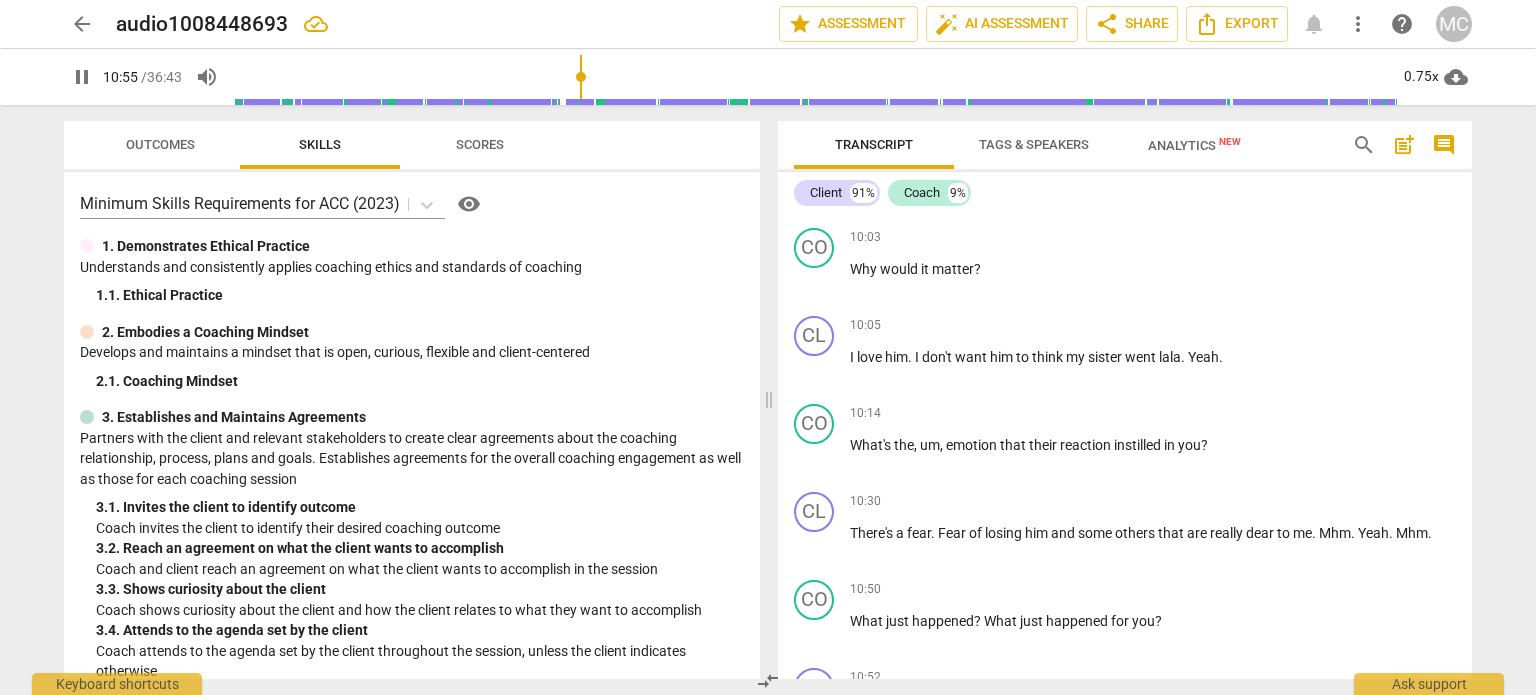click on "Transcript Tags & Speakers Analytics   New search post_add comment Client 91% Coach 9% CL play_arrow pause 00:04 + Add competency keyboard_arrow_right Okay . CO play_arrow pause 00:04 + Add competency keyboard_arrow_right OK ,   brilliant ,   [PERSON_NAME] ,   thank   you   so   much   for   agreeing   to   have   your   session   recorded   [DATE] .   I'm   really   grateful . CL play_arrow pause 00:12 + Add competency keyboard_arrow_right Yes ,   absolutely .   My   pleasure .   Thank   you . CO play_arrow pause 00:15 + Add competency keyboard_arrow_right Um ,   so   can   I   just   ask   what   you'd   like   to   think   about   [DATE] ? CL play_arrow pause 00:20 + Add competency keyboard_arrow_right Yeah .   So   I   have   two   topics   and   um ,   as   maybe   they're   interlinked .   But   the   one   thing   is   for   um ,   my ,   you   know ,   I   have   this   Phoenix   project   and   what   I   realised   is   that   my   faith   is   an   absolutely   integrated   part   or   actually   it's" at bounding box center (1129, 400) 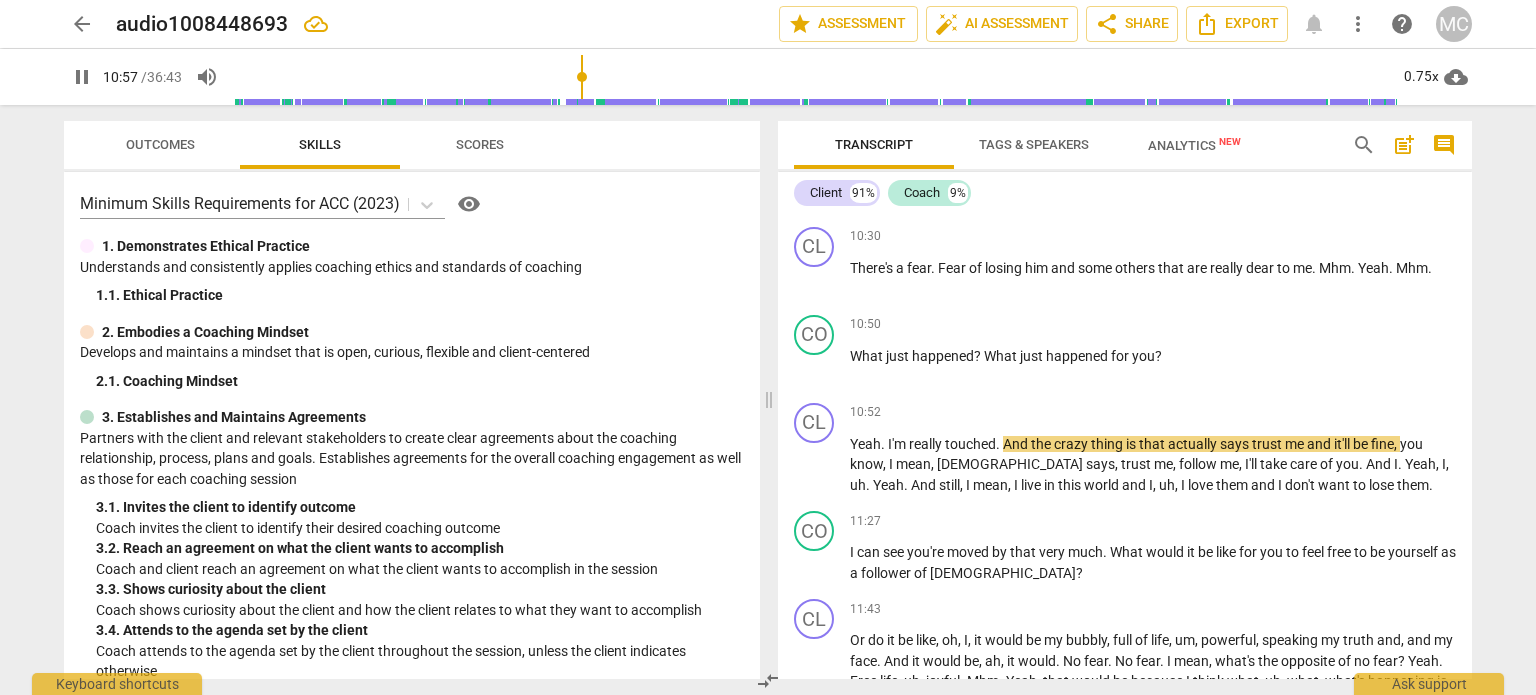 scroll, scrollTop: 3784, scrollLeft: 0, axis: vertical 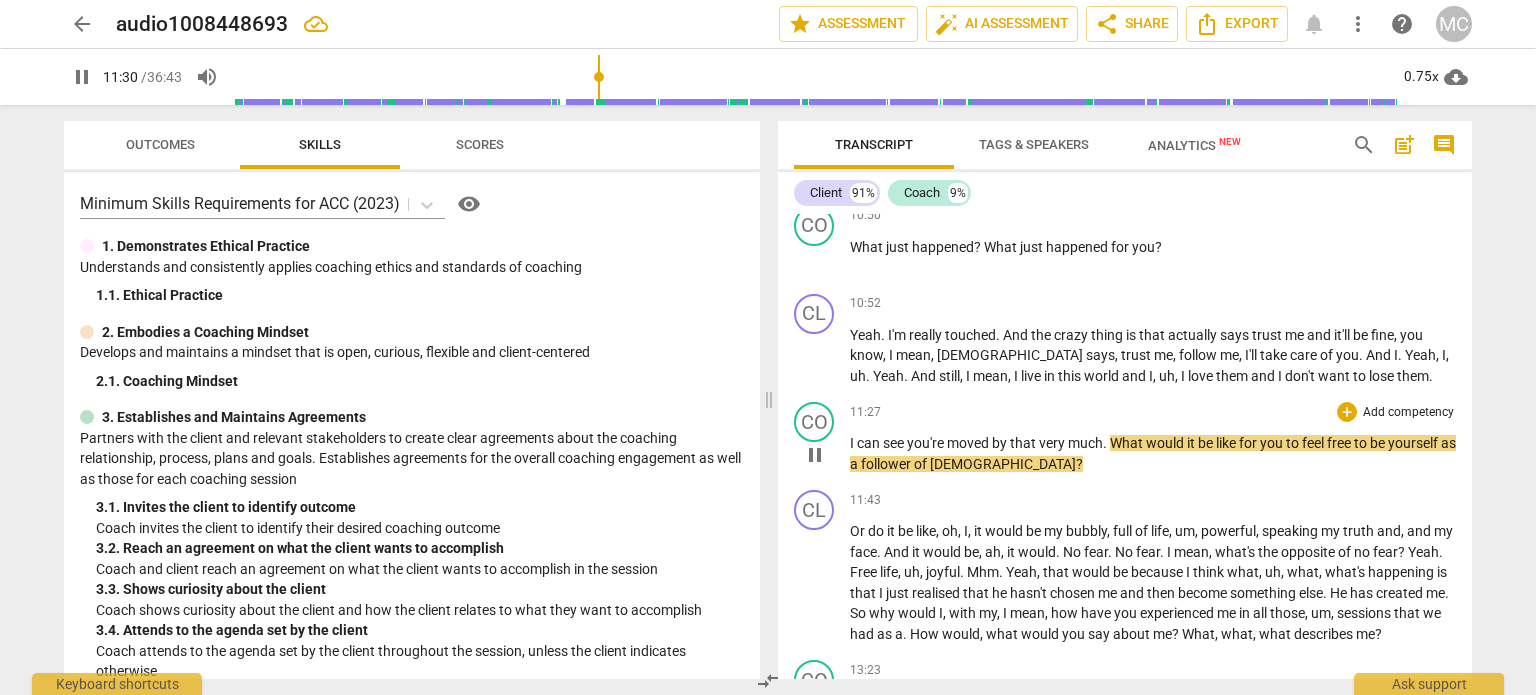 click on "that" at bounding box center (1024, 443) 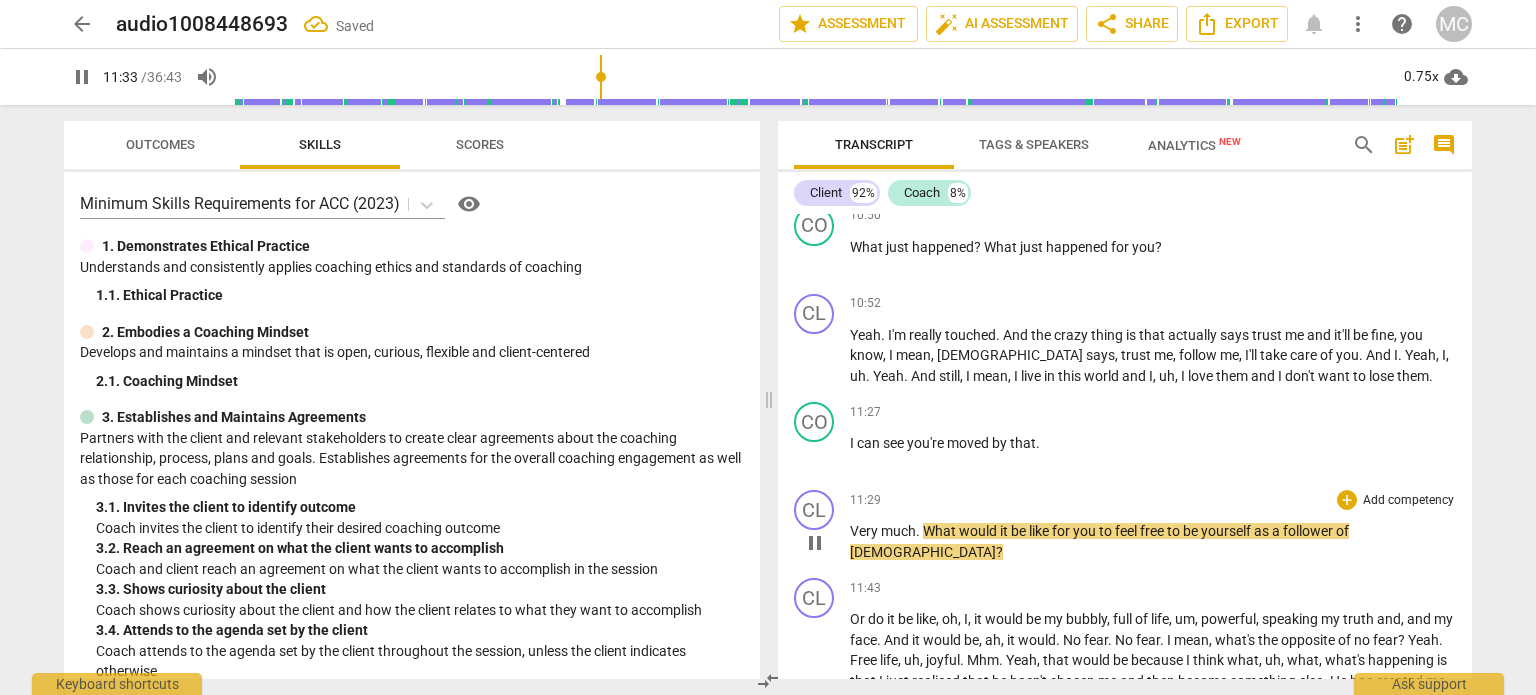 click on "What" at bounding box center [941, 531] 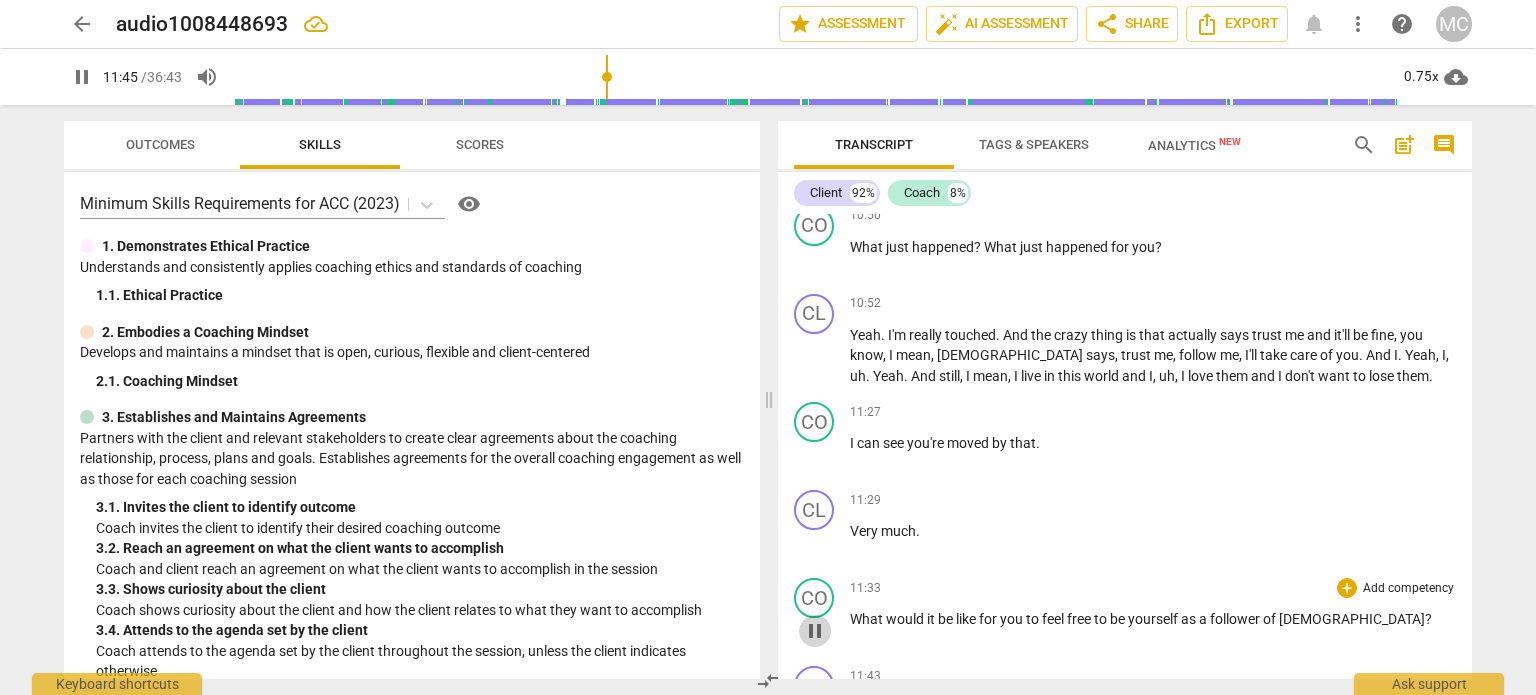 click on "pause" at bounding box center [815, 631] 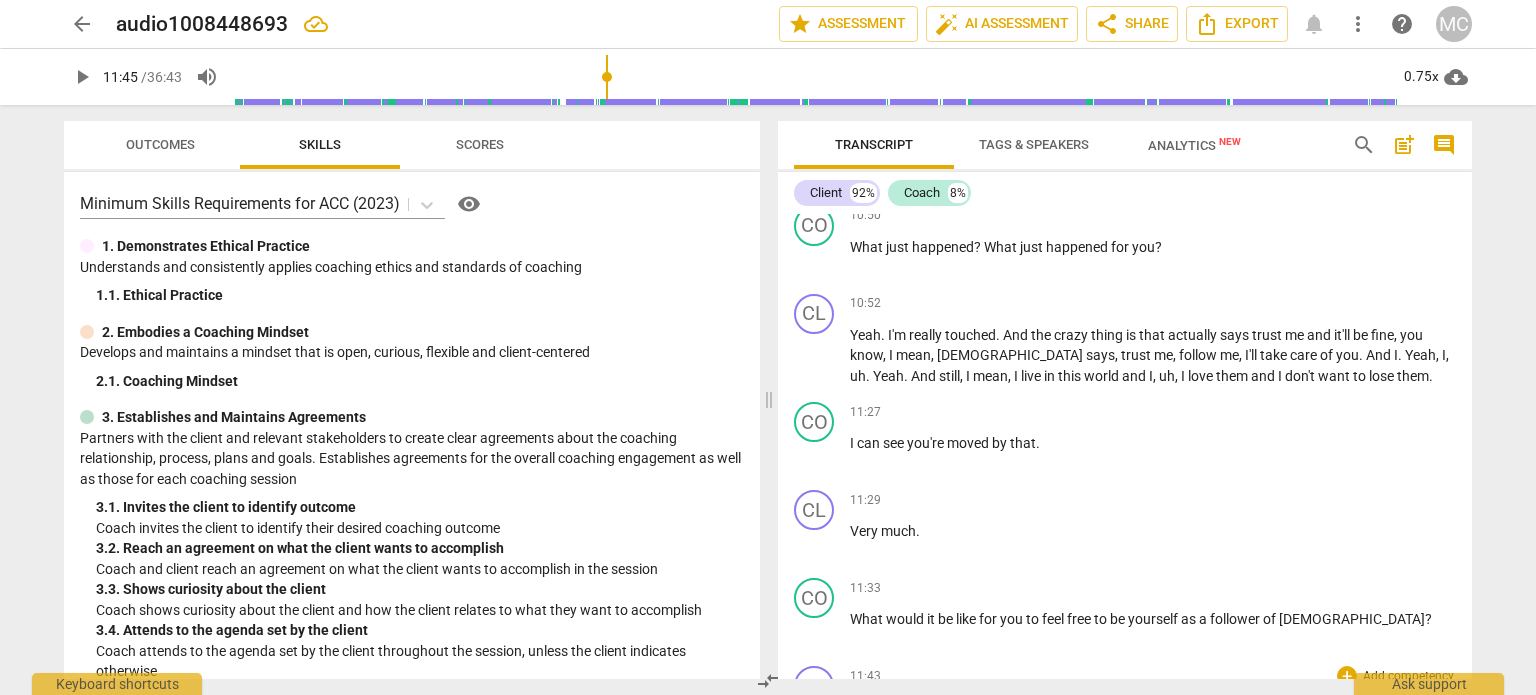 click on "do" at bounding box center [877, 707] 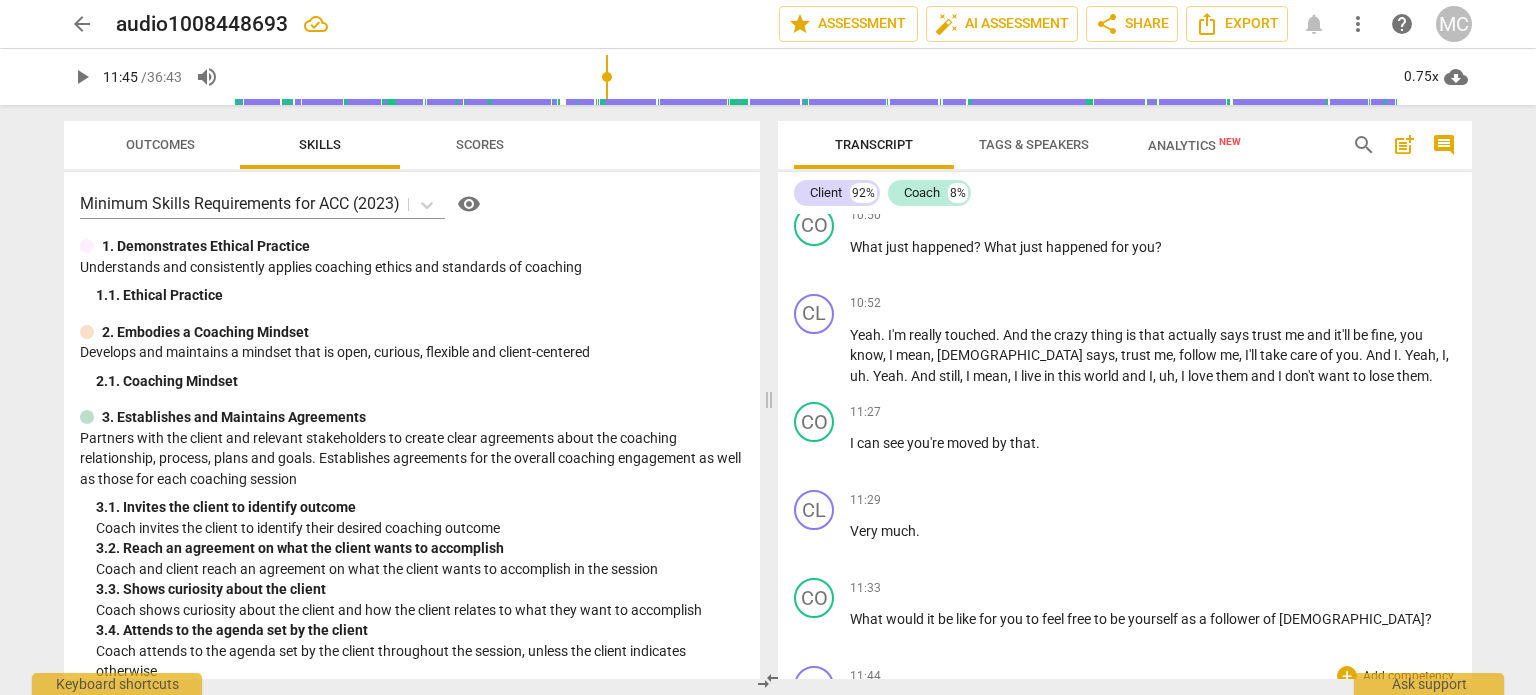 type on "706" 